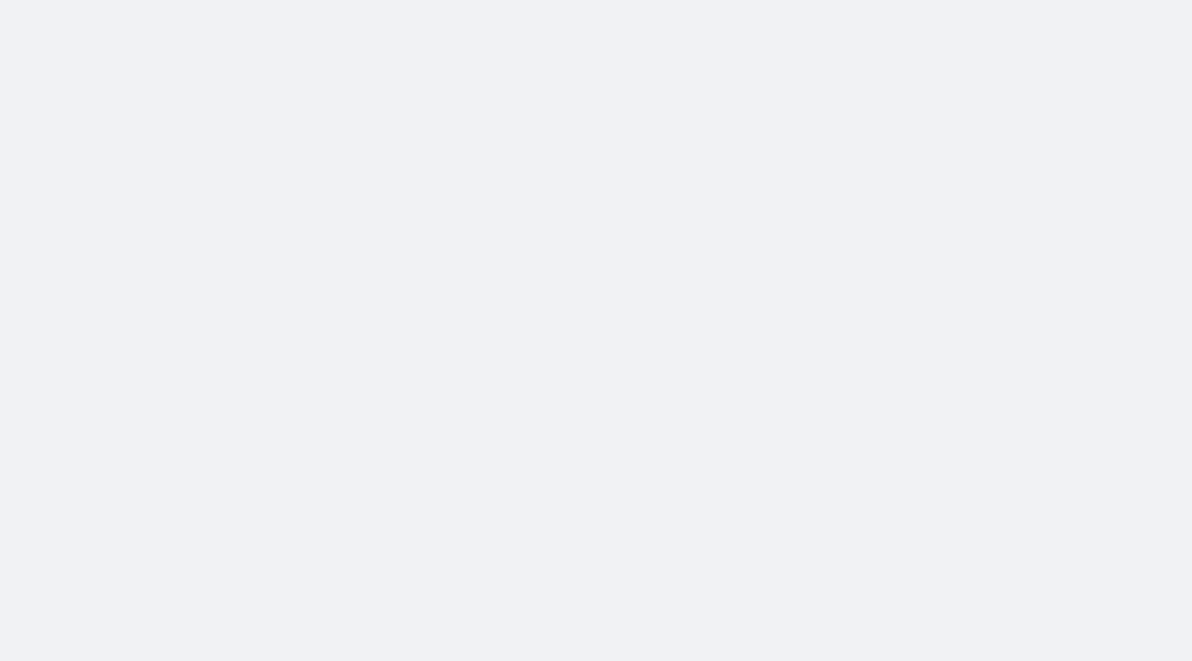 scroll, scrollTop: 0, scrollLeft: 0, axis: both 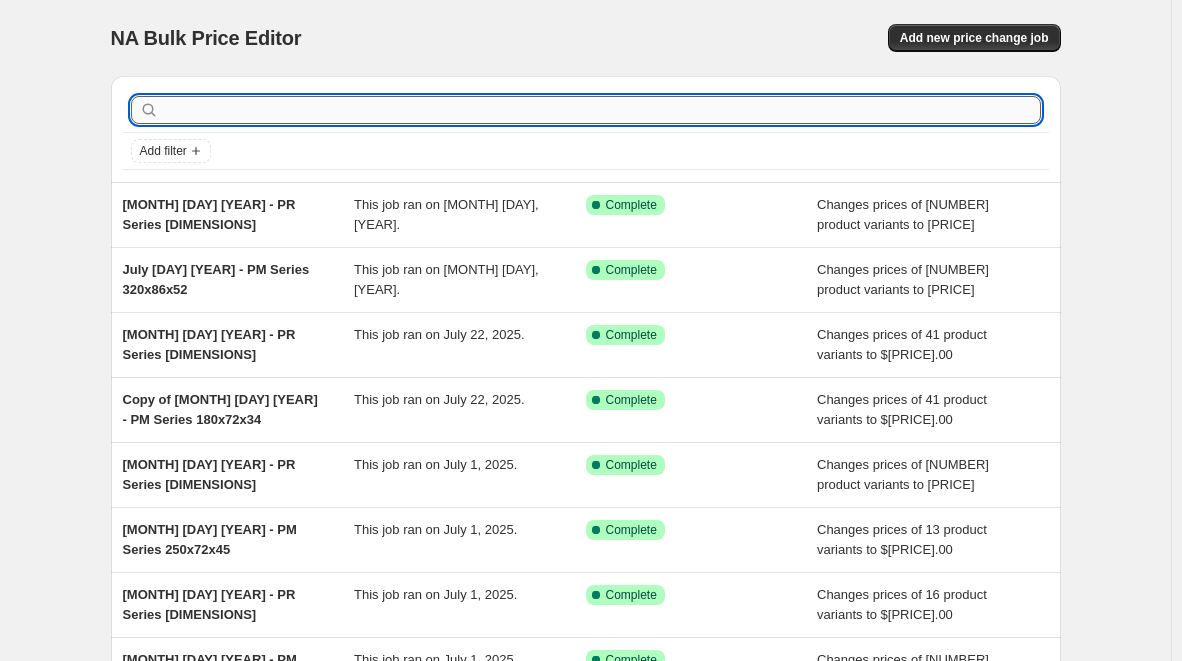 click at bounding box center [602, 110] 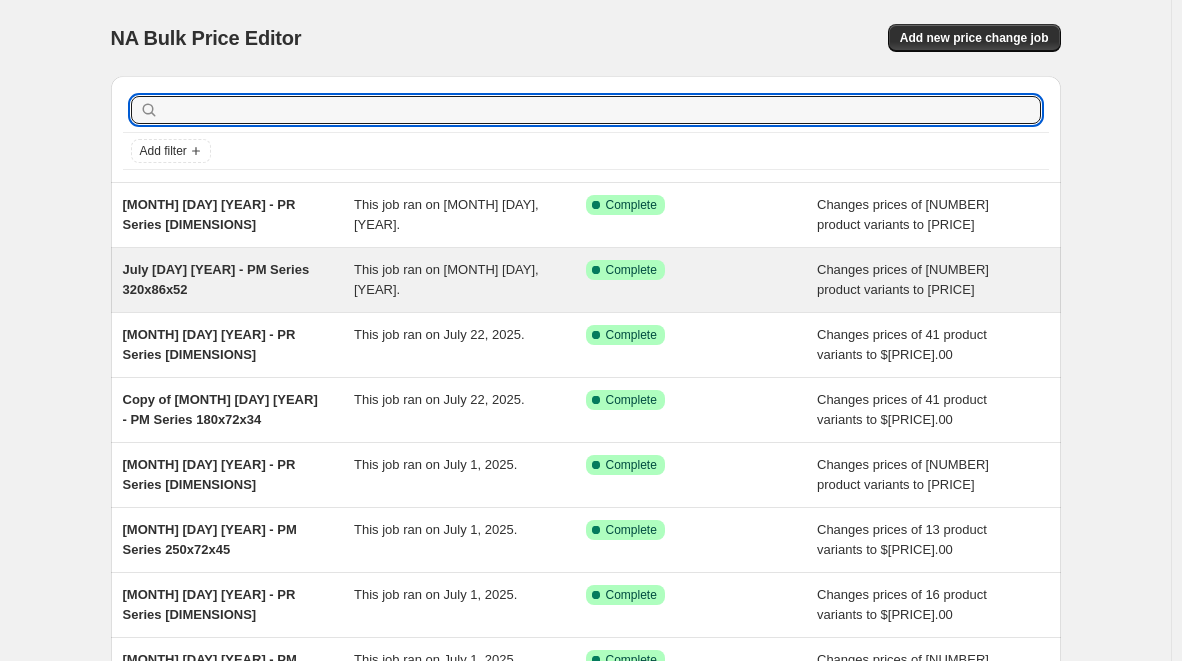 type on "[DIMENSIONS]" 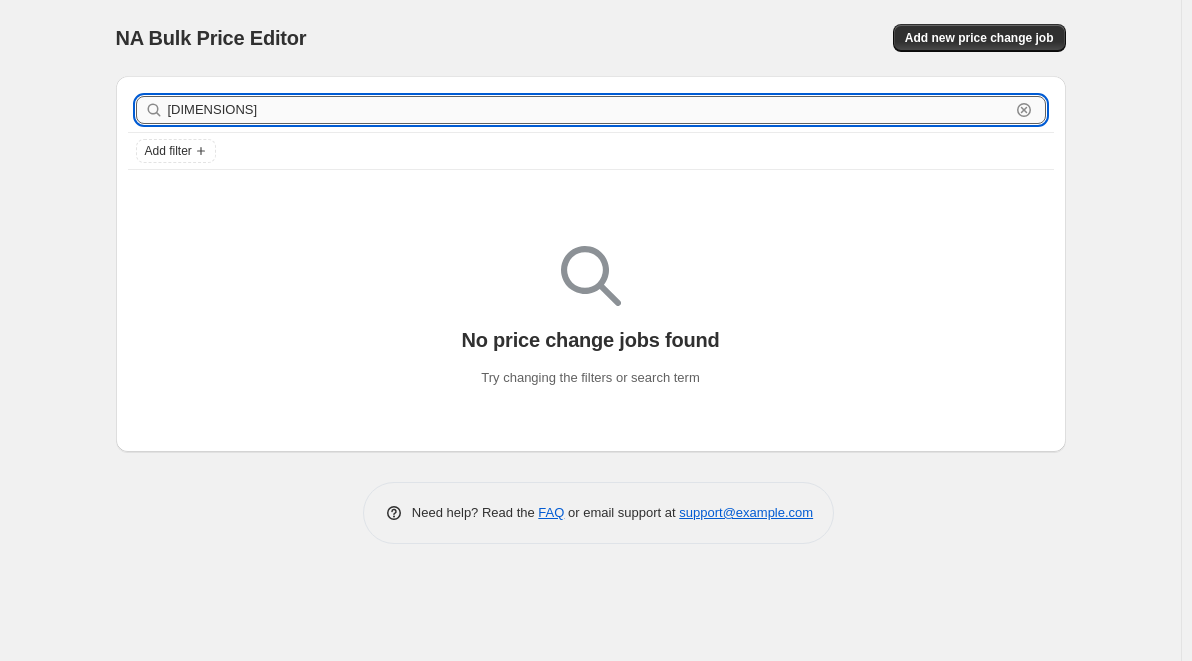 click on "[DIMENSIONS]" at bounding box center (589, 110) 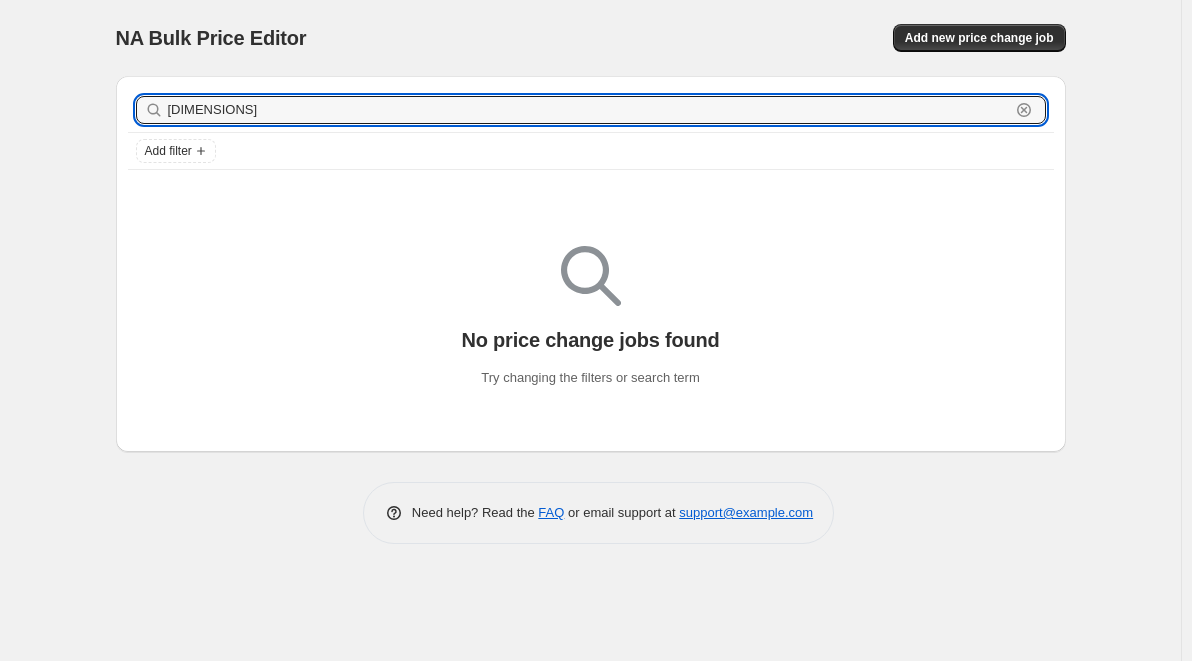 drag, startPoint x: 212, startPoint y: 114, endPoint x: 108, endPoint y: 114, distance: 104 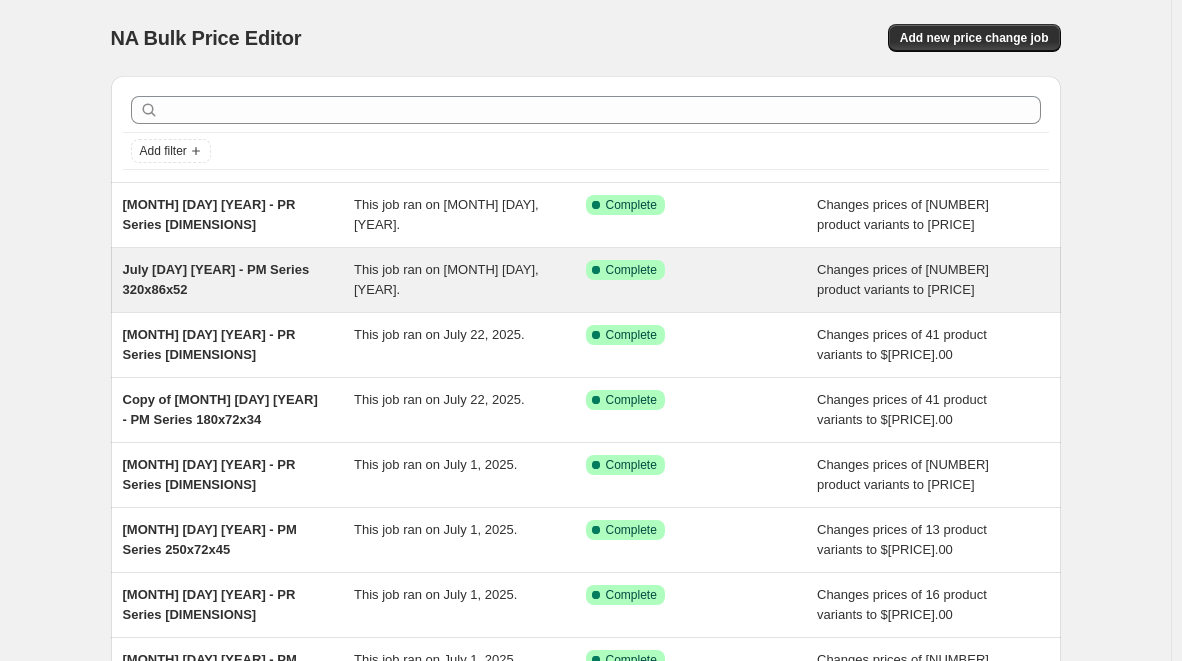 click on "This job ran on [MONTH] [DAY], [YEAR]." at bounding box center (446, 279) 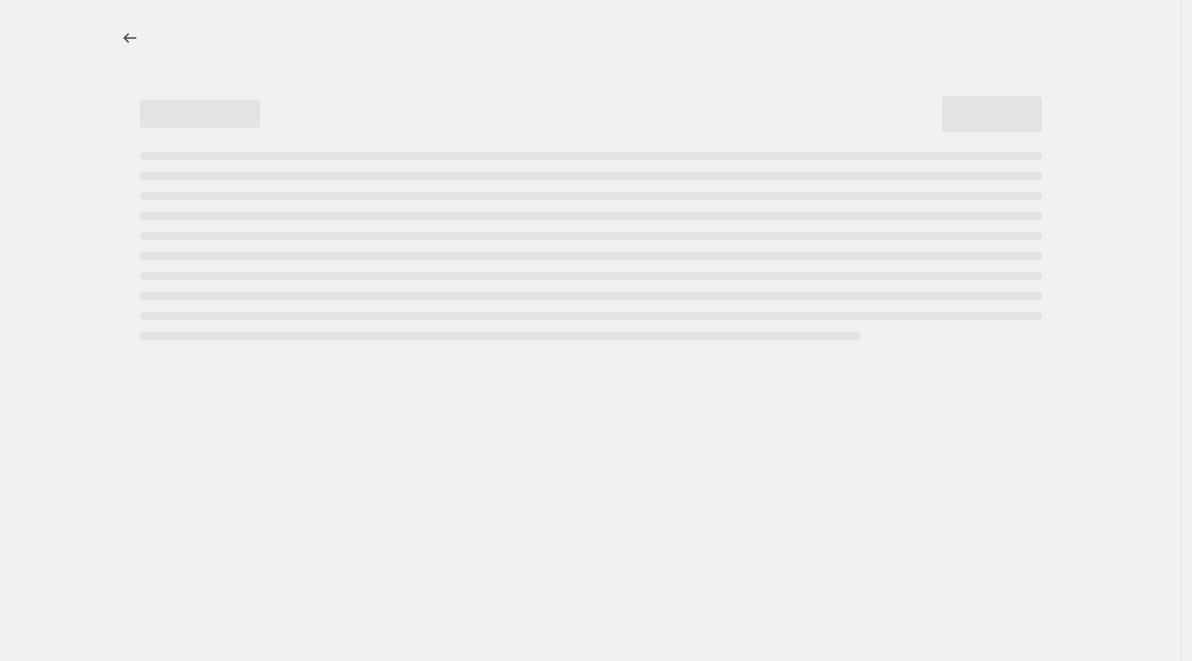 select on "pp" 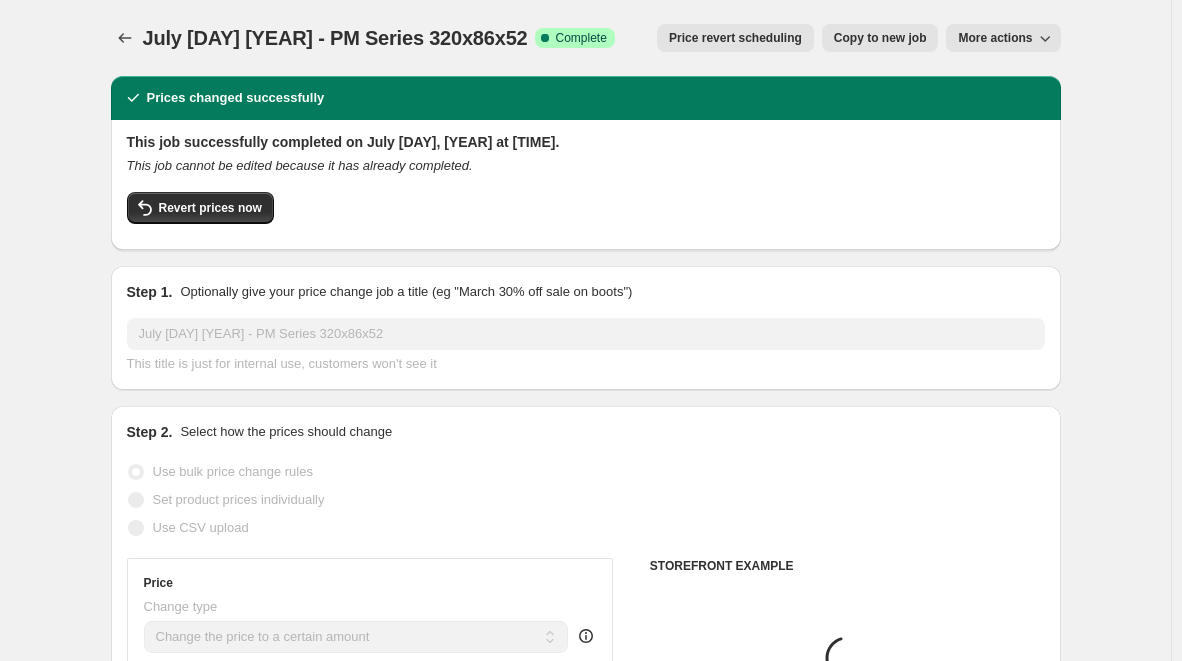 click on "Copy to new job" at bounding box center [880, 38] 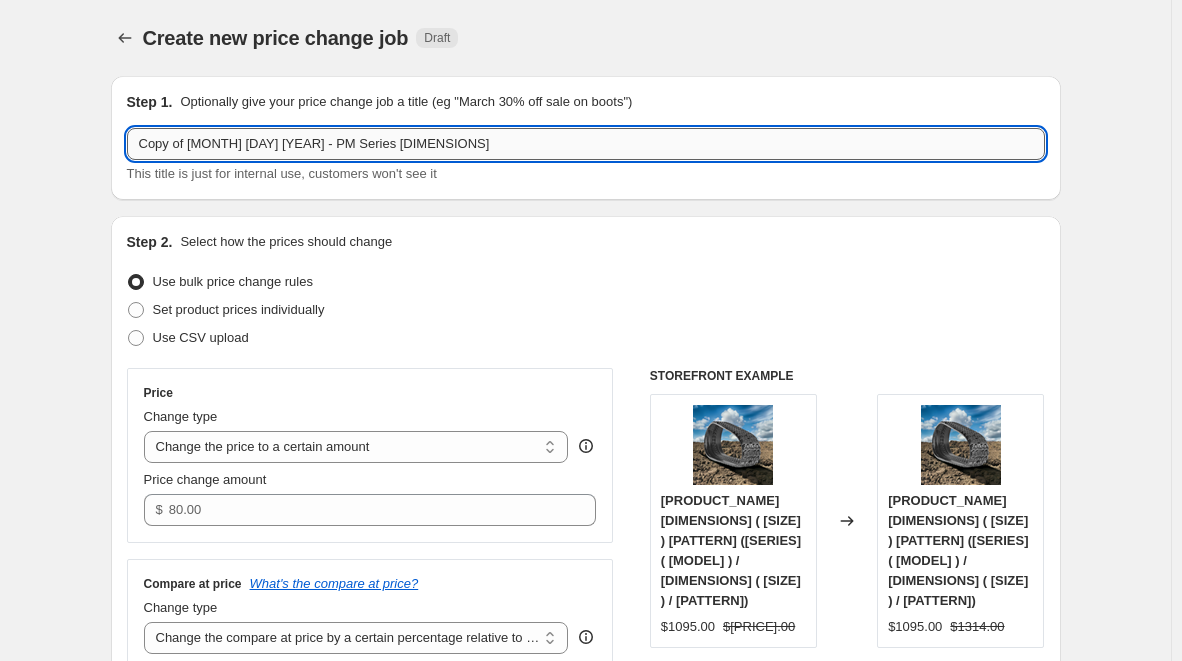 drag, startPoint x: 468, startPoint y: 148, endPoint x: 371, endPoint y: 148, distance: 97 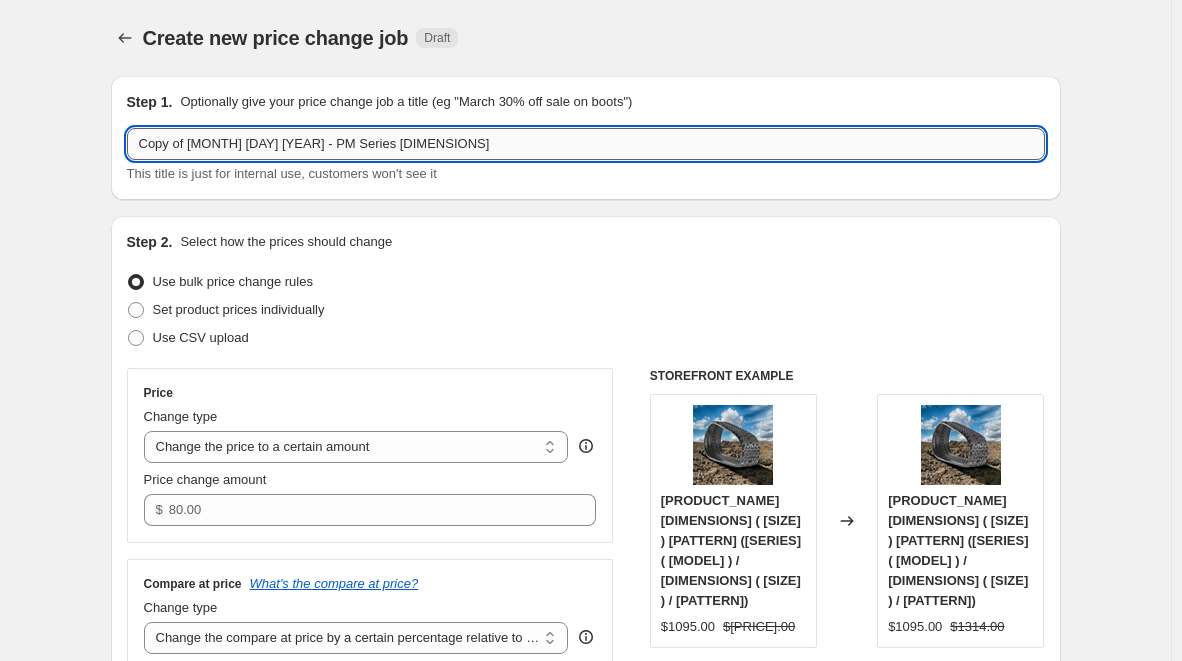 drag, startPoint x: 257, startPoint y: 149, endPoint x: 140, endPoint y: 150, distance: 117.00427 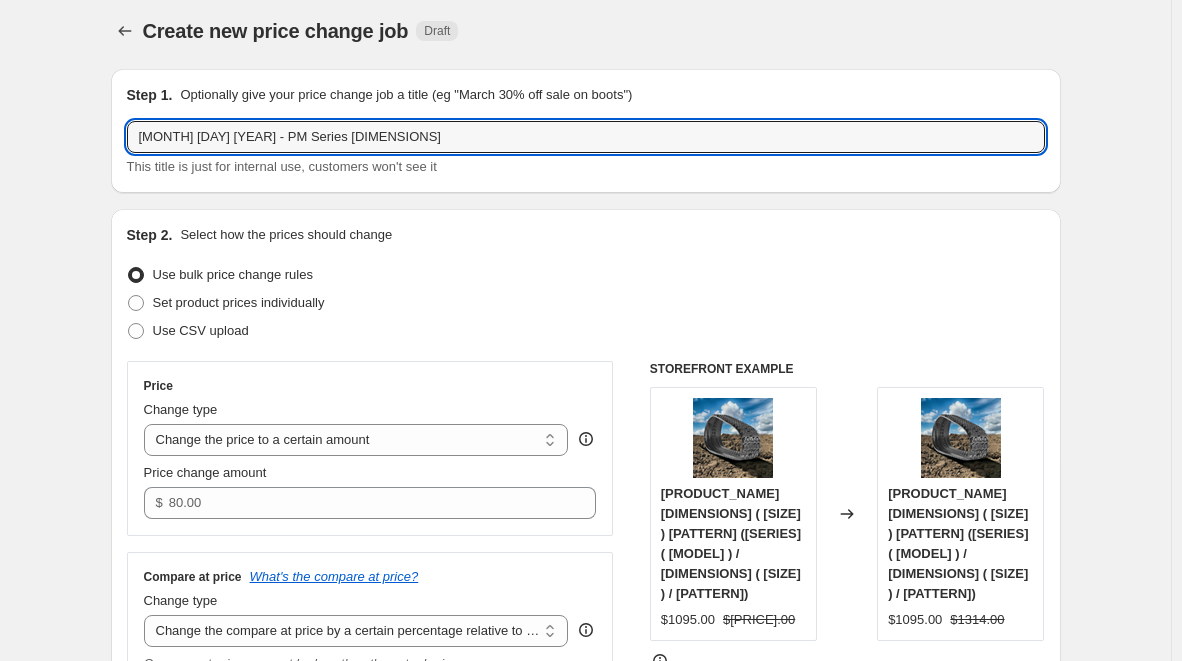 scroll, scrollTop: 0, scrollLeft: 0, axis: both 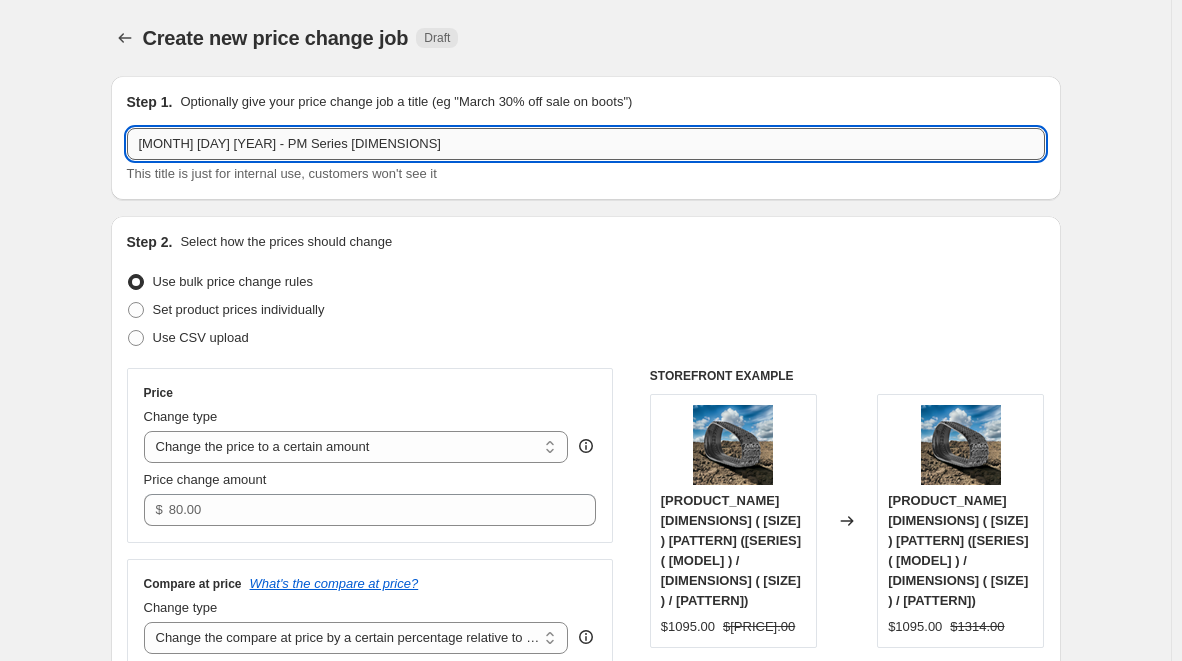 click on "[MONTH] [DAY] [YEAR] - PM Series [DIMENSIONS]" at bounding box center [586, 144] 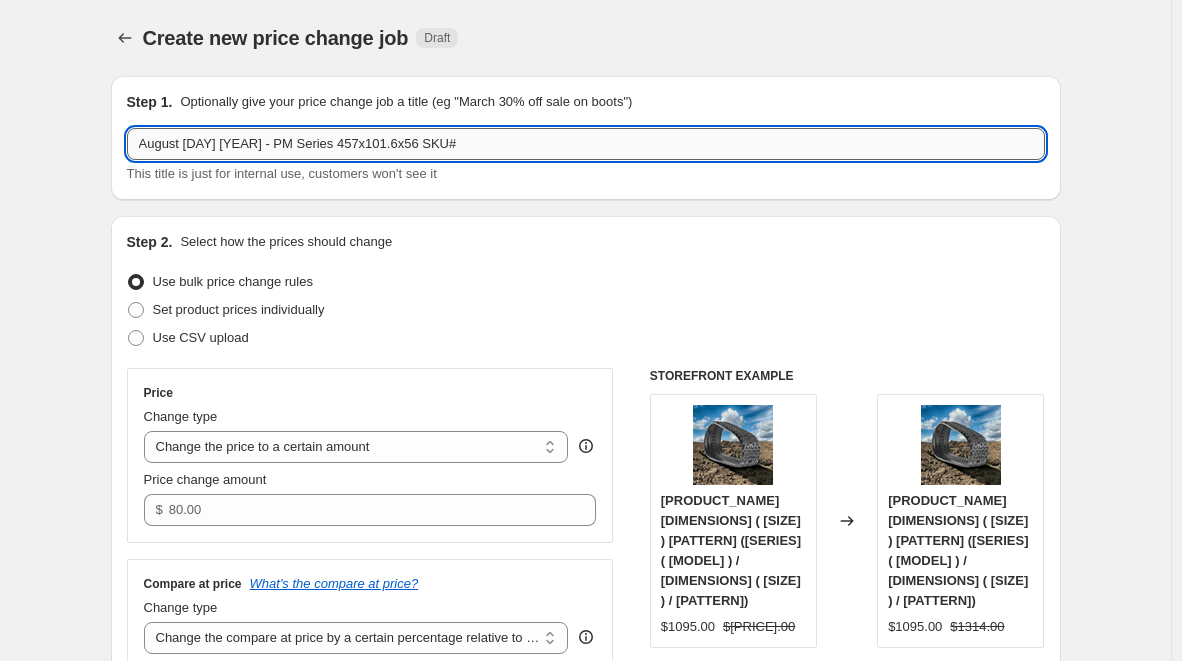 paste on "SKU: [SKU]" 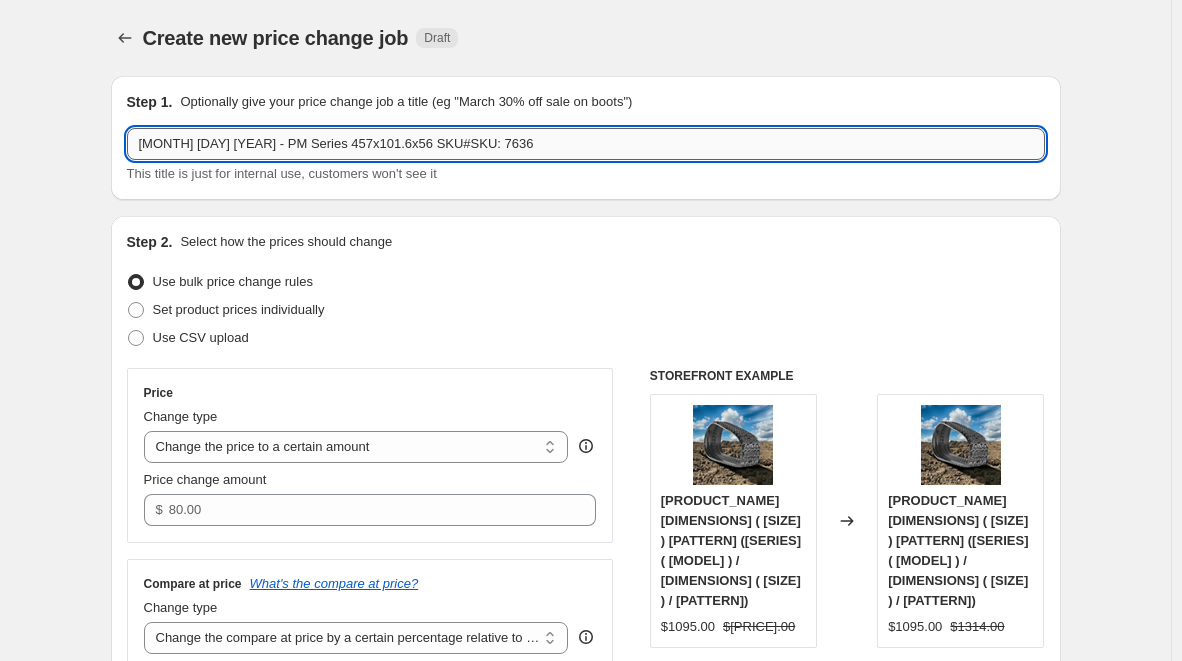 drag, startPoint x: 461, startPoint y: 147, endPoint x: 429, endPoint y: 149, distance: 32.06244 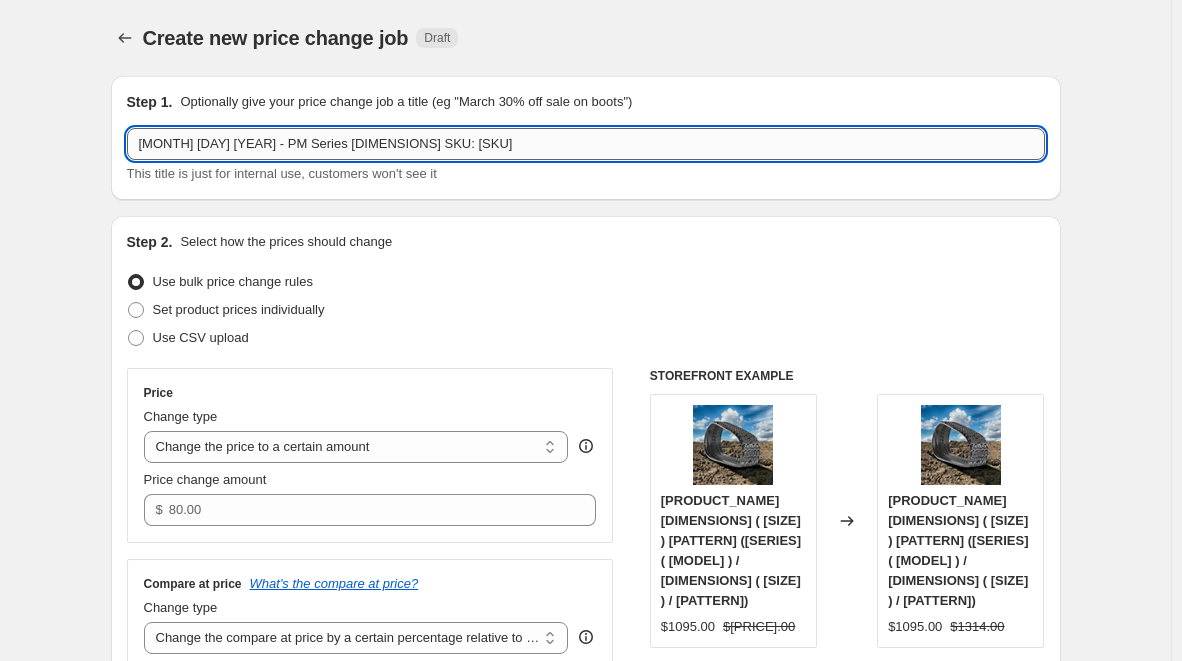 drag, startPoint x: 219, startPoint y: 143, endPoint x: 198, endPoint y: 149, distance: 21.84033 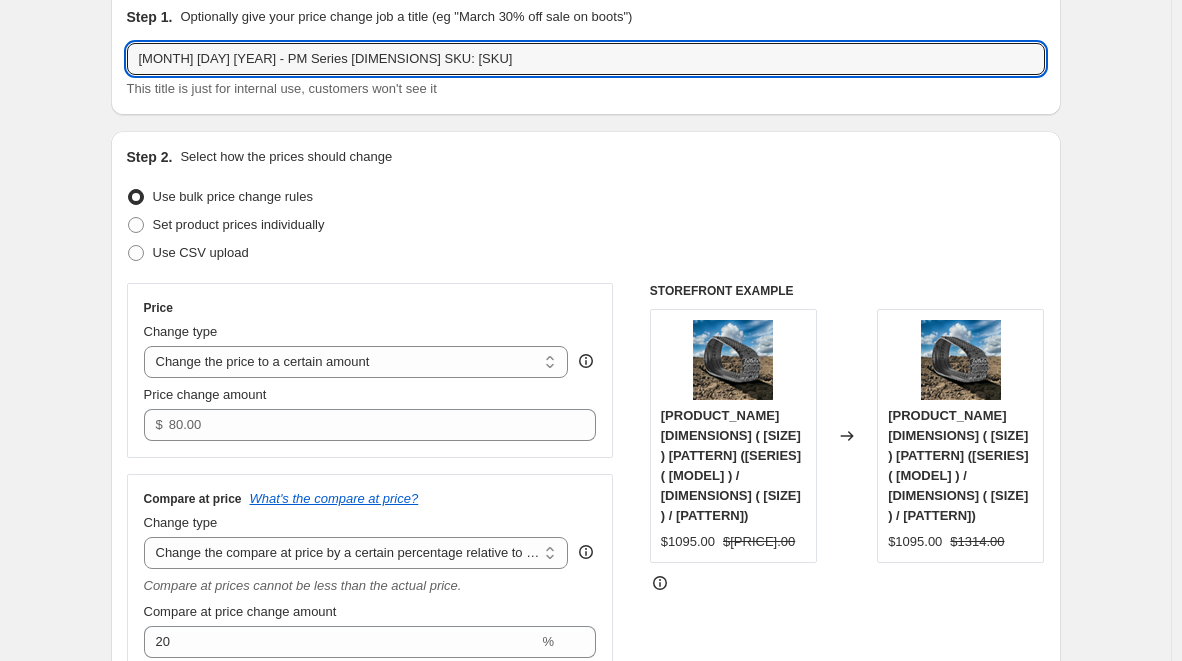 scroll, scrollTop: 33, scrollLeft: 0, axis: vertical 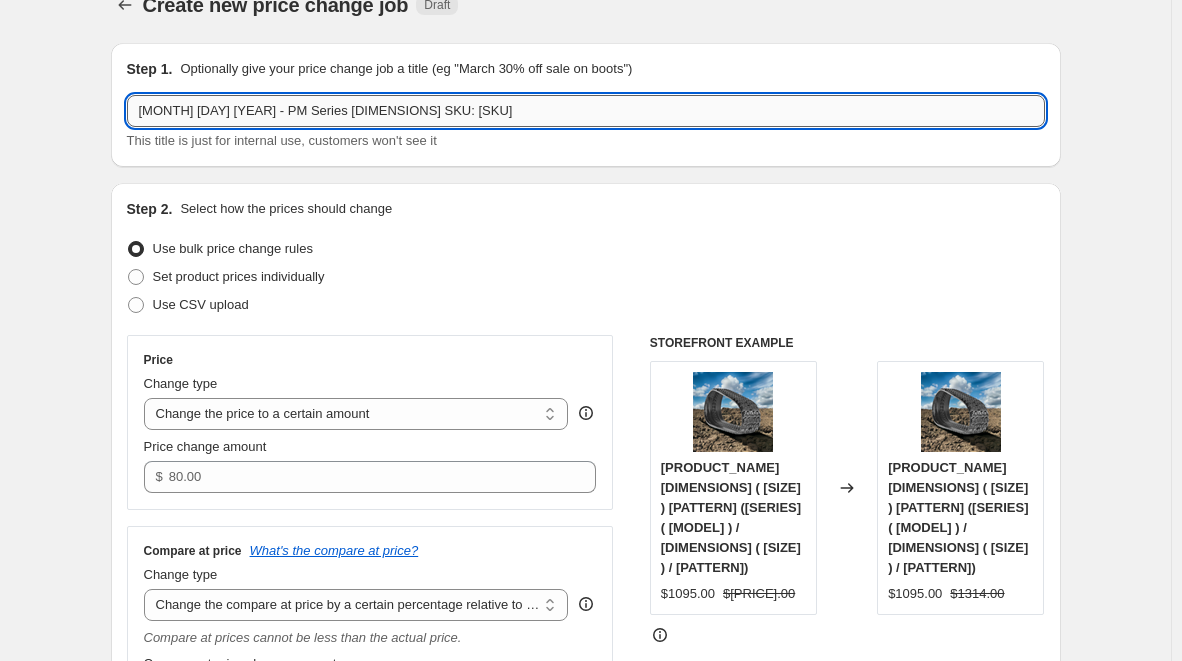 drag, startPoint x: 420, startPoint y: 111, endPoint x: 335, endPoint y: 114, distance: 85.052925 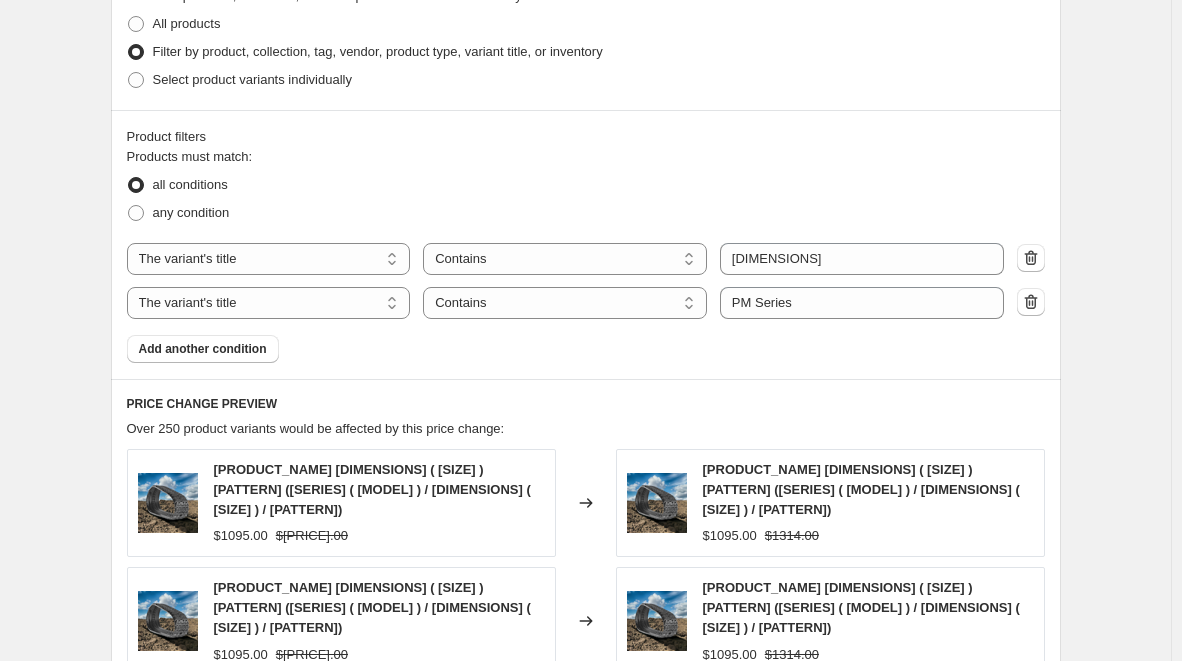 scroll, scrollTop: 1100, scrollLeft: 0, axis: vertical 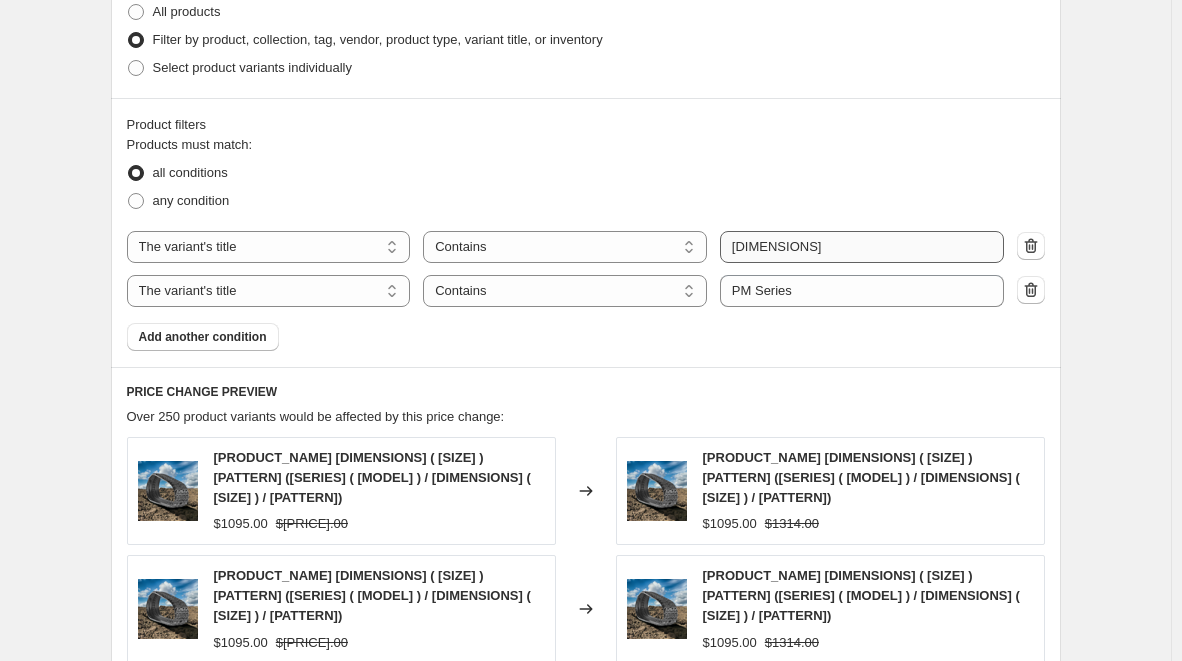 type on "[MONTH] [DAY] [YEAR] - PM Series [DIMENSIONS] SKU: [SKU]" 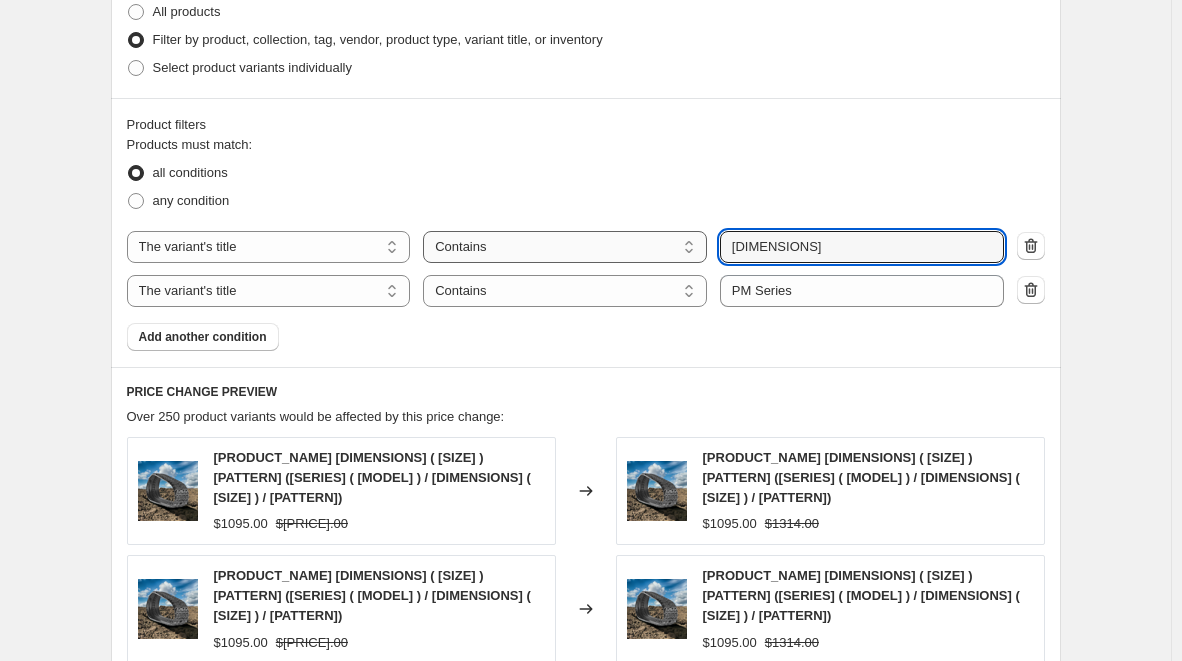 drag, startPoint x: 835, startPoint y: 245, endPoint x: 676, endPoint y: 248, distance: 159.0283 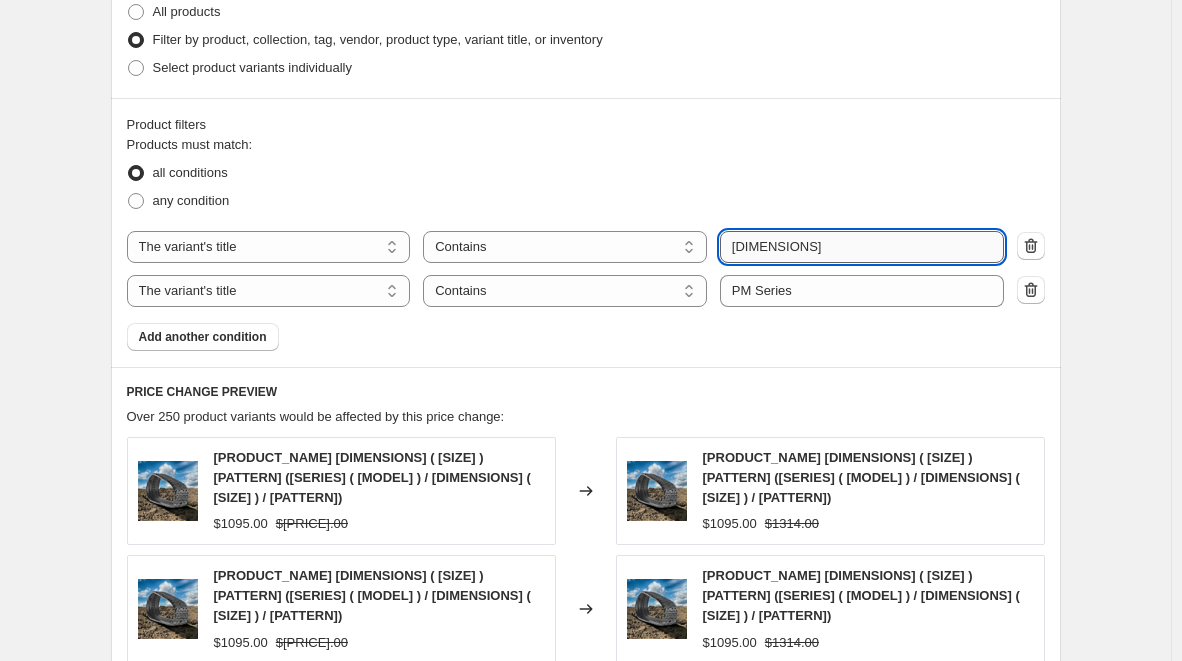 paste on "[DIMENSIONS]" 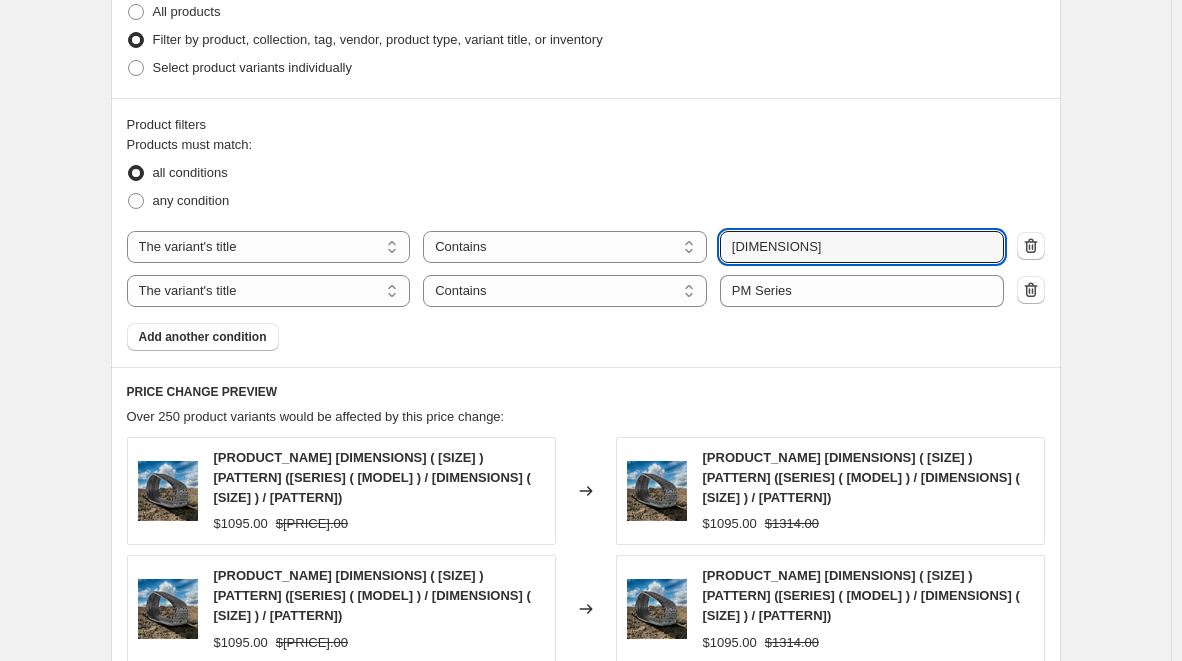 type on "[DIMENSIONS]" 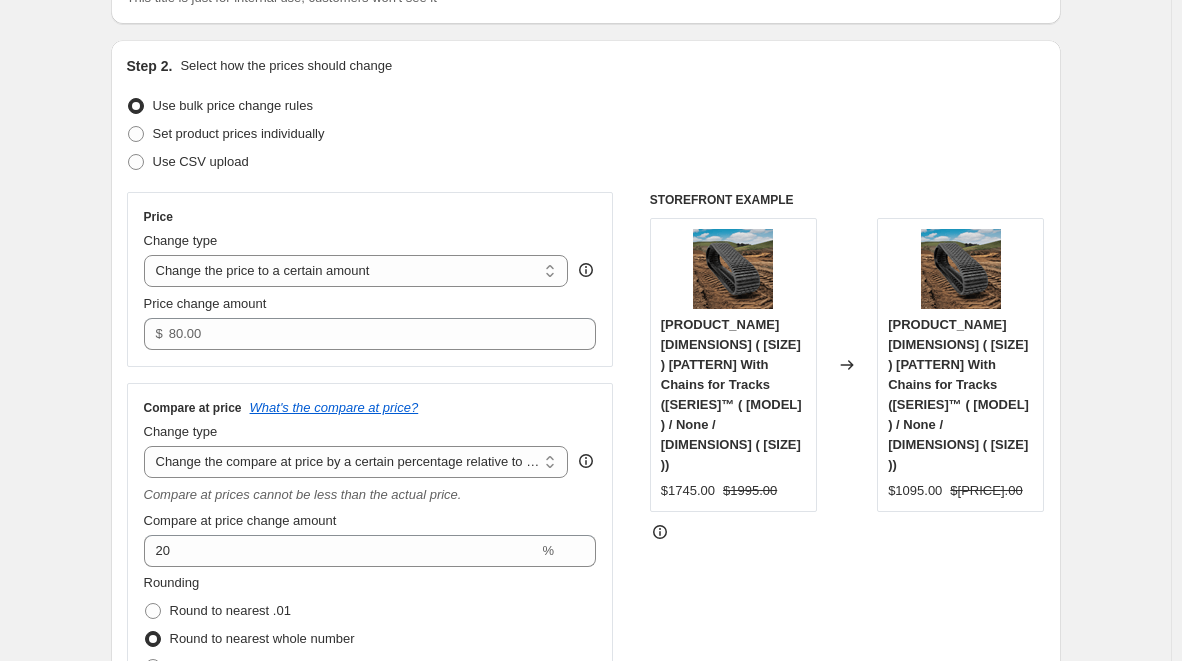 scroll, scrollTop: 100, scrollLeft: 0, axis: vertical 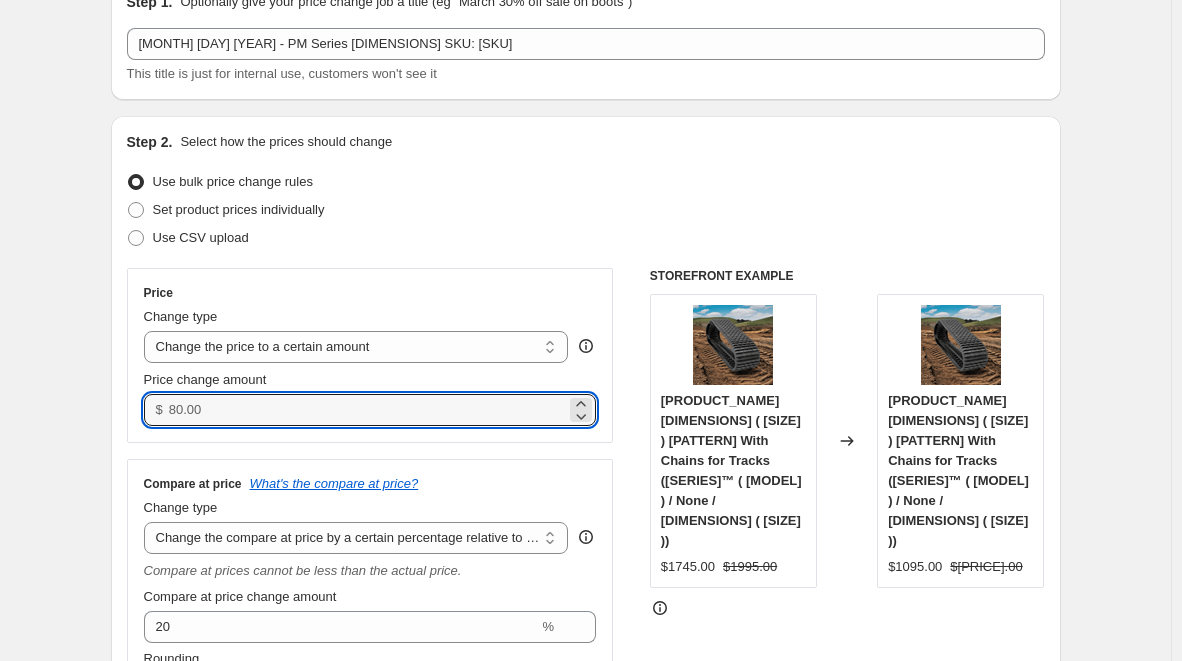 drag, startPoint x: 271, startPoint y: 408, endPoint x: 155, endPoint y: 408, distance: 116 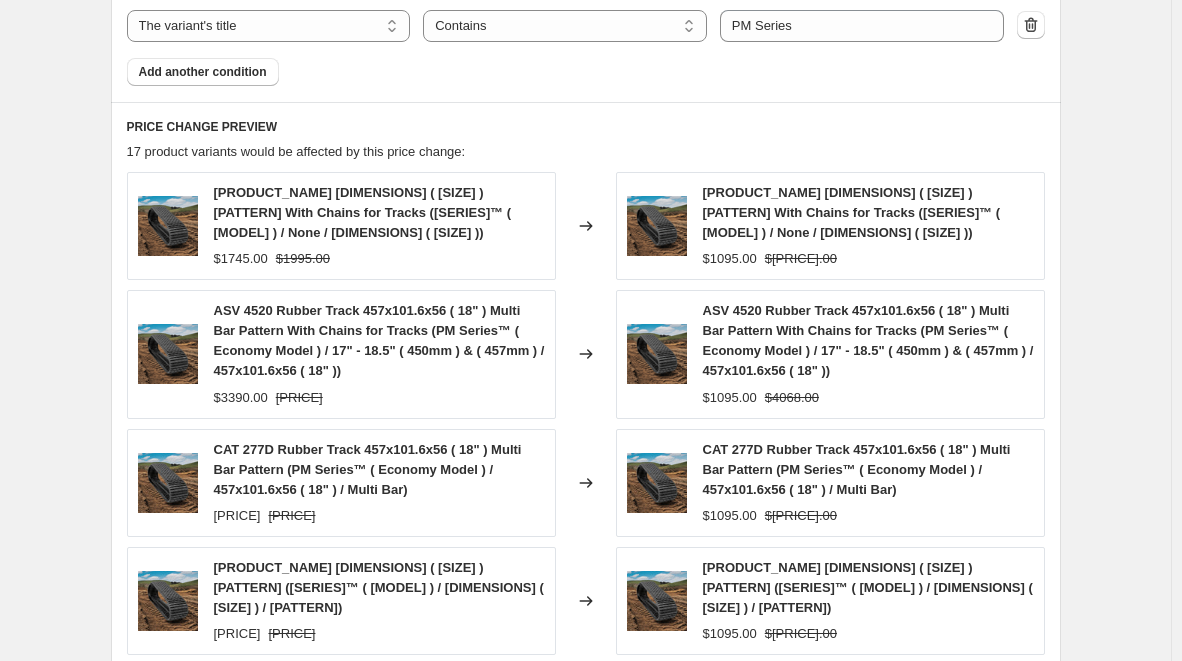 scroll, scrollTop: 1366, scrollLeft: 0, axis: vertical 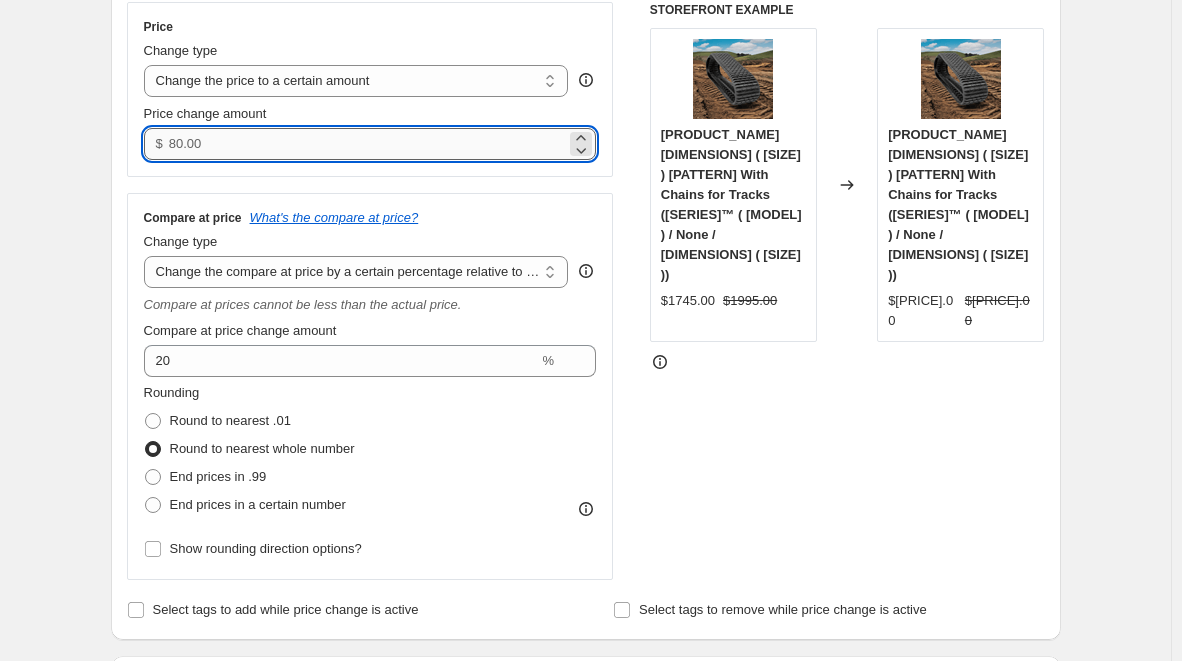 drag, startPoint x: 295, startPoint y: 152, endPoint x: 183, endPoint y: 155, distance: 112.04017 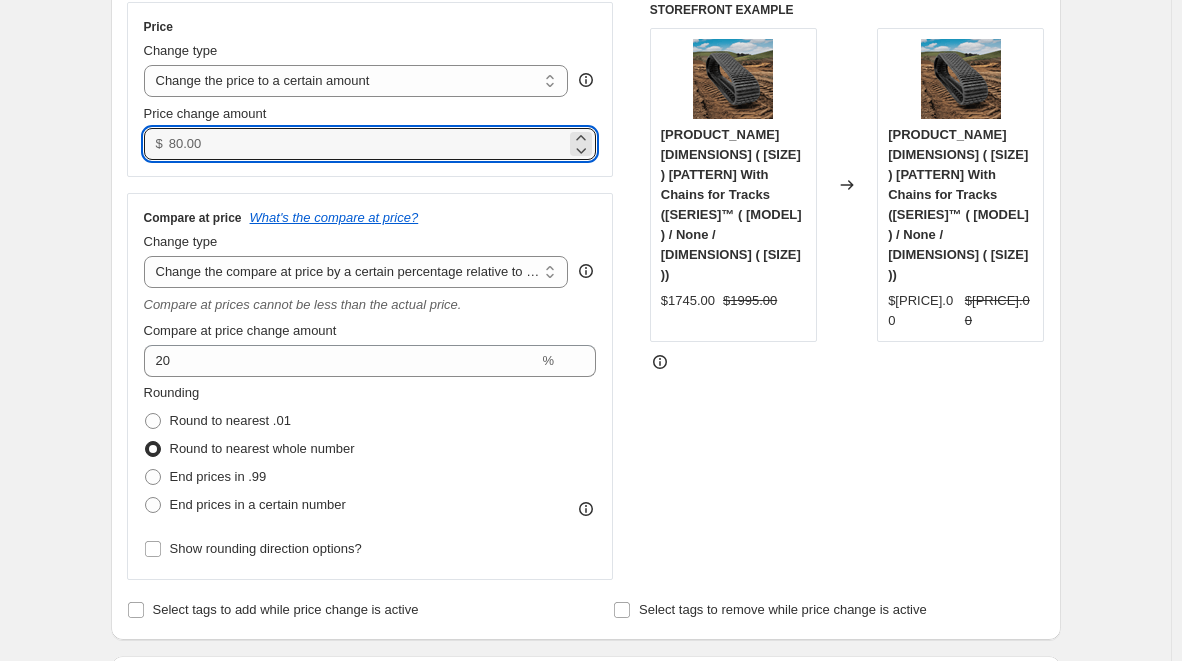 click on "Step 1. Optionally give your price change job a title (eg "March 30% off sale on boots") August [DAY] [YEAR] - PM Series 457x101.6x56 SKU: [SKU] This title is just for internal use, customers won't see it Step 2. Select how the prices should change Use bulk price change rules Set product prices individually Use CSV upload Price Change type Change the price to a certain amount Change the price by a certain amount Change the price by a certain percentage Change the price to the current compare at price (price before sale) Change the price by a certain amount relative to the compare at price Change the price by a certain percentage relative to the compare at price Don't change the price Change the price by a certain percentage relative to the cost per item Change price to certain cost margin Change the price to a certain amount Price change amount $ [PRICE].00 Compare at price What's the compare at price? Change type Change the compare at price to the current price (sale) Change the compare at price to a certain amount" at bounding box center [578, 857] 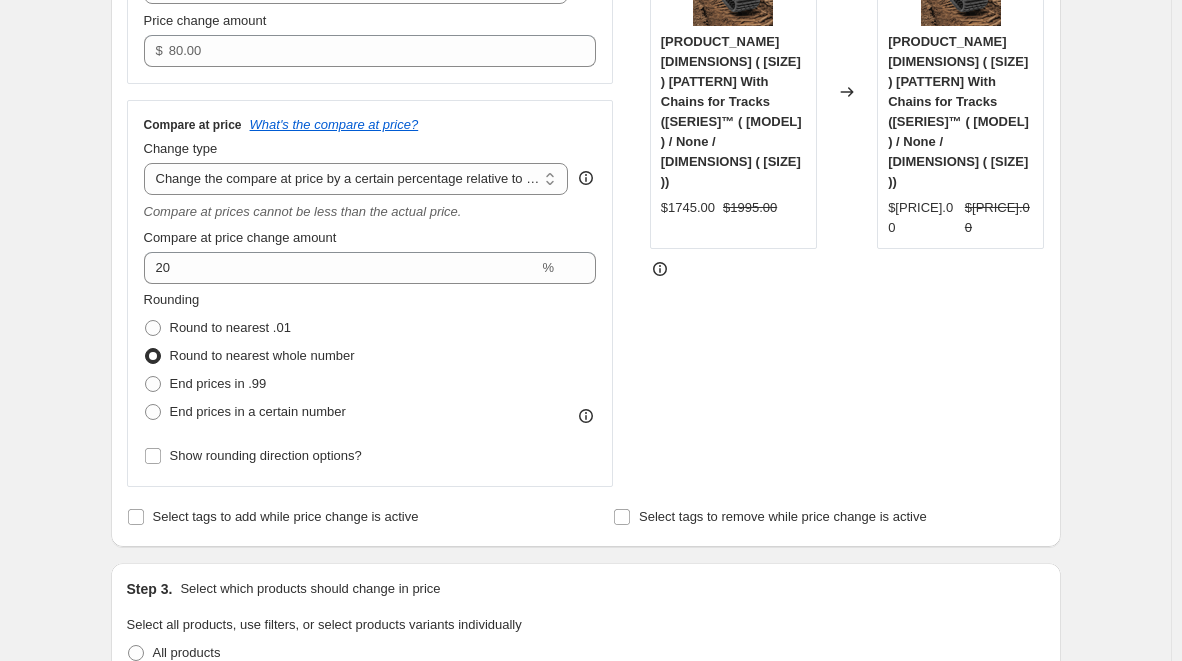 scroll, scrollTop: 466, scrollLeft: 0, axis: vertical 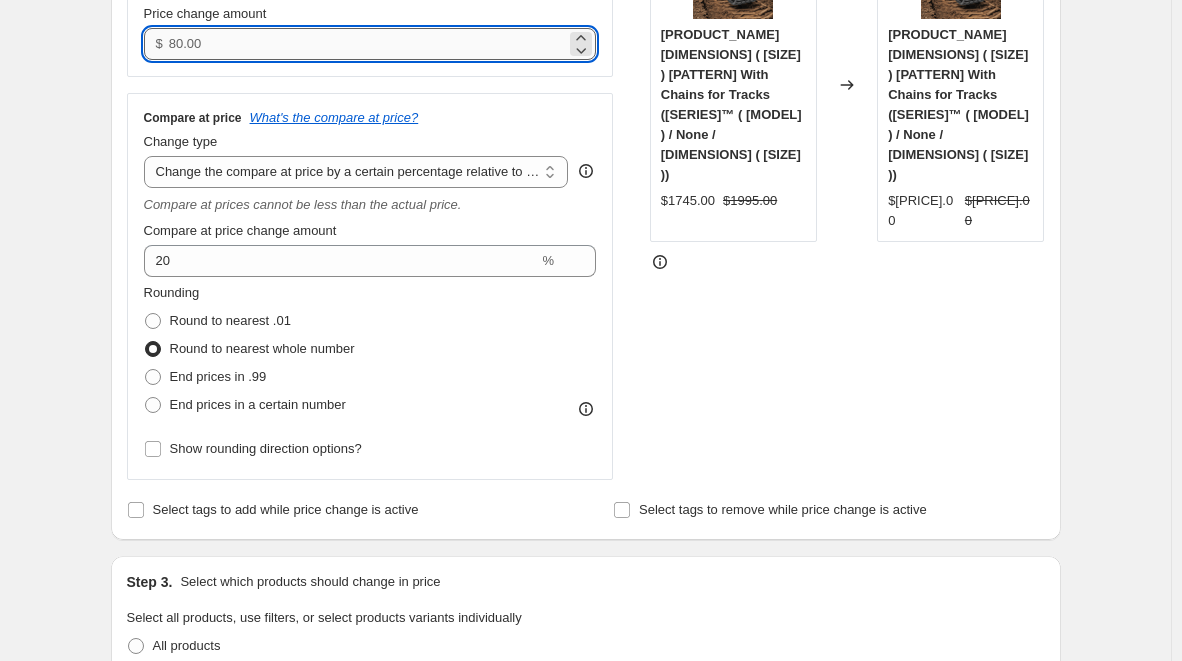 click on "[PRICE].00" at bounding box center [367, 44] 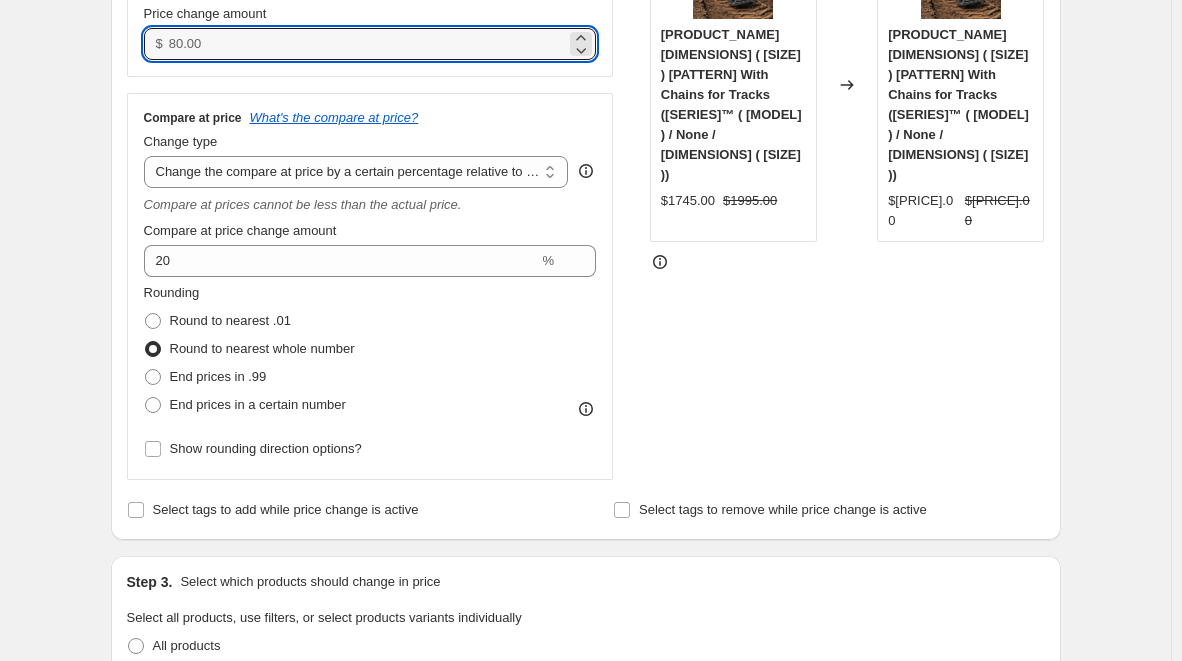 type on "[PRICE]" 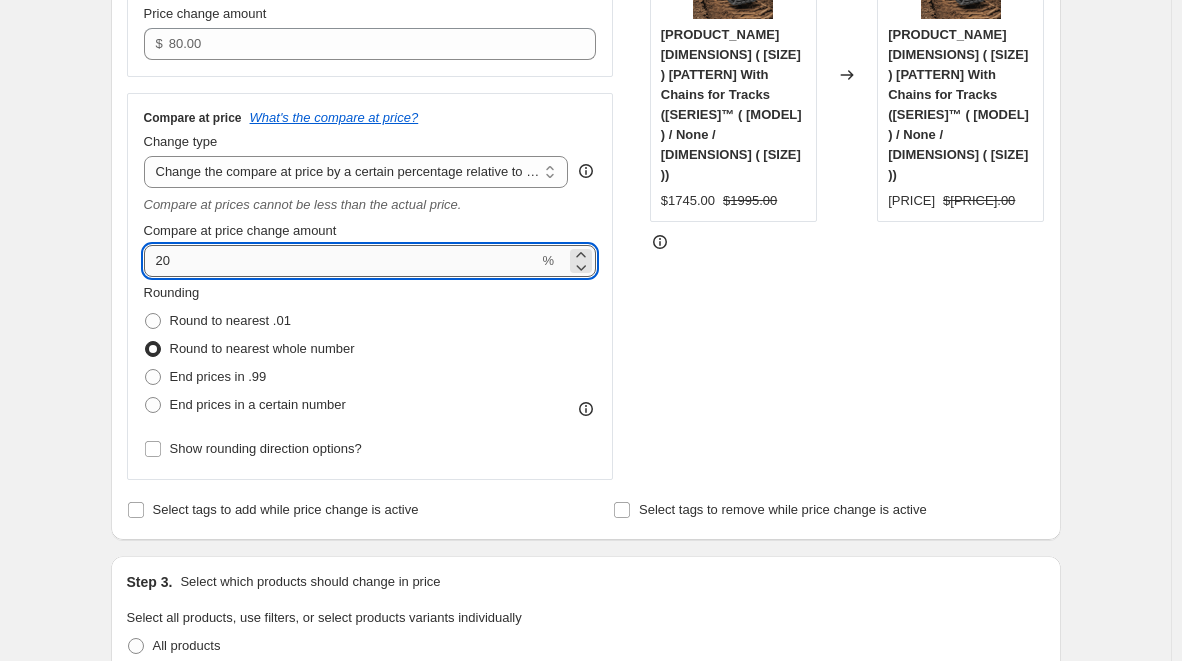 drag, startPoint x: 193, startPoint y: 265, endPoint x: 171, endPoint y: 264, distance: 22.022715 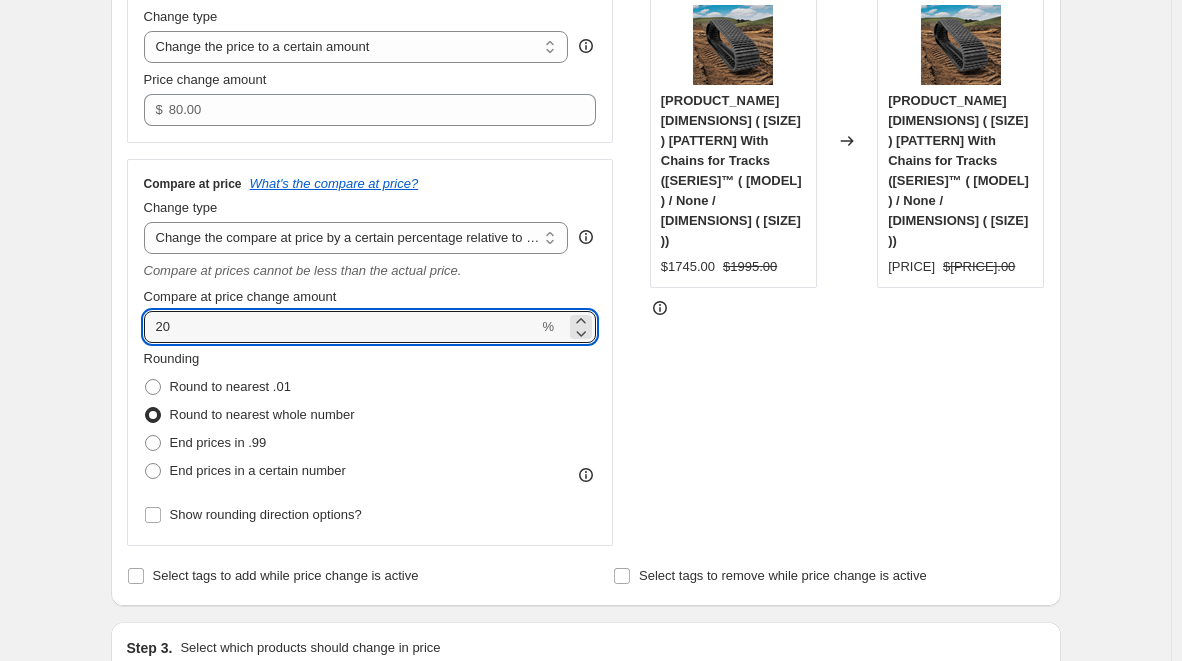 scroll, scrollTop: 400, scrollLeft: 0, axis: vertical 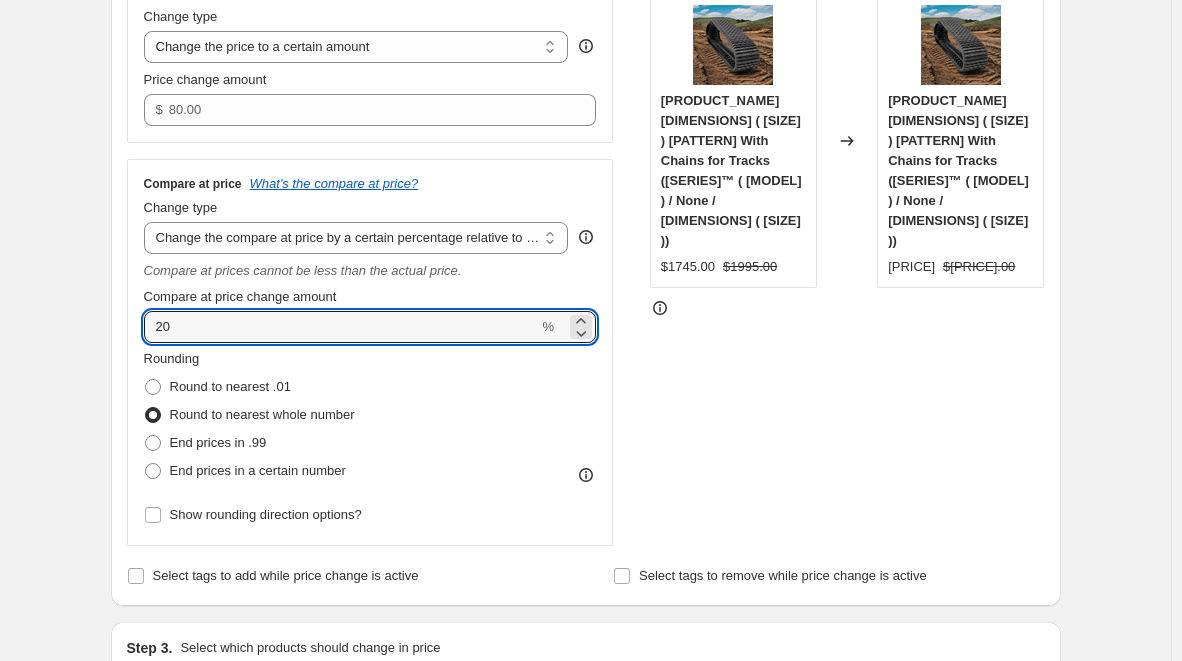 click on "Create new price change job. This page is ready Create new price change job Draft Step 1. Optionally give your price change job a title (eg "[MONTH] 30% off sale on boots") [MONTH] [DAY] [YEAR] - PM Series 457x101.6x56 SKU: 7636 This title is just for internal use, customers won't see it Step 2. Select how the prices should change Use bulk price change rules Set product prices individually Use CSV upload Price Change type Change the price to a certain amount Change the price by a certain amount Change the price by a certain percentage Change the price to the current compare at price (price before sale) Change the price by a certain amount relative to the compare at price Change the price by a certain percentage relative to the compare at price Don't change the price Change the price by a certain percentage relative to the cost per item Change price to certain cost margin Change the price to a certain amount Price change amount $ [PRICE] Compare at price What's the compare at price? Change type 20 % Rounding [PRICE]" at bounding box center [585, 854] 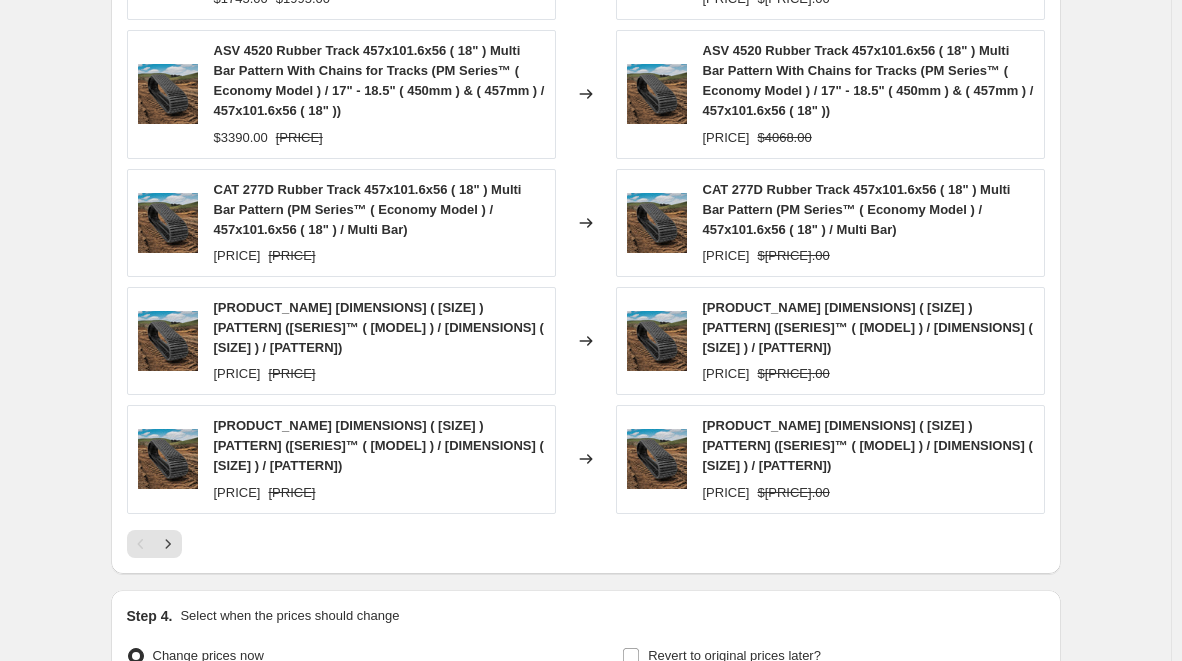 scroll, scrollTop: 1633, scrollLeft: 0, axis: vertical 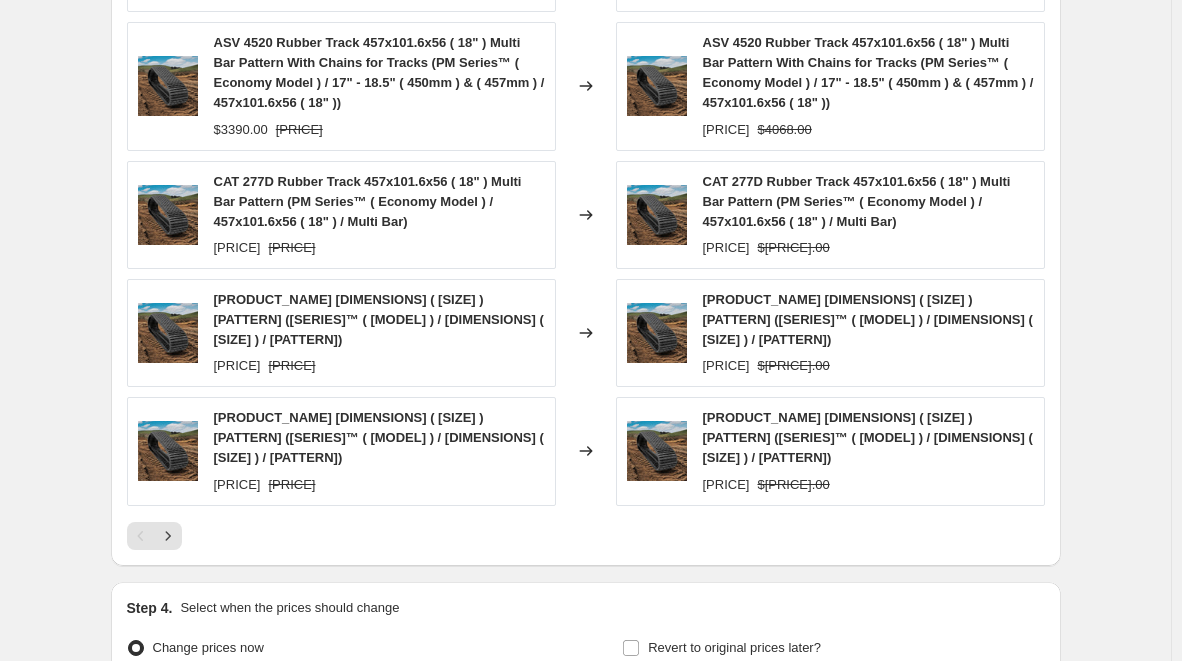 click 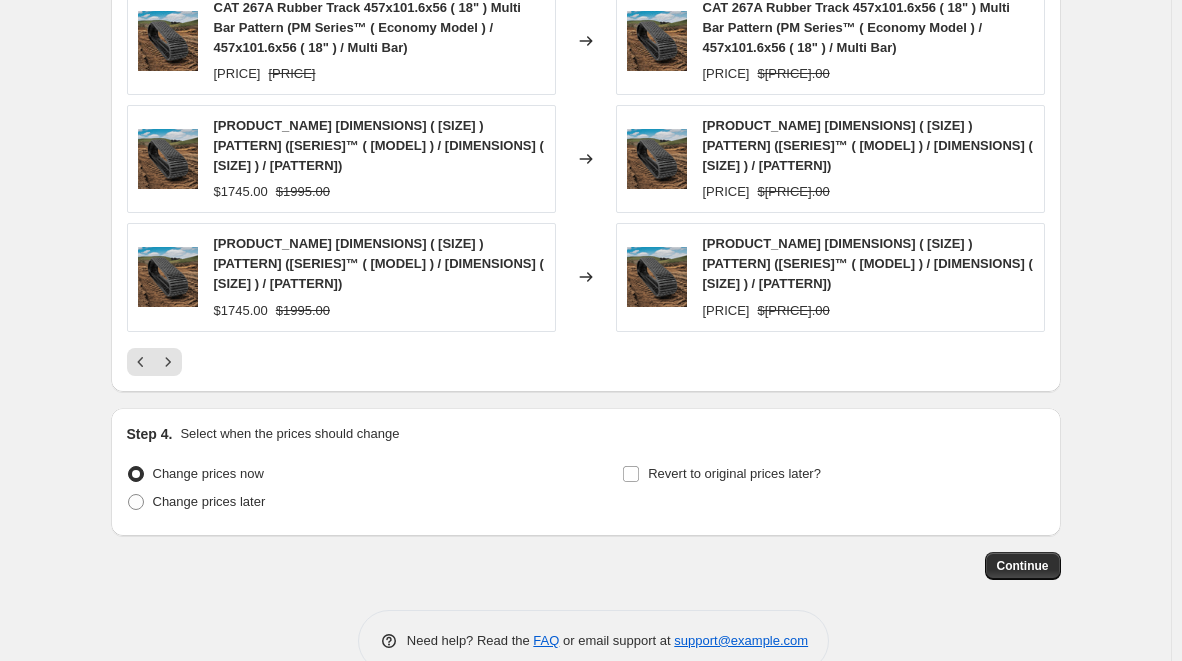 scroll, scrollTop: 1828, scrollLeft: 0, axis: vertical 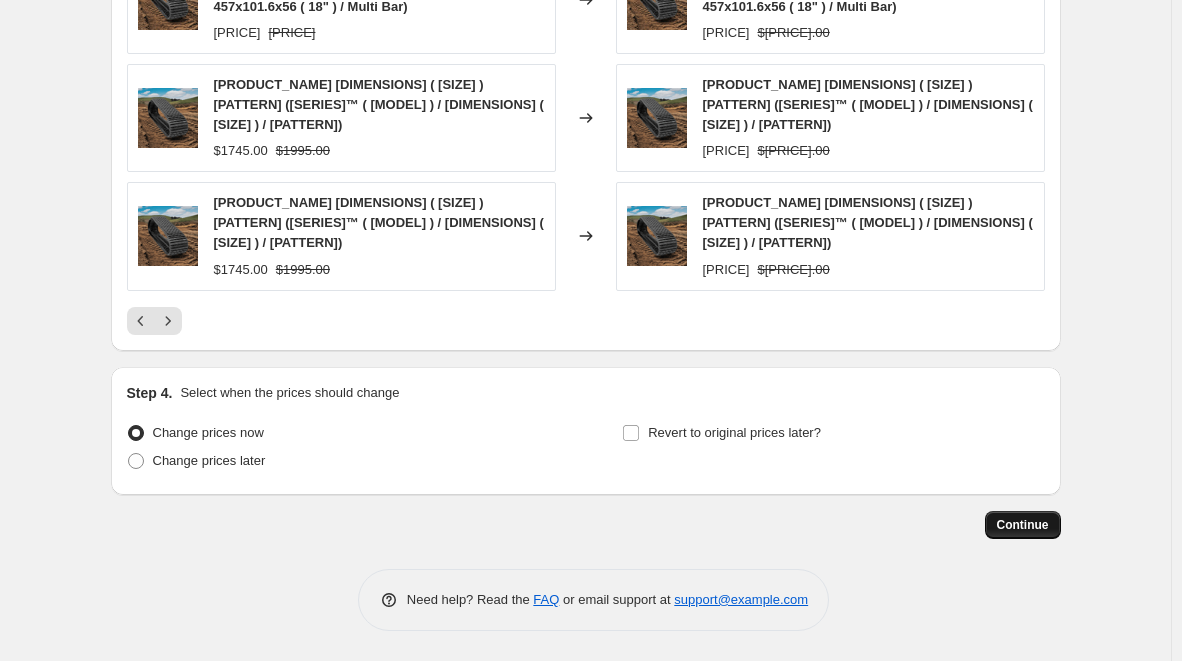 click on "Continue" at bounding box center (1023, 525) 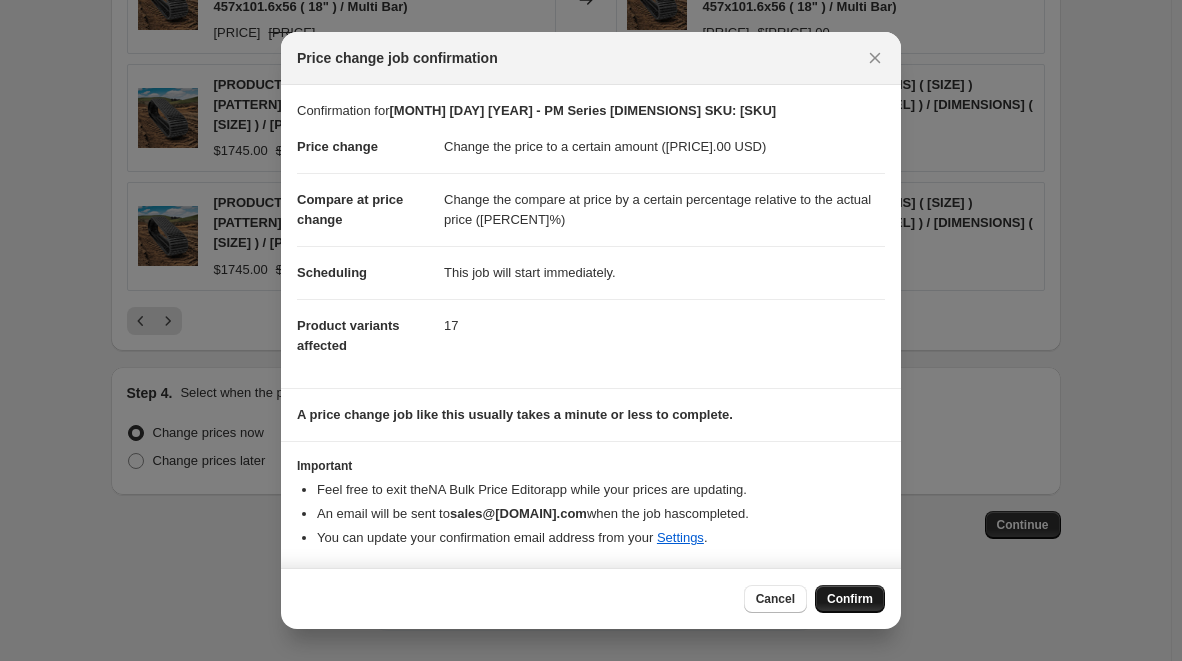 click on "Confirm" at bounding box center [850, 599] 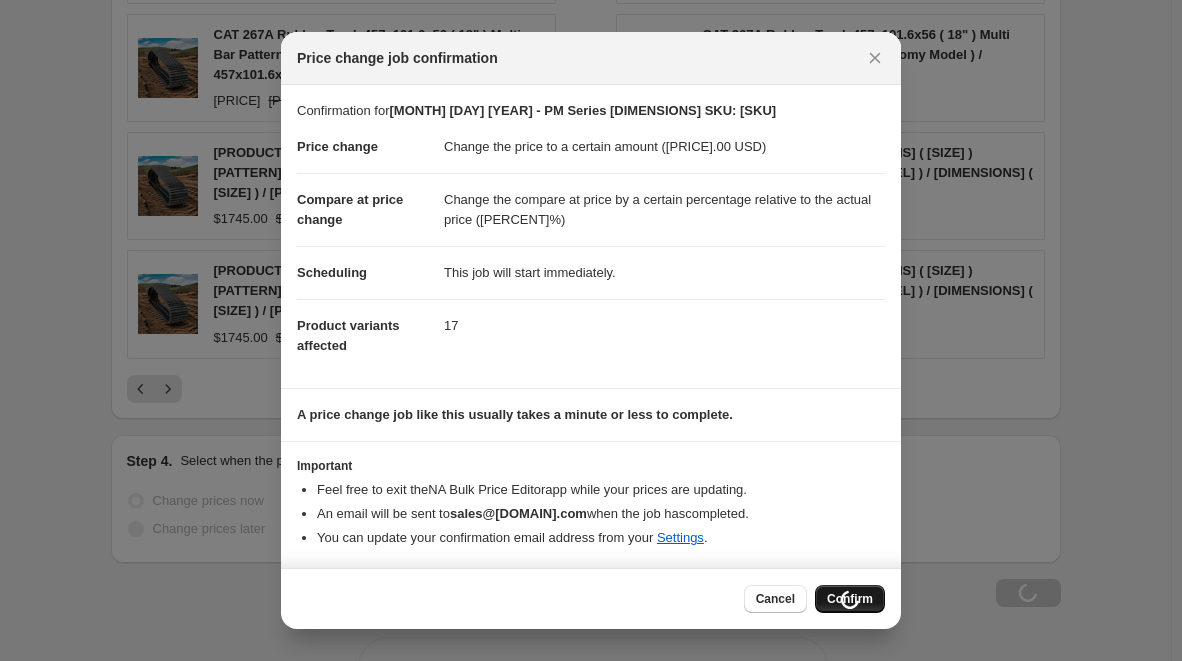 scroll, scrollTop: 1896, scrollLeft: 0, axis: vertical 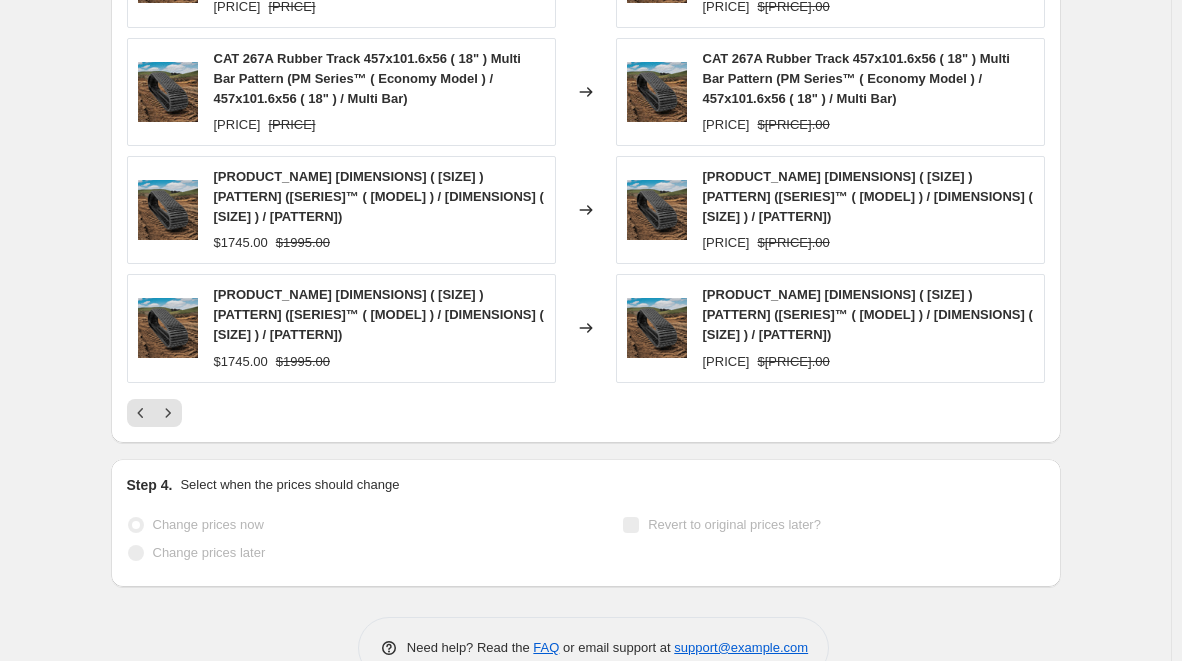select on "pp" 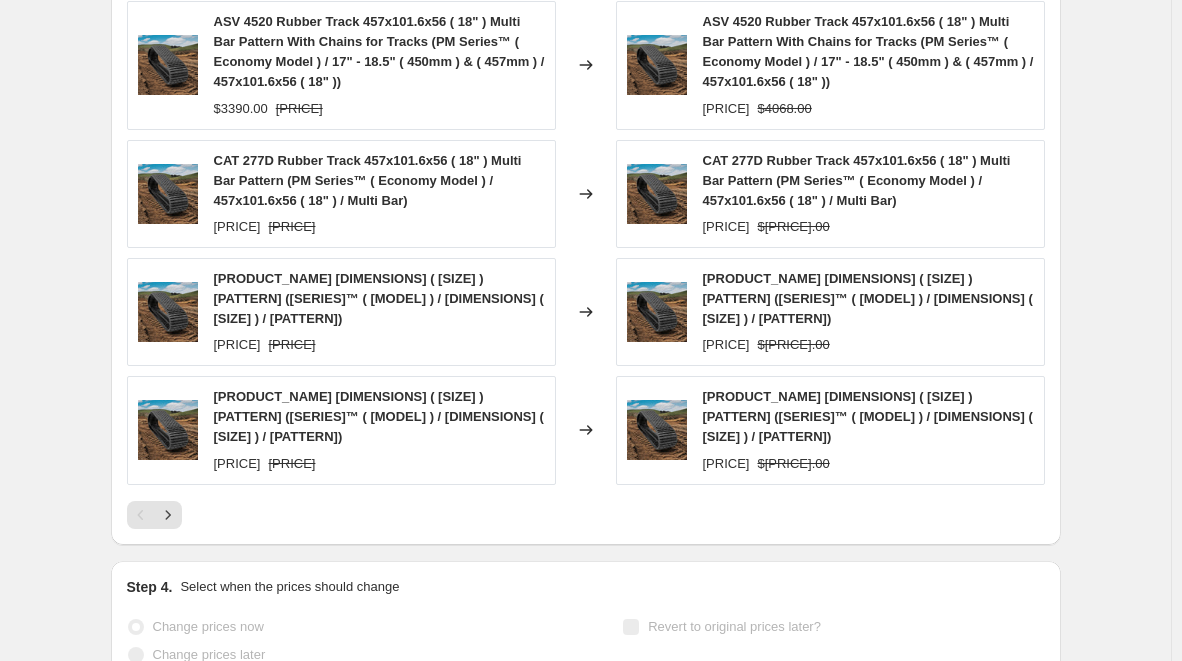 scroll, scrollTop: 0, scrollLeft: 0, axis: both 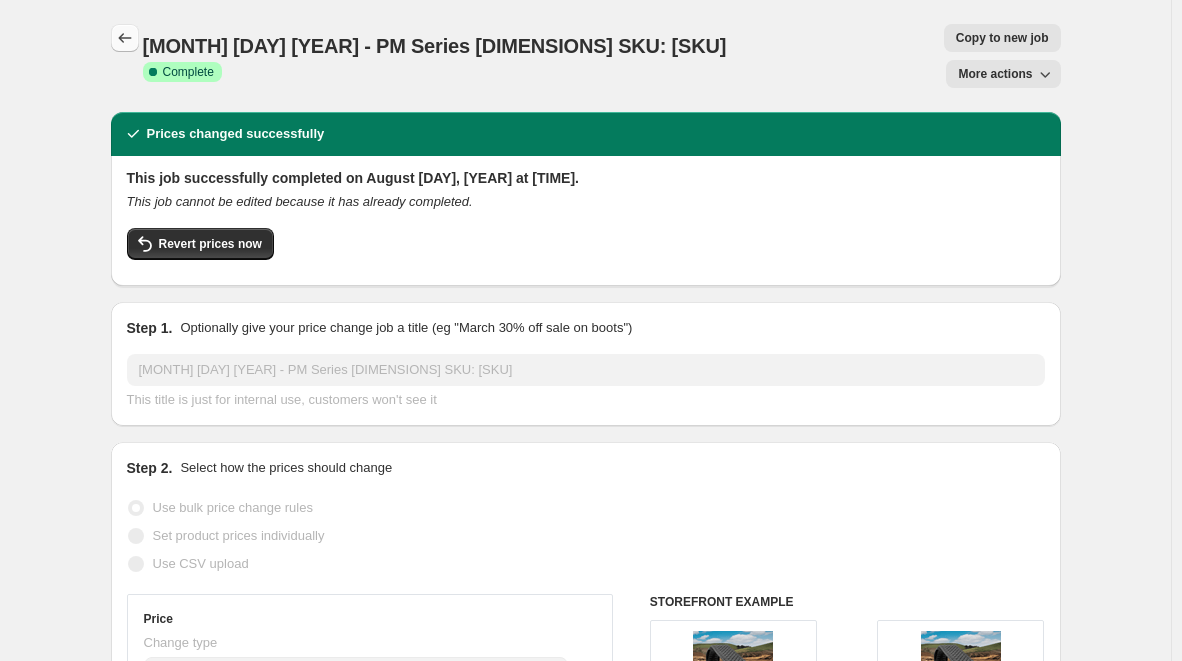 click 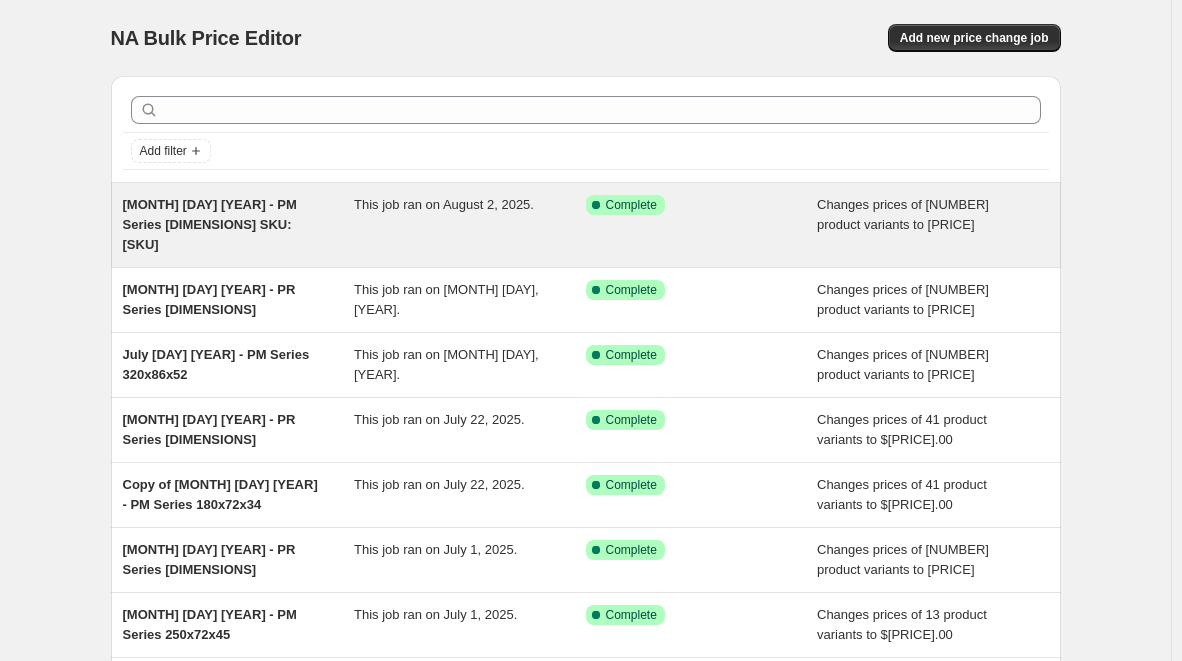 click on "[MONTH] [DAY] [YEAR] - PM Series [DIMENSIONS] SKU: [SKU]" at bounding box center (239, 225) 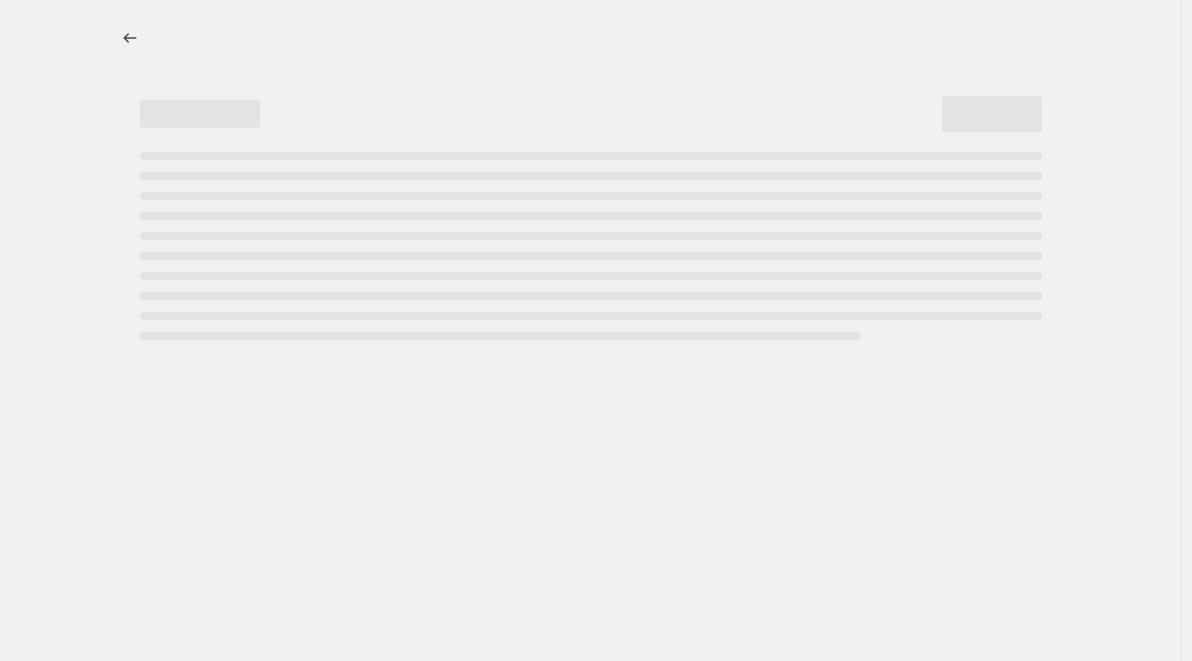 select on "pp" 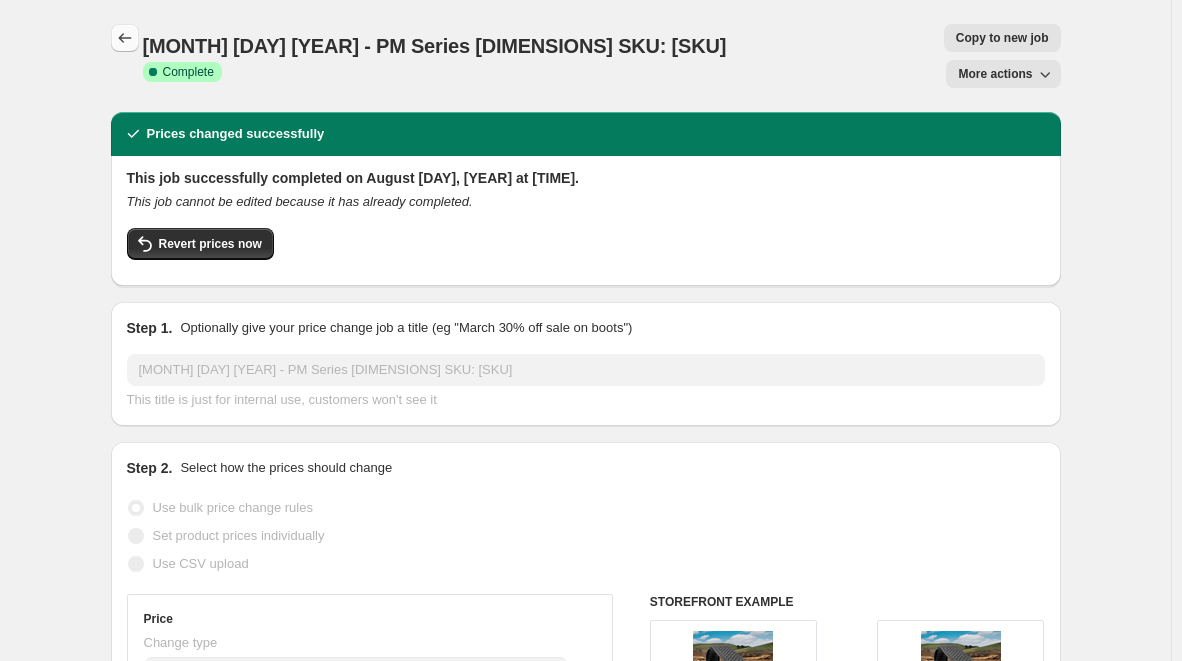 click 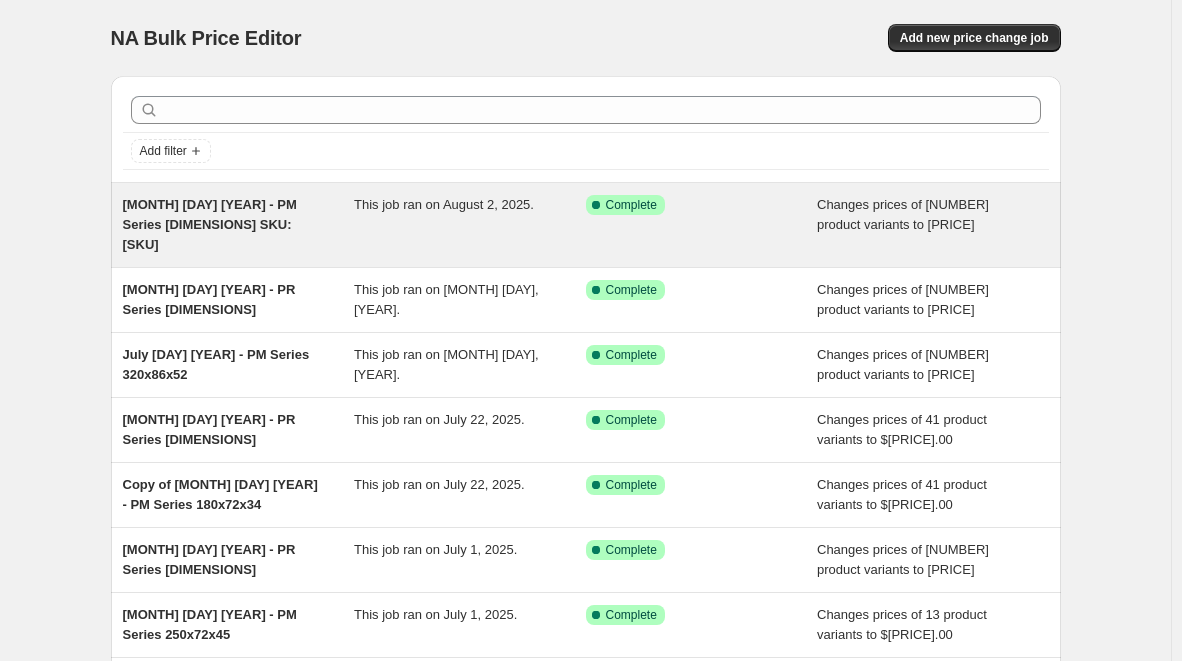 click on "[MONTH] [DAY] [YEAR] - PM Series [DIMENSIONS] SKU: [SKU]" at bounding box center [239, 225] 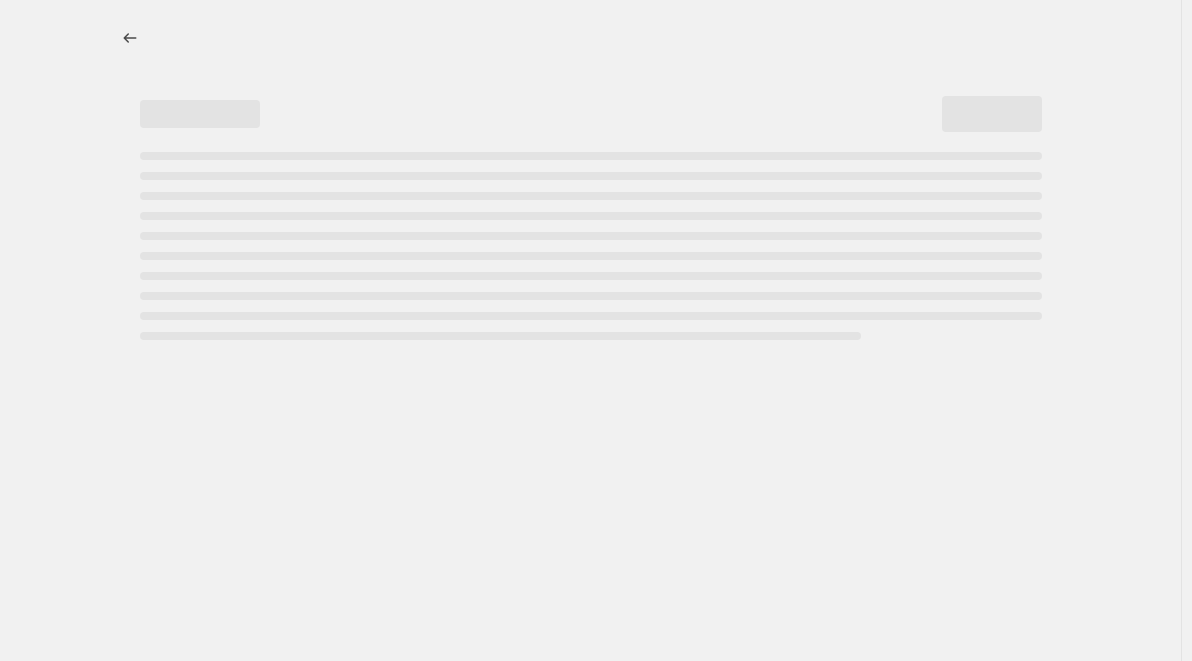 select on "pp" 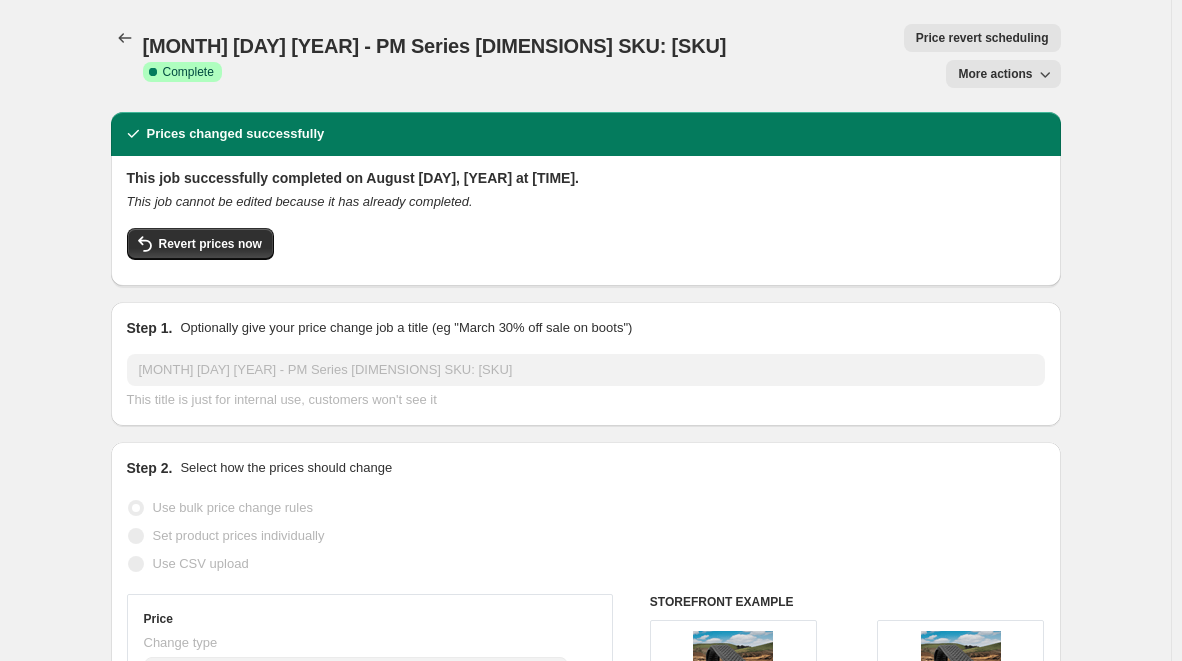 click on "More actions" at bounding box center [995, 74] 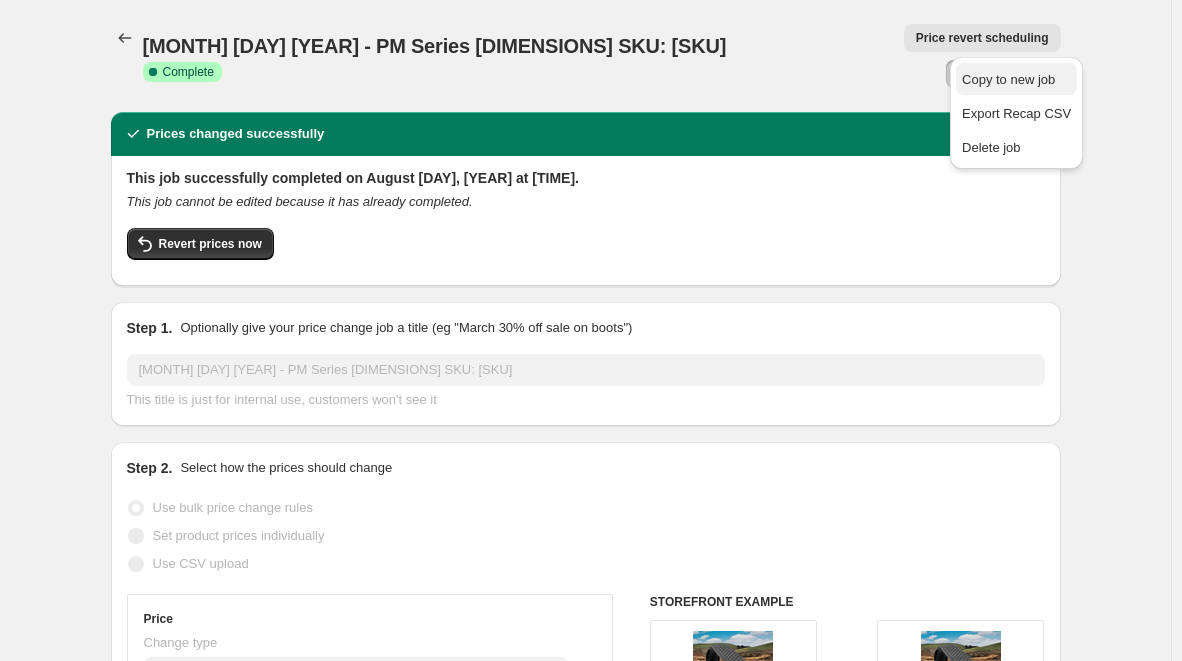 click on "Copy to new job" at bounding box center (1008, 79) 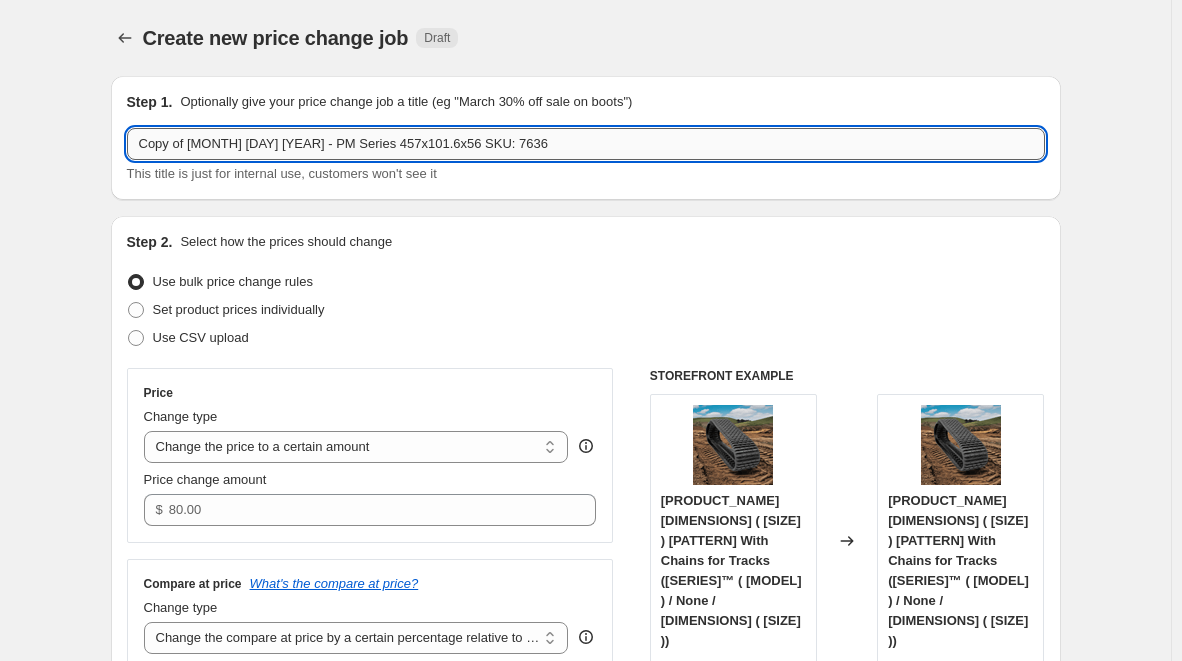 click on "Copy of [MONTH] [DAY] [YEAR] - PM Series 457x101.6x56 SKU: 7636" at bounding box center (586, 144) 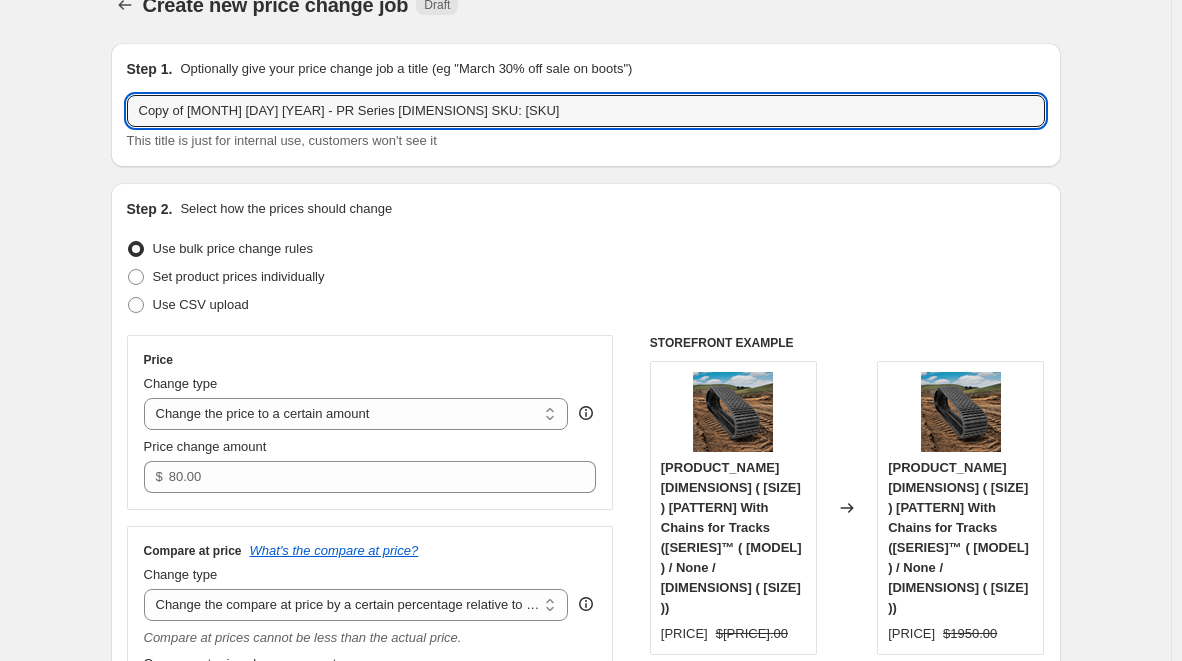scroll, scrollTop: 33, scrollLeft: 0, axis: vertical 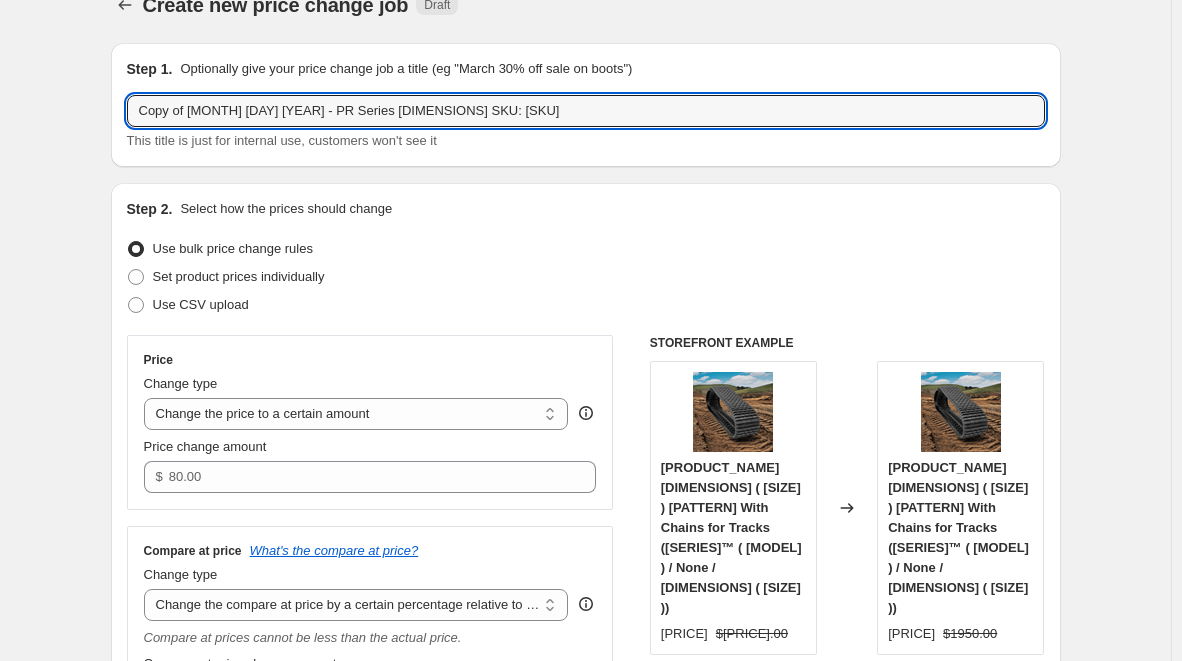 drag, startPoint x: 193, startPoint y: 111, endPoint x: 96, endPoint y: 112, distance: 97.00516 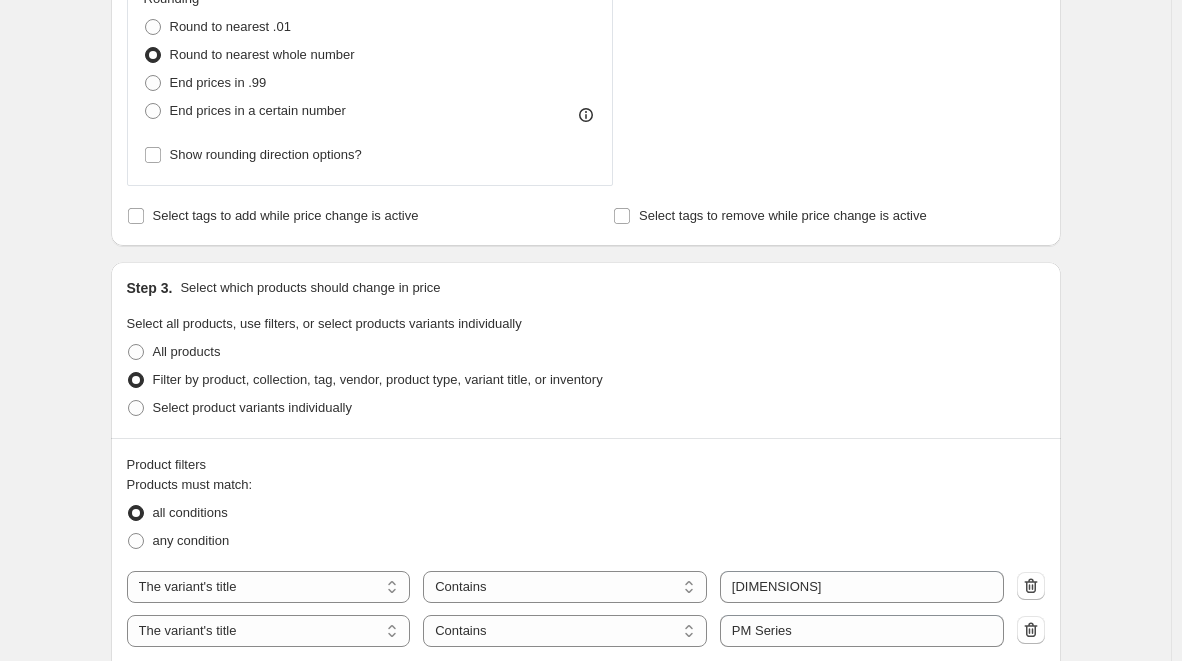 scroll, scrollTop: 866, scrollLeft: 0, axis: vertical 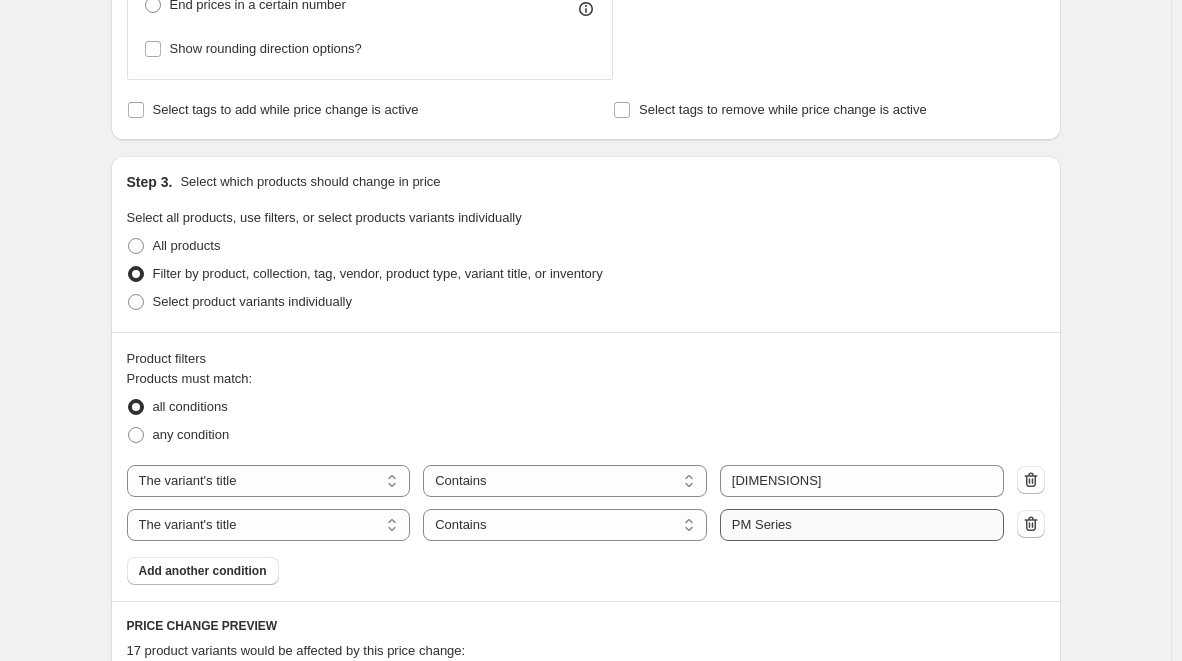 type on "[MONTH] [DAY] [YEAR] - PR Series [DIMENSIONS] SKU: [SKU]" 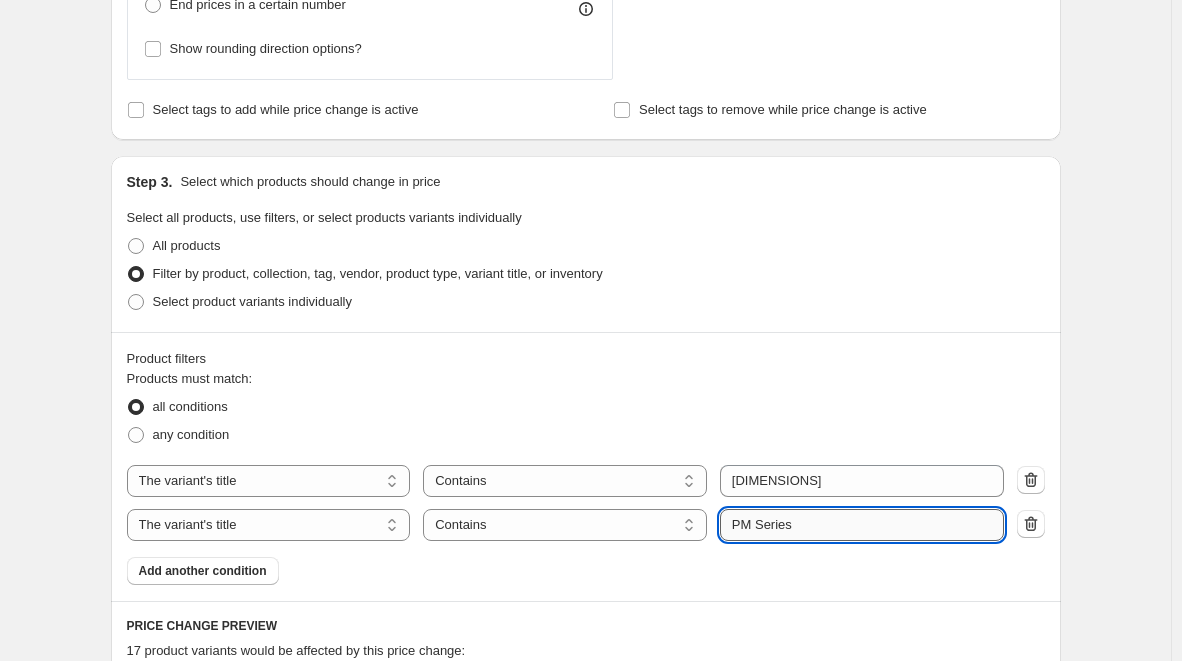 click on "PM Series" at bounding box center (862, 525) 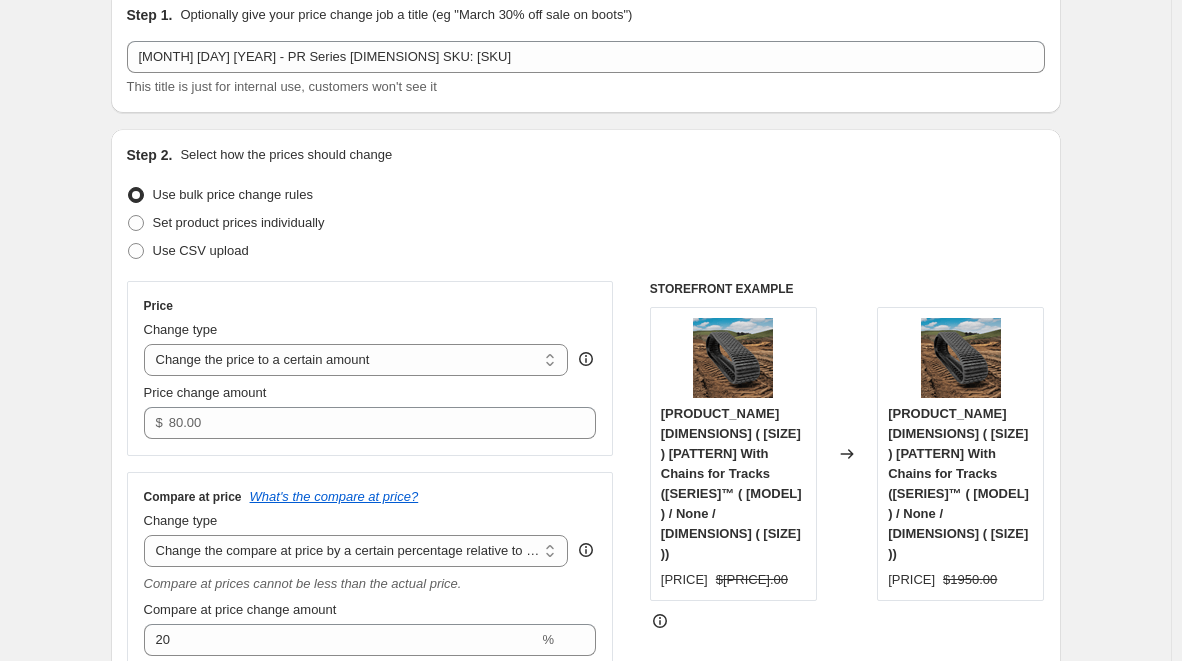 scroll, scrollTop: 100, scrollLeft: 0, axis: vertical 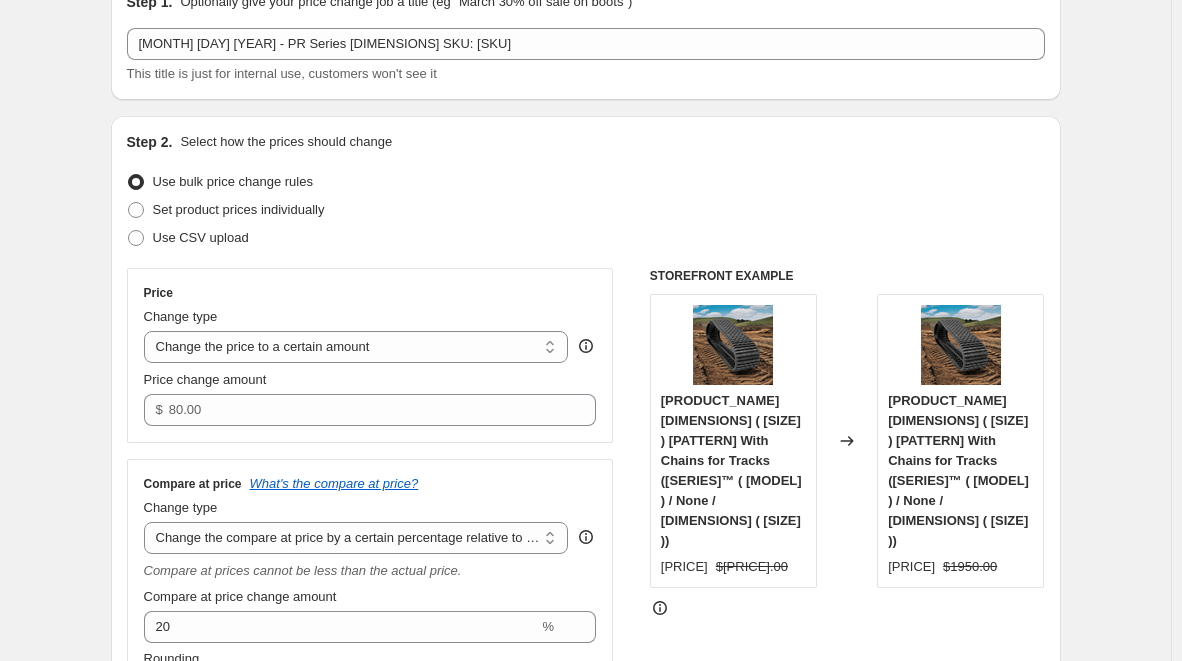 type on "PR Series" 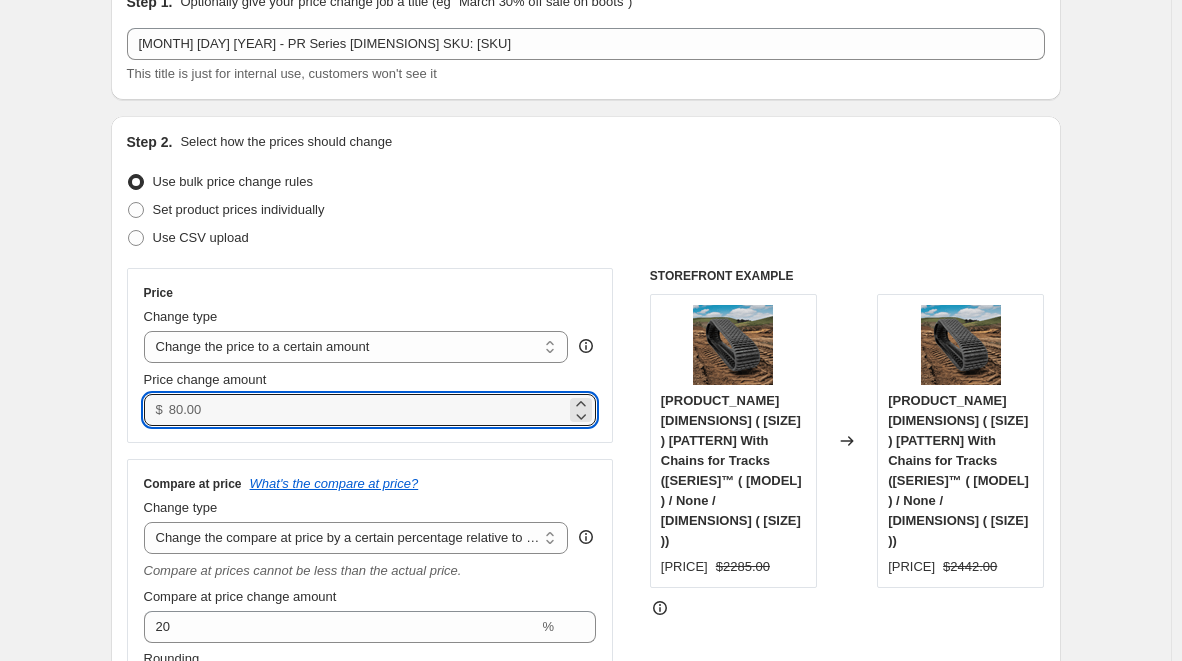 drag, startPoint x: 302, startPoint y: 414, endPoint x: 163, endPoint y: 418, distance: 139.05754 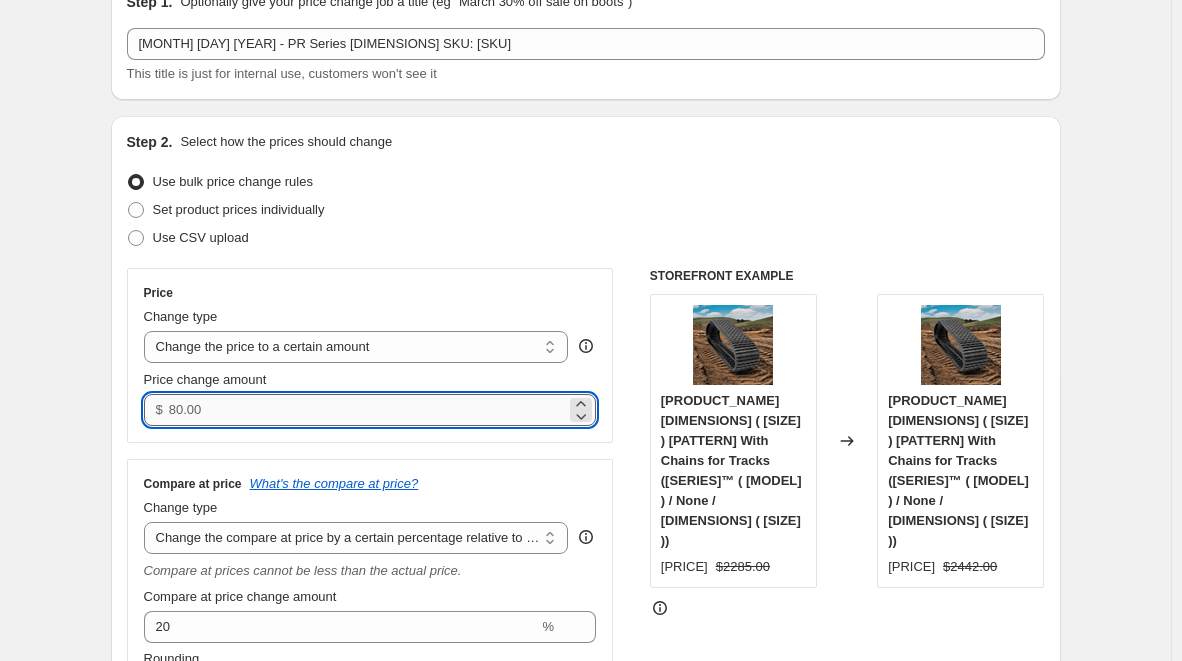 click on "[PRICE]" at bounding box center (367, 410) 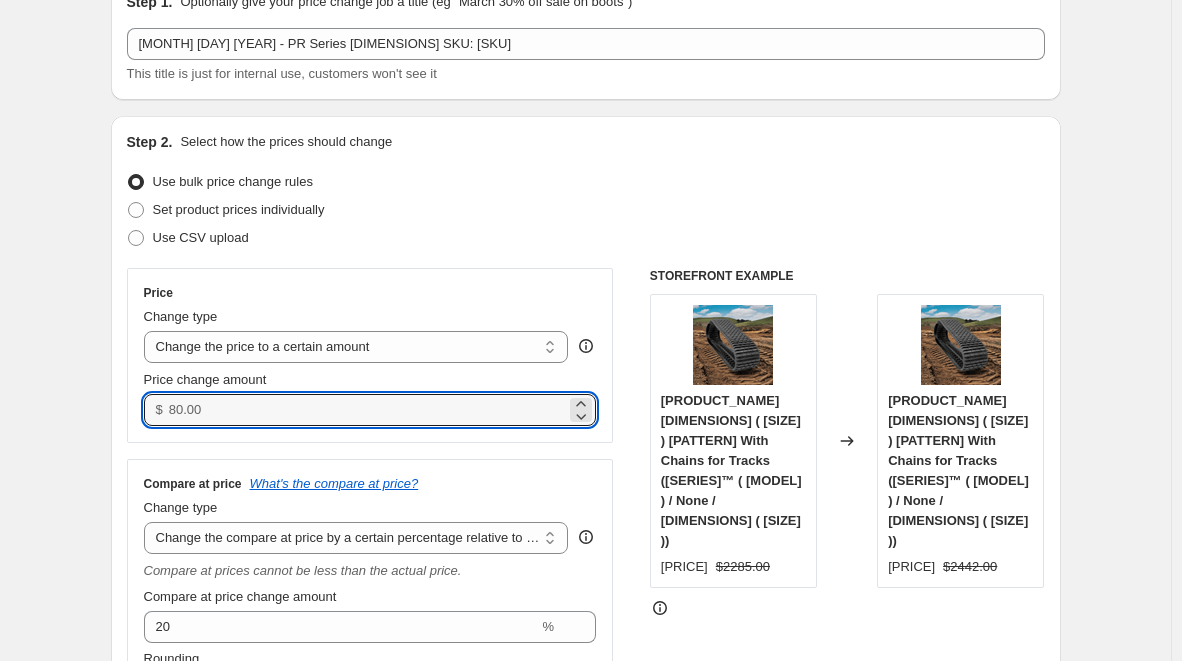 type on "[PRICE].00" 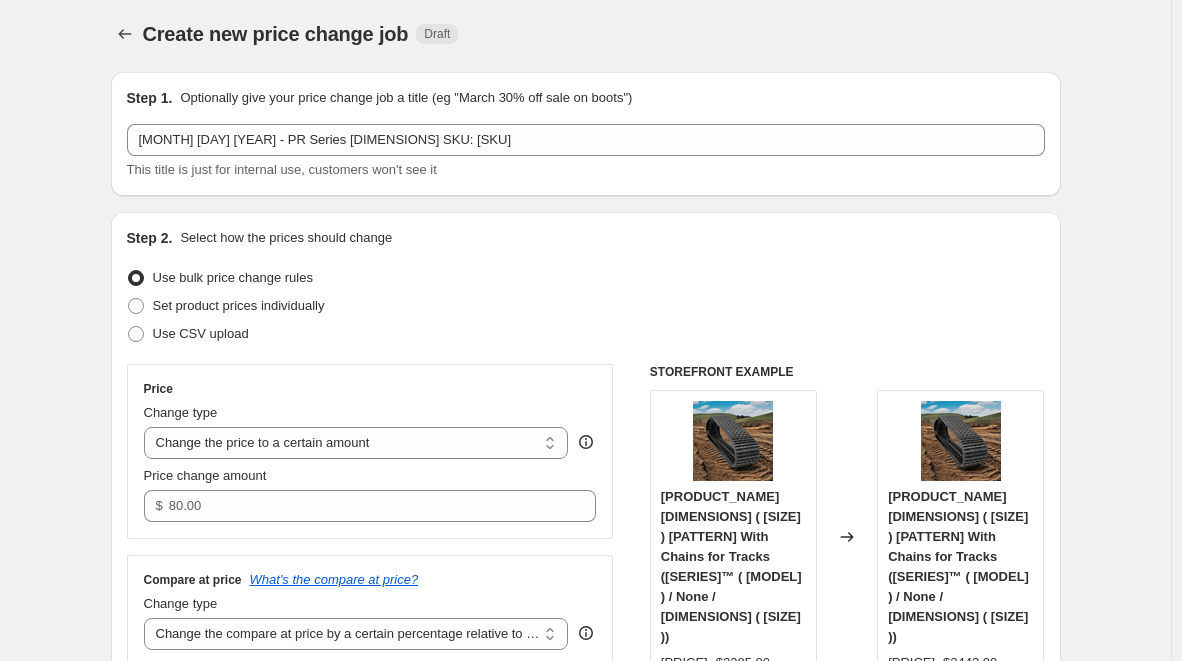 scroll, scrollTop: 0, scrollLeft: 0, axis: both 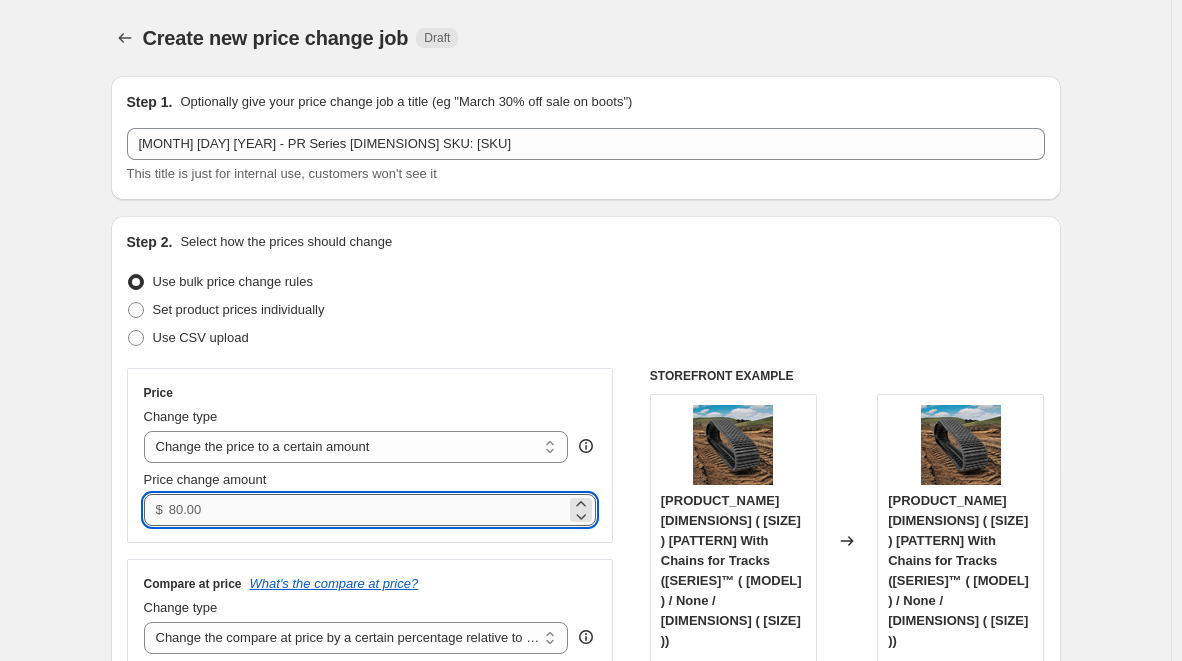 drag, startPoint x: 197, startPoint y: 514, endPoint x: 188, endPoint y: 519, distance: 10.29563 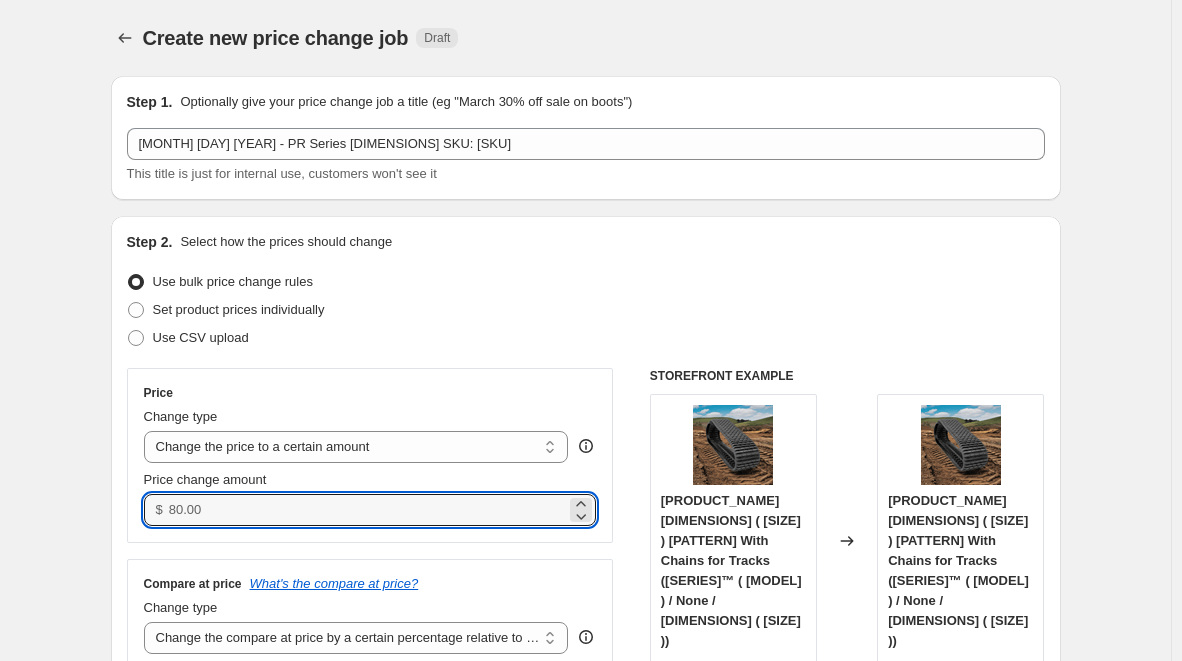 click on "Create new price change job. This page is ready Create new price change job Draft Step 1. Optionally give your price change job a title (eg "March 30% off sale on boots") [MONTH] [DAY] [YEAR] - PR Series [DIMENSIONS] SKU: [SKU] This title is just for internal use, customers won't see it Step 2. Select how the prices should change Use bulk price change rules Set product prices individually Use CSV upload Price Change type Change the price to a certain amount Change the price by a certain amount Change the price by a certain percentage Change the price to the current compare at price (price before sale) Change the price by a certain amount relative to the compare at price Change the price by a certain percentage relative to the compare at price Don't change the price Change the price by a certain percentage relative to the cost per item Change price to certain cost margin Change the price to a certain amount Price change amount [PRICE] [CURRENCY] Compare at price What's the compare at price? Change type [PERCENTAGE] % Rounding [PRICE]" at bounding box center (586, 1254) 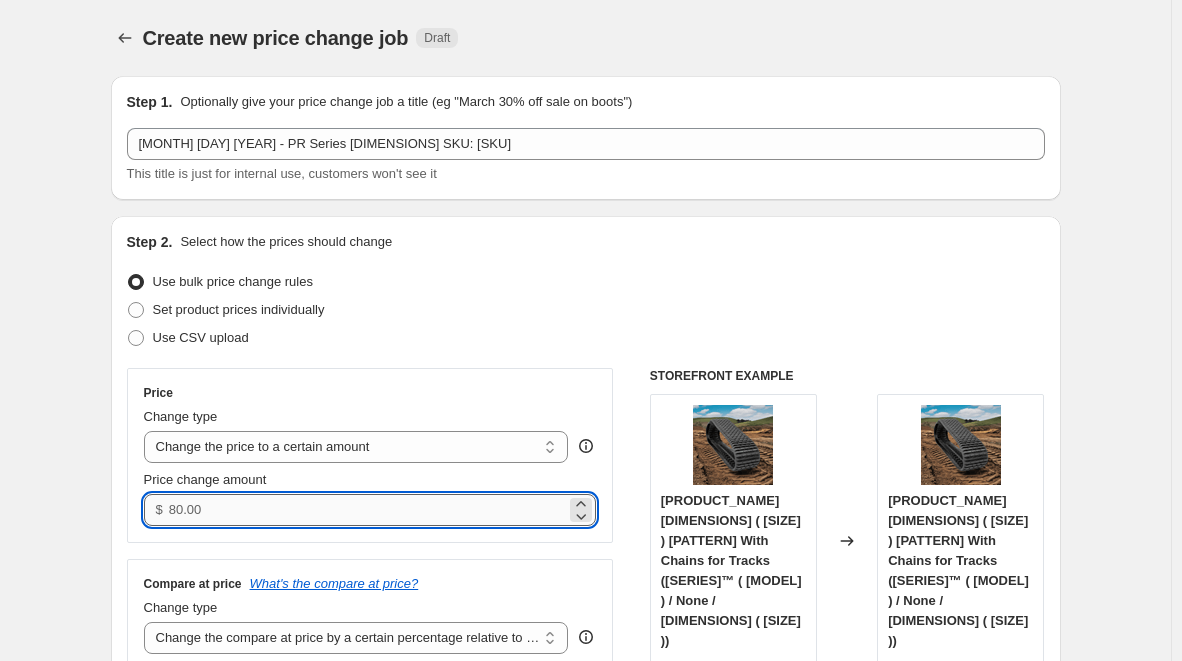 click on "[PRICE].00" at bounding box center [367, 510] 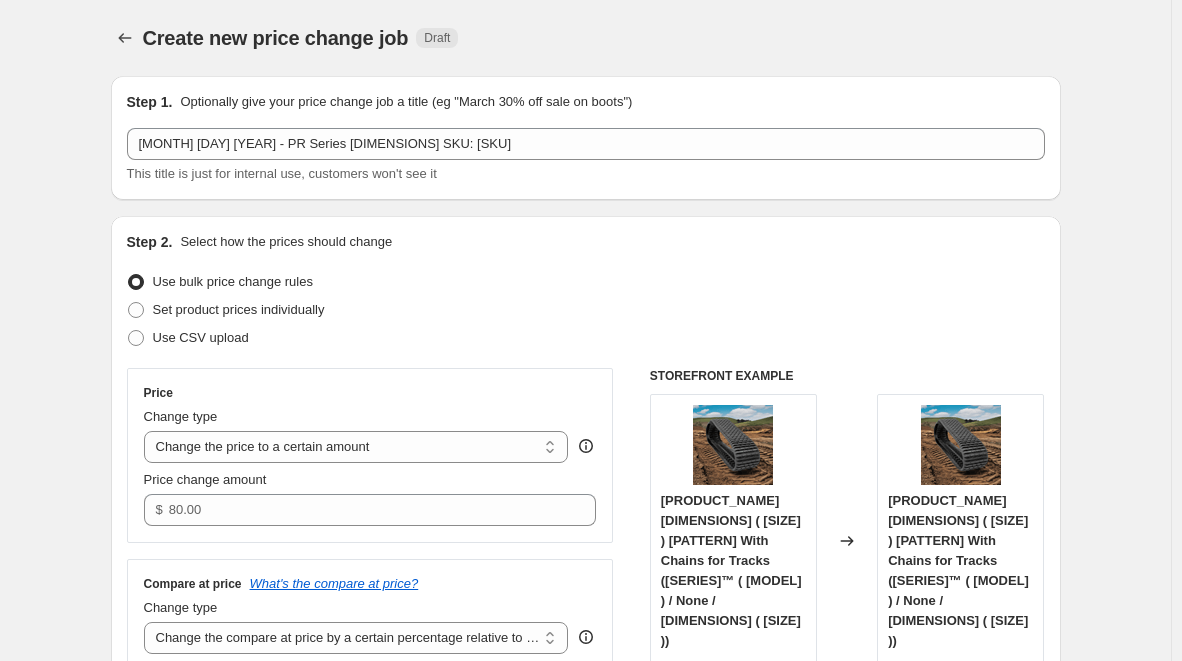 click on "Create new price change job. This page is ready Create new price change job Draft Step 1. Optionally give your price change job a title (eg "March 30% off sale on boots") [MONTH] [DAY] [YEAR] - PR Series [DIMENSIONS] SKU: [SKU] This title is just for internal use, customers won't see it Step 2. Select how the prices should change Use bulk price change rules Set product prices individually Use CSV upload Price Change type Change the price to a certain amount Change the price by a certain amount Change the price by a certain percentage Change the price to the current compare at price (price before sale) Change the price by a certain amount relative to the compare at price Change the price by a certain percentage relative to the compare at price Don't change the price Change the price by a certain percentage relative to the cost per item Change price to certain cost margin Change the price to a certain amount Price change amount [PRICE] [CURRENCY] Compare at price What's the compare at price? Change type [PERCENTAGE] % Rounding [PRICE]" at bounding box center (586, 1254) 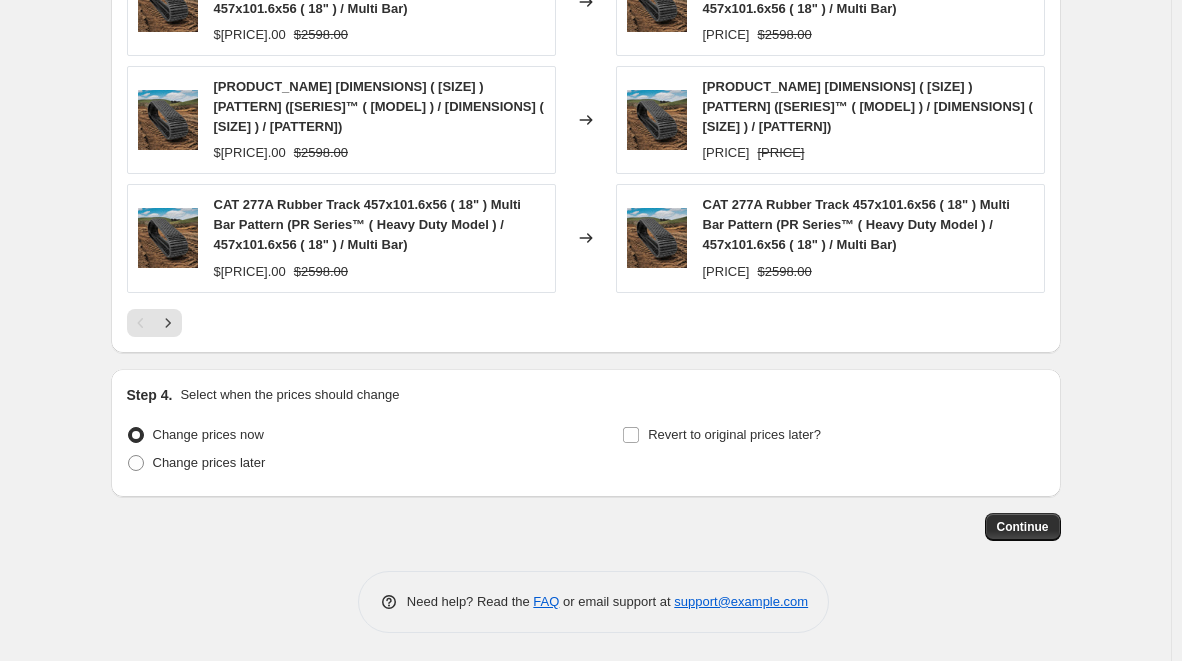 scroll, scrollTop: 1848, scrollLeft: 0, axis: vertical 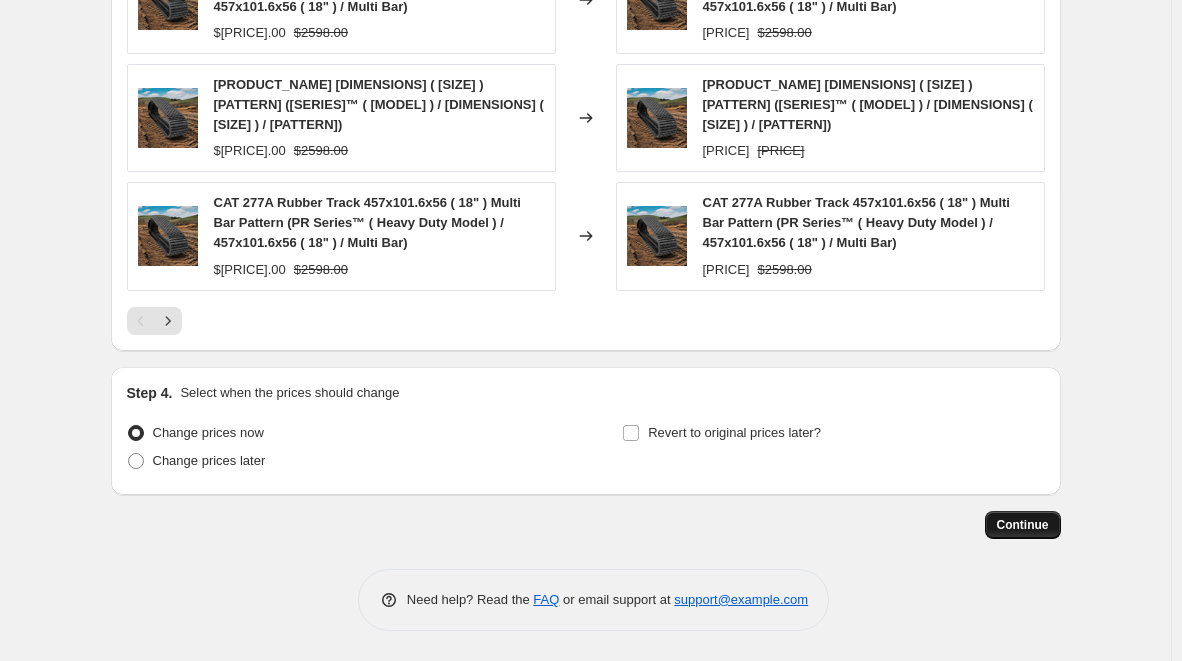 click on "Continue" at bounding box center (1023, 525) 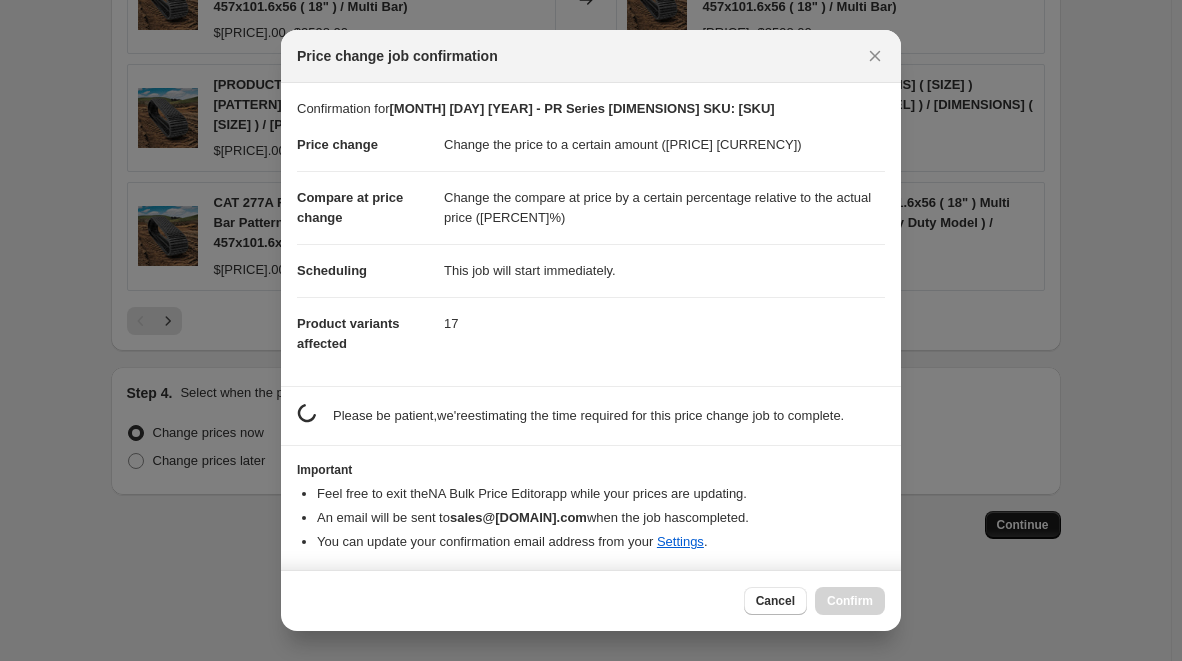 scroll, scrollTop: 0, scrollLeft: 0, axis: both 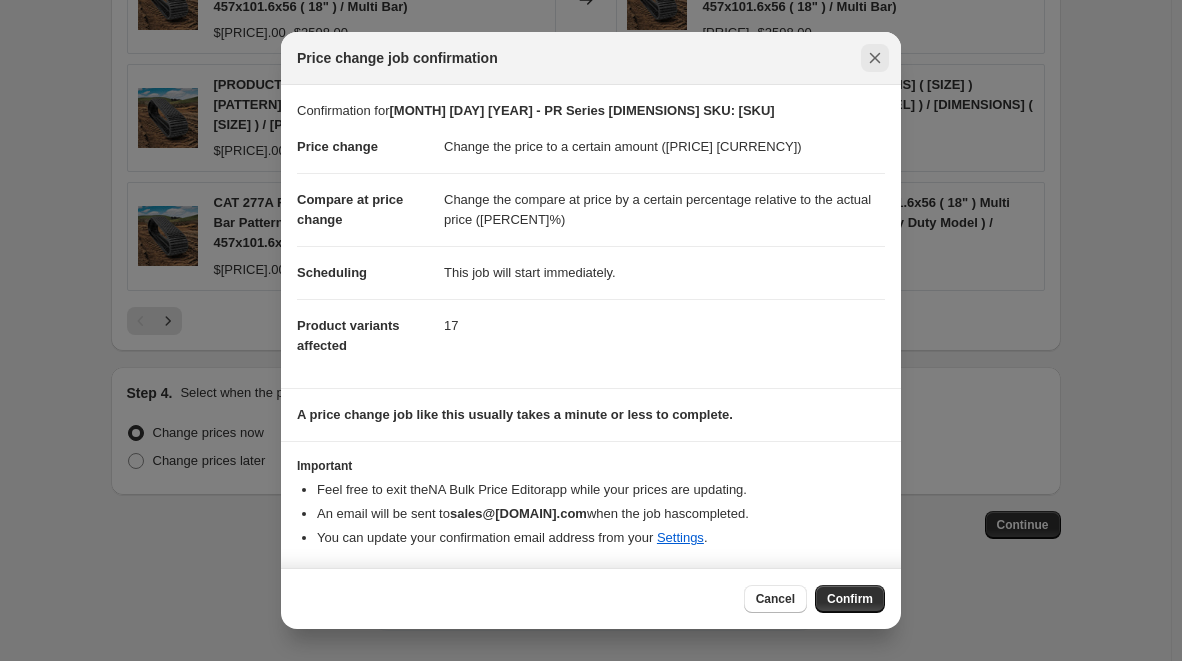 click 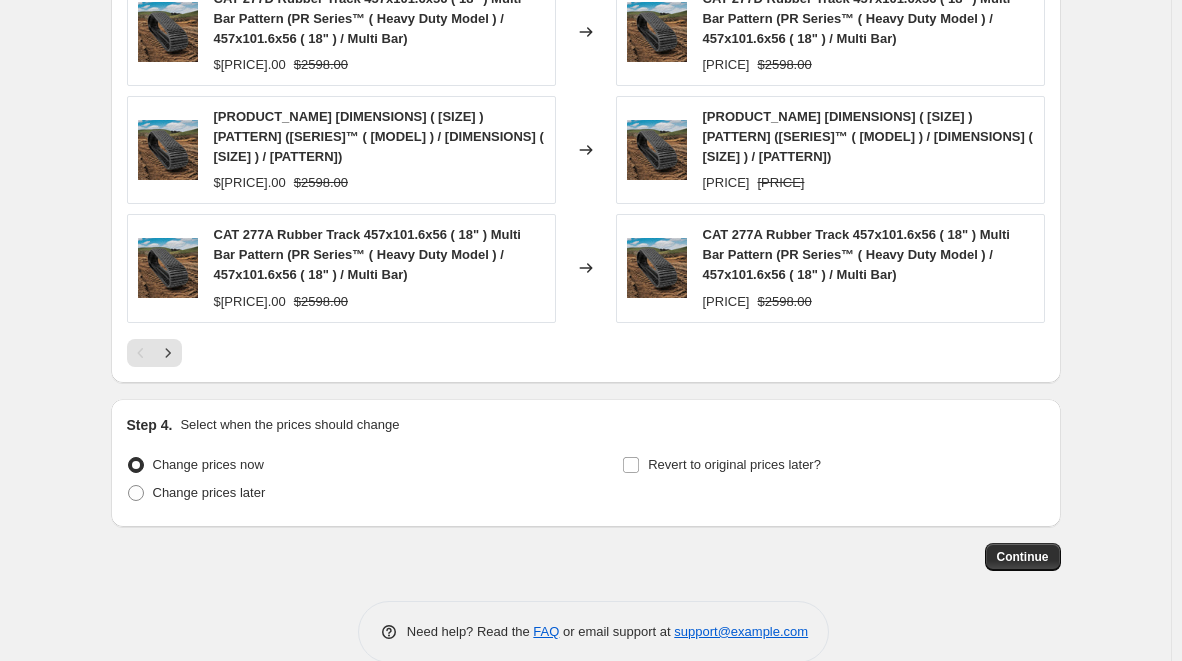 scroll, scrollTop: 1848, scrollLeft: 0, axis: vertical 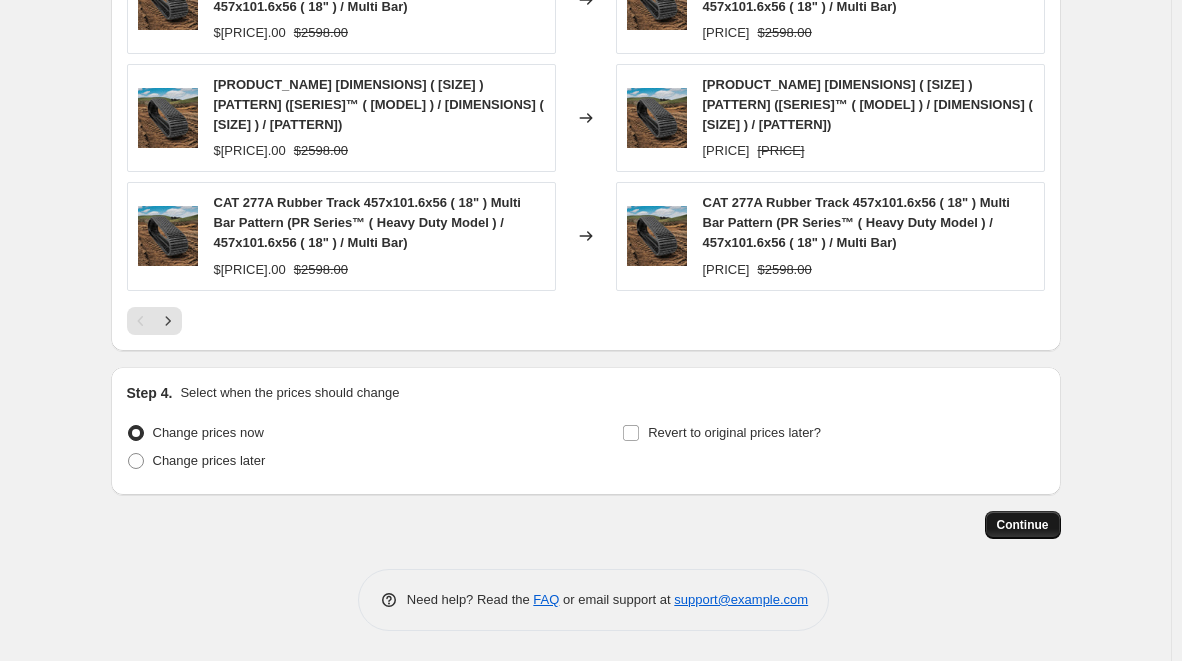 click on "Continue" at bounding box center [1023, 525] 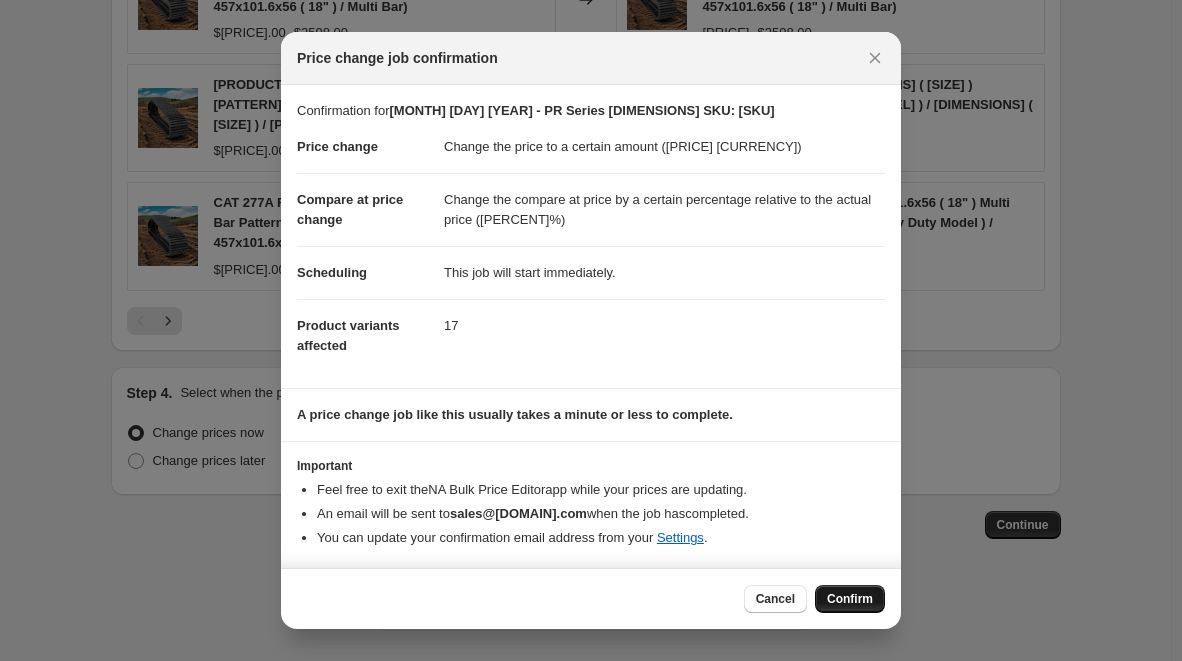 click on "Confirm" at bounding box center (850, 599) 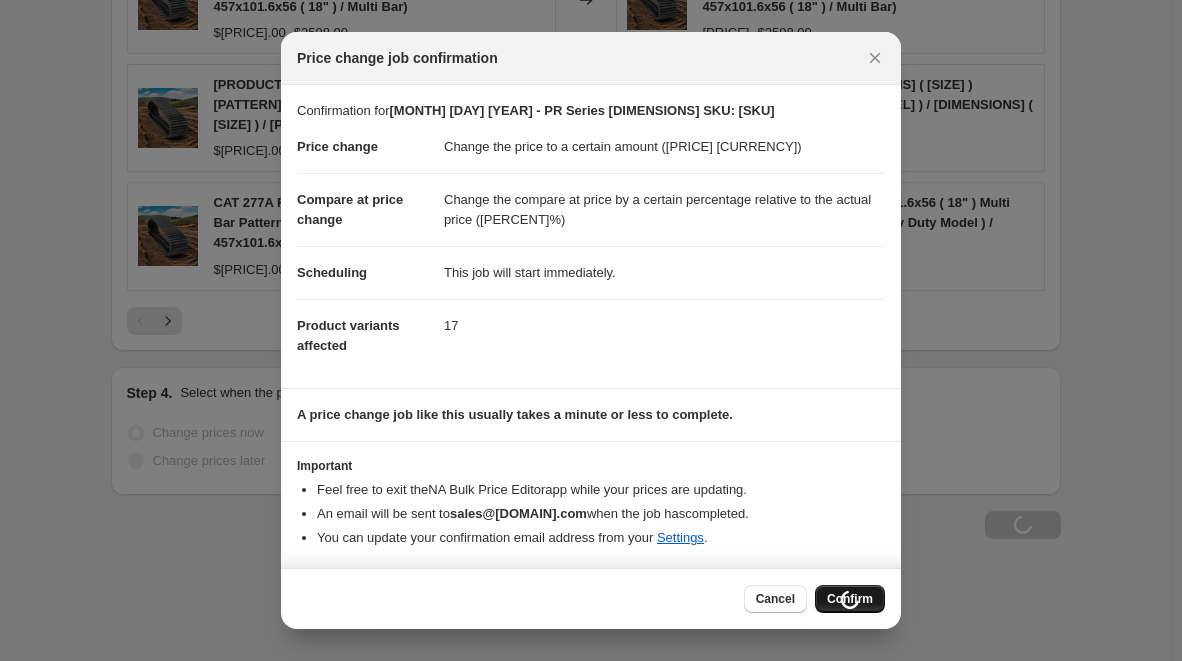 scroll, scrollTop: 1916, scrollLeft: 0, axis: vertical 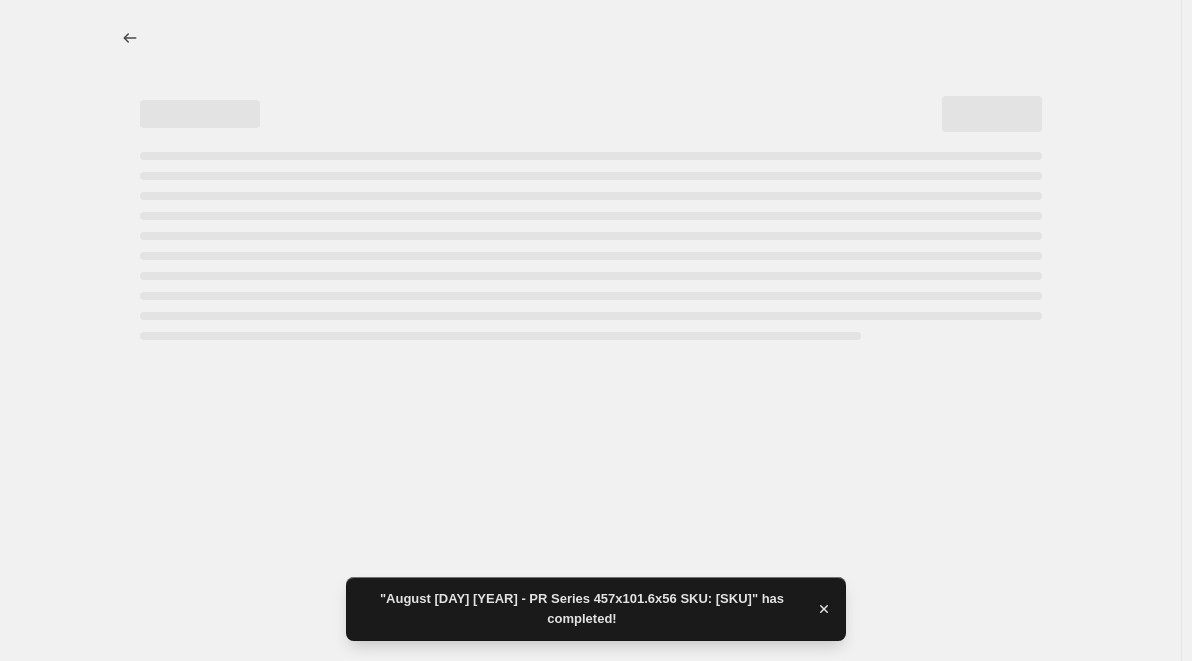select on "pp" 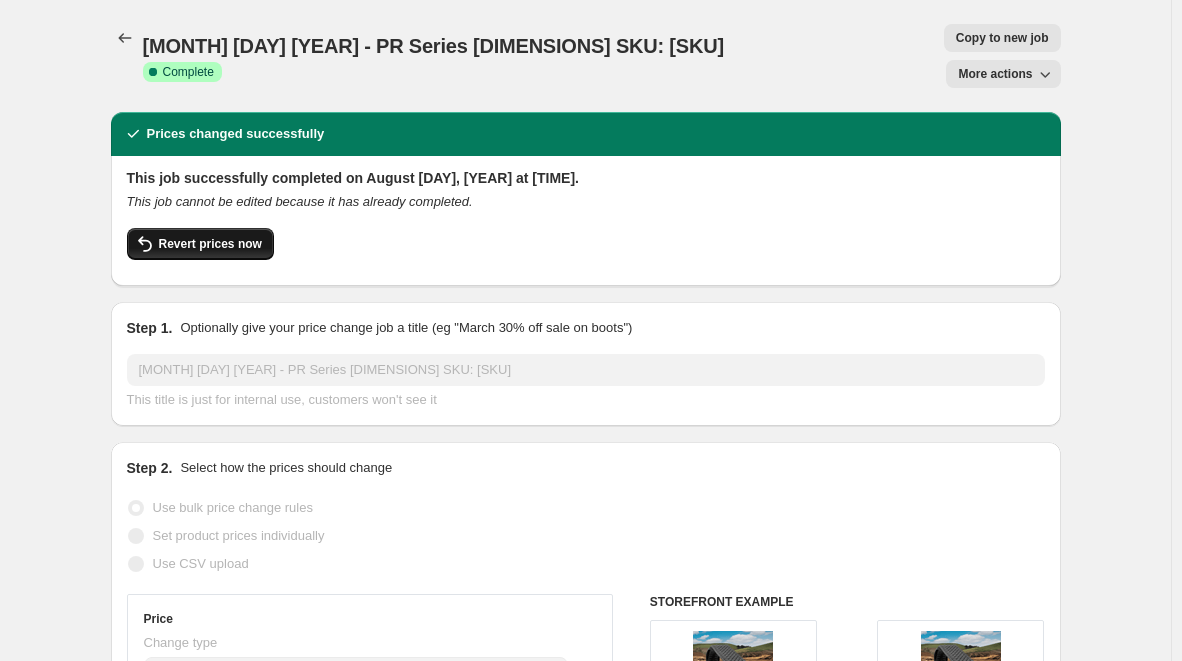 click on "Revert prices now" at bounding box center [210, 244] 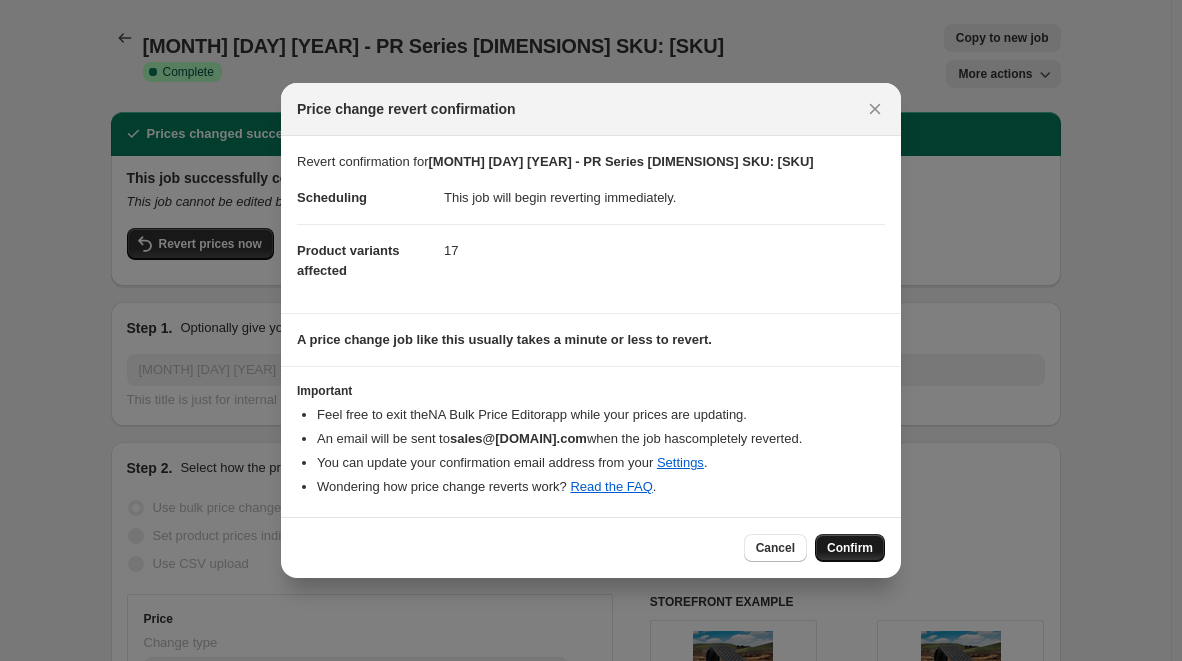 click on "Confirm" at bounding box center [850, 548] 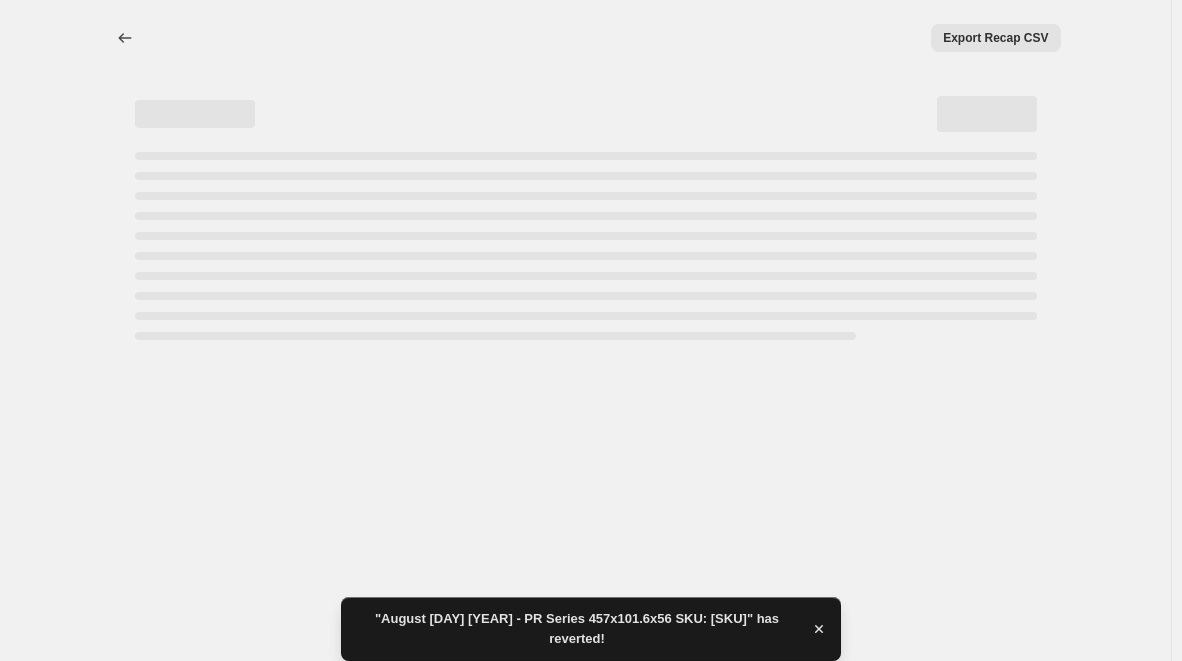 scroll, scrollTop: 0, scrollLeft: 0, axis: both 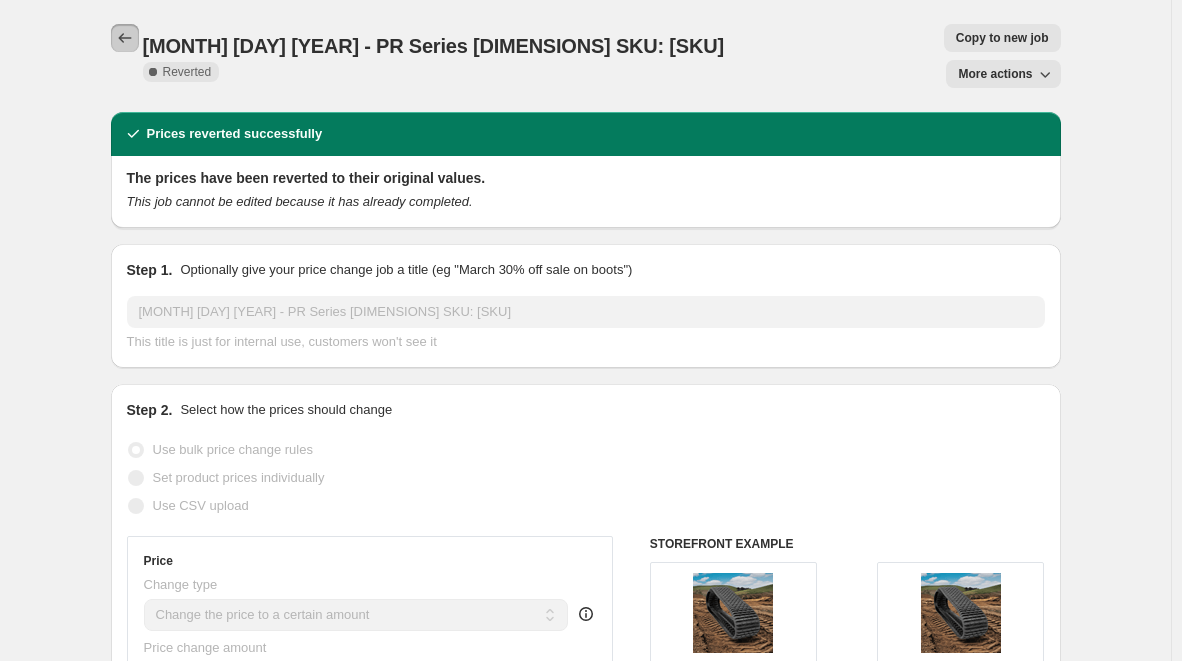 click 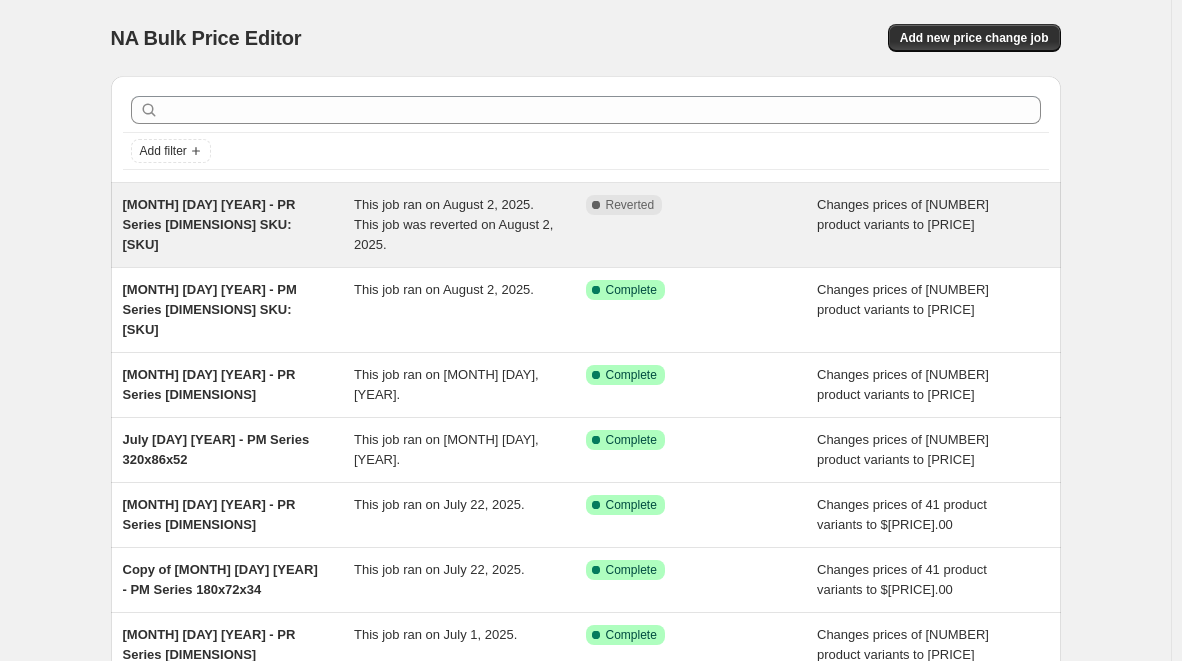 click on "This job ran on August 2, 2025. This job was reverted on August 2, 2025." at bounding box center [470, 225] 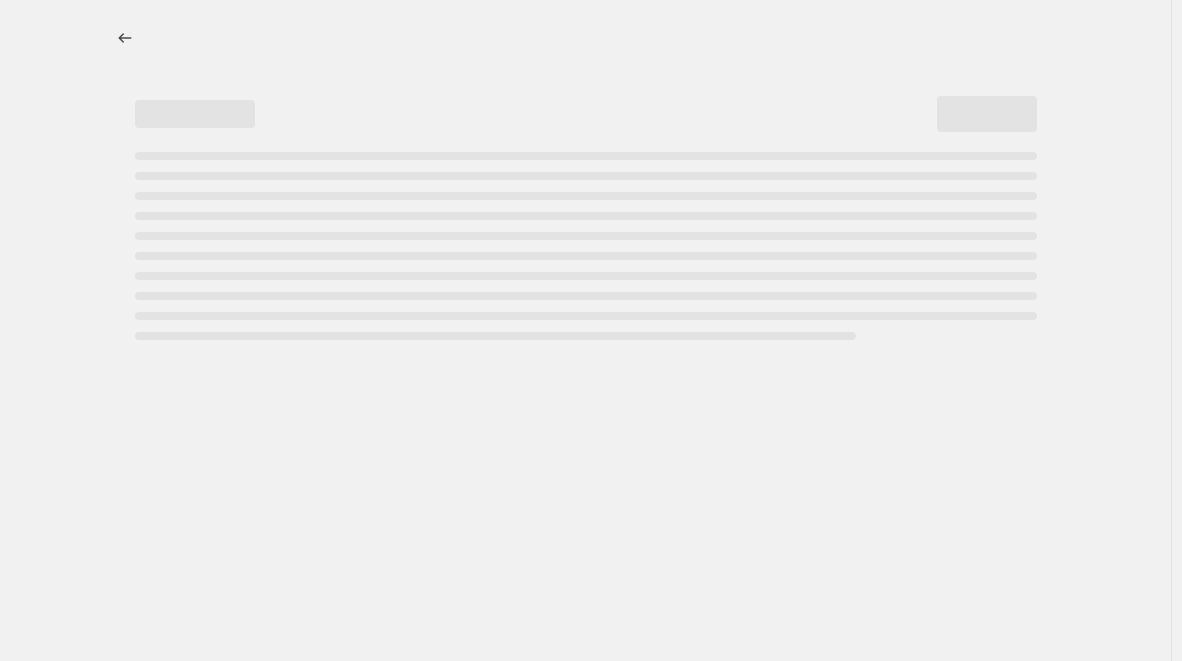 select on "pp" 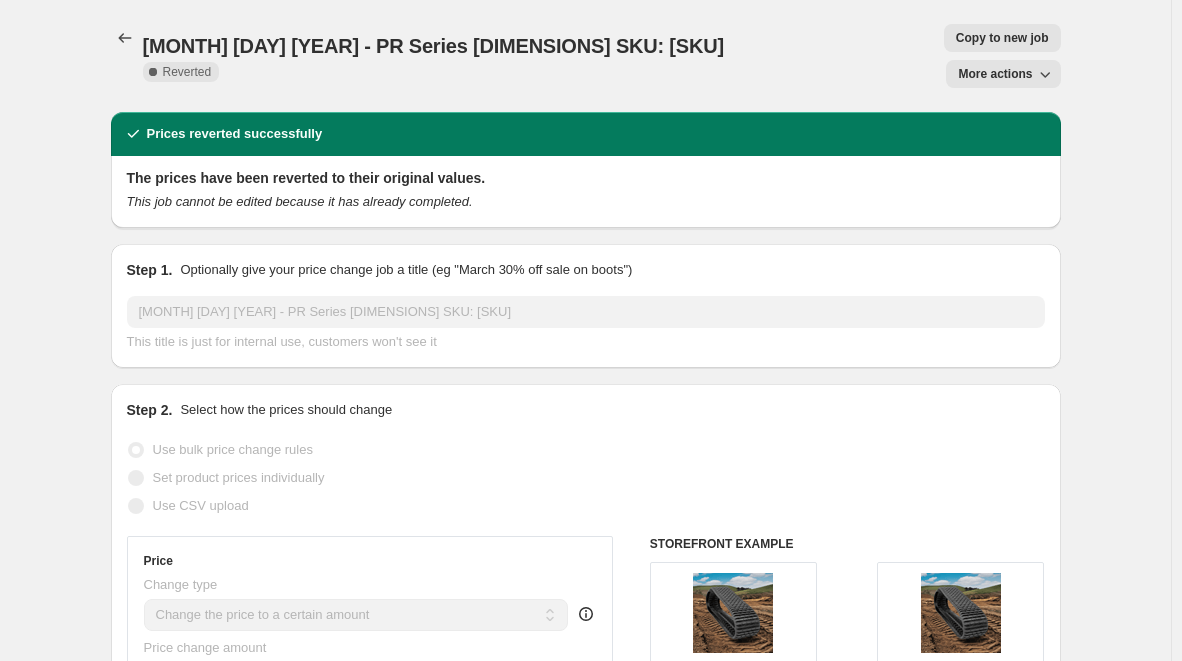 scroll, scrollTop: 0, scrollLeft: 0, axis: both 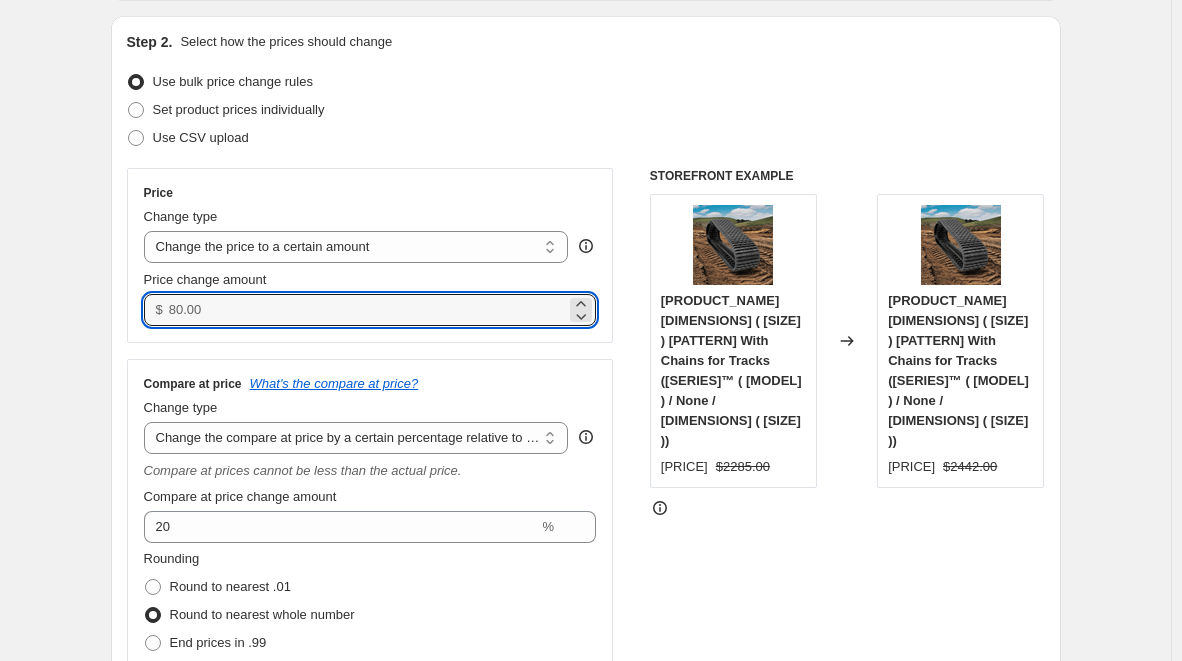 drag, startPoint x: 194, startPoint y: 312, endPoint x: 170, endPoint y: 318, distance: 24.738634 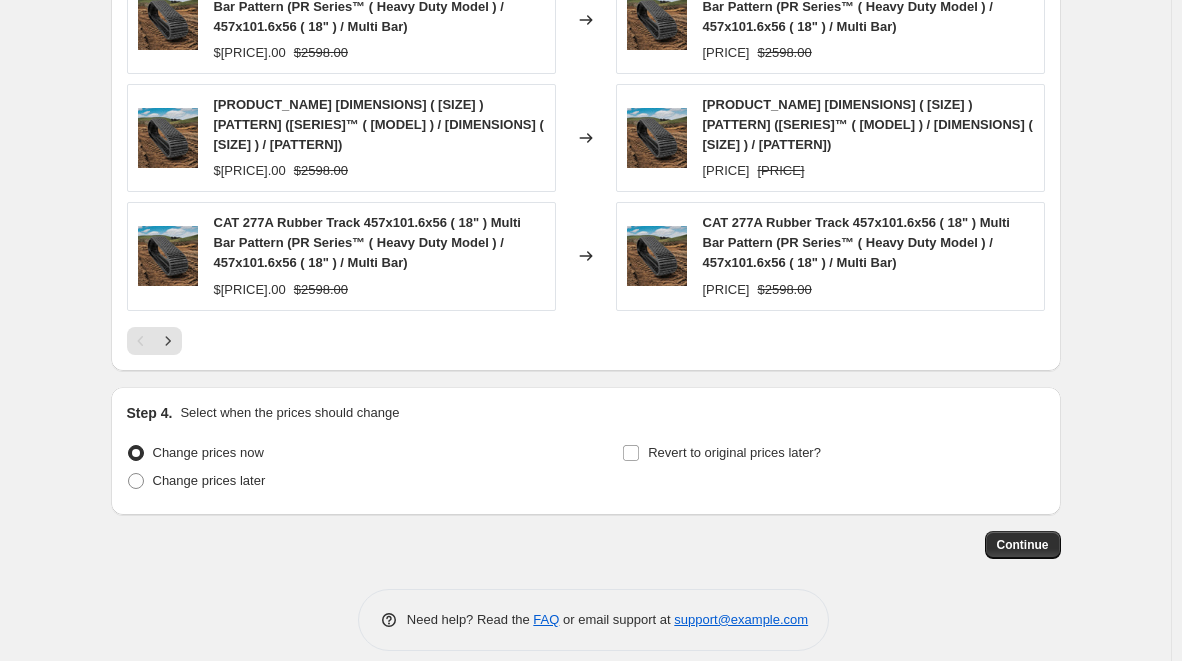scroll, scrollTop: 1848, scrollLeft: 0, axis: vertical 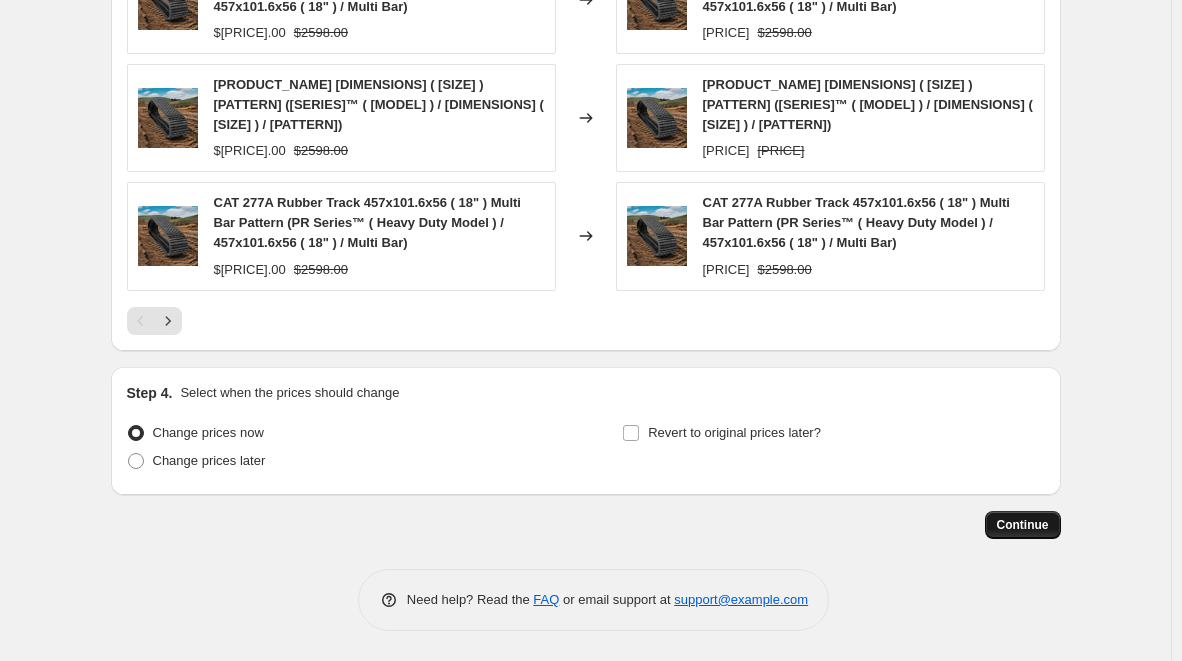type on "[PRICE]" 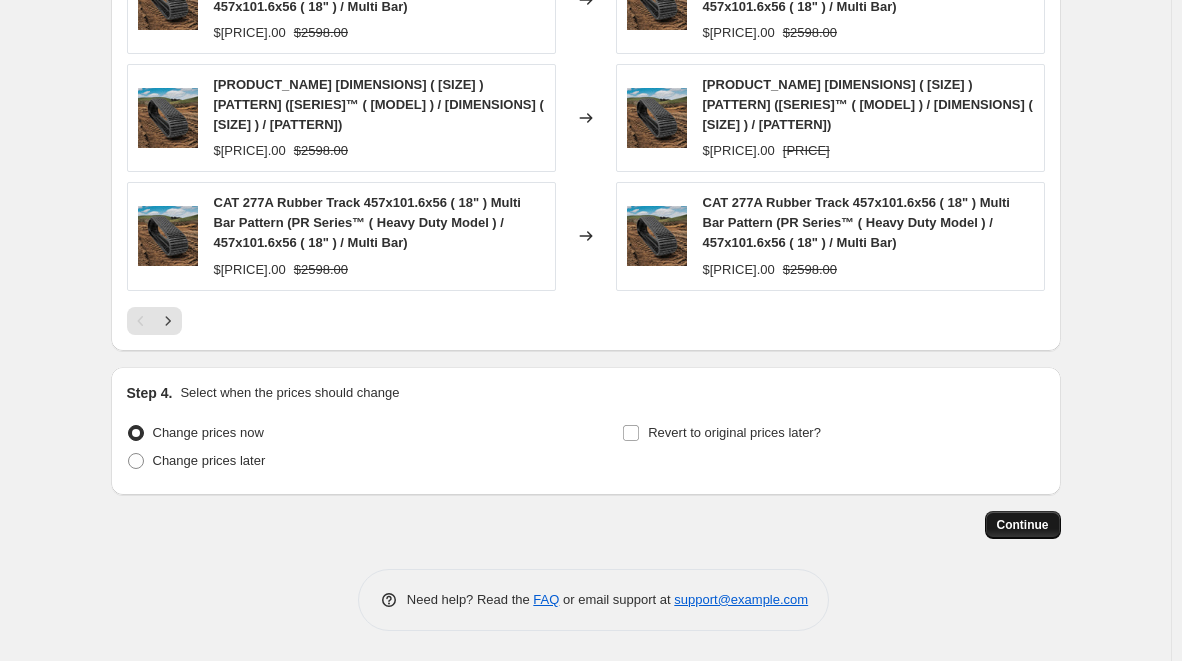 click on "Continue" at bounding box center (1023, 525) 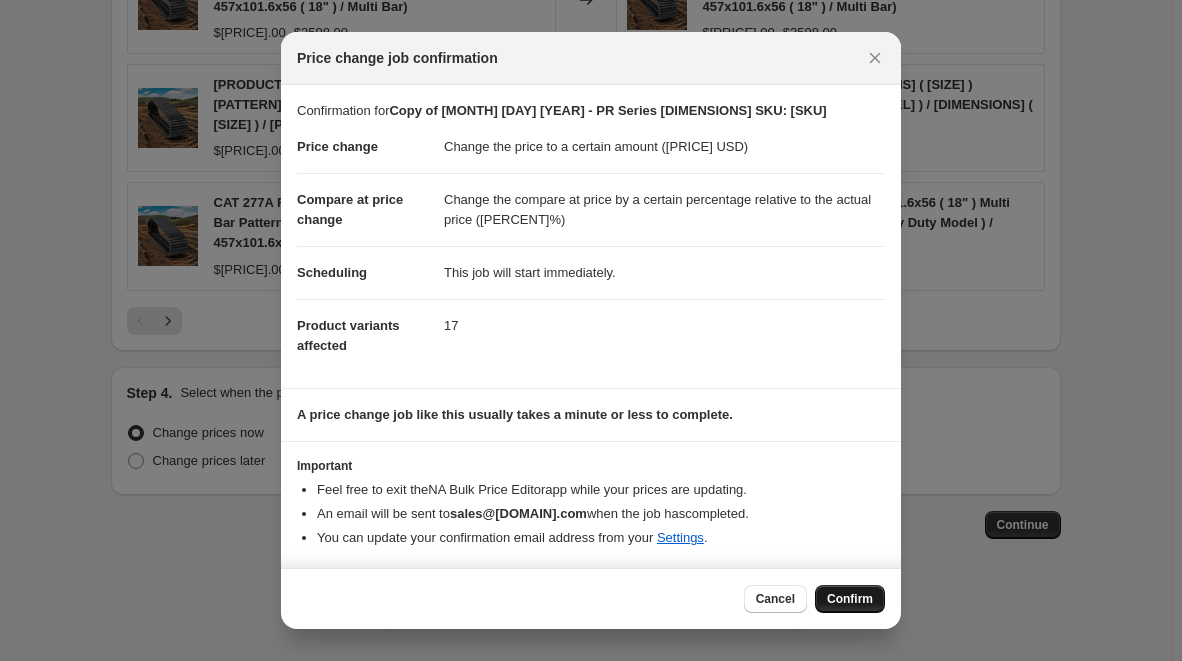 click on "Confirm" at bounding box center [850, 599] 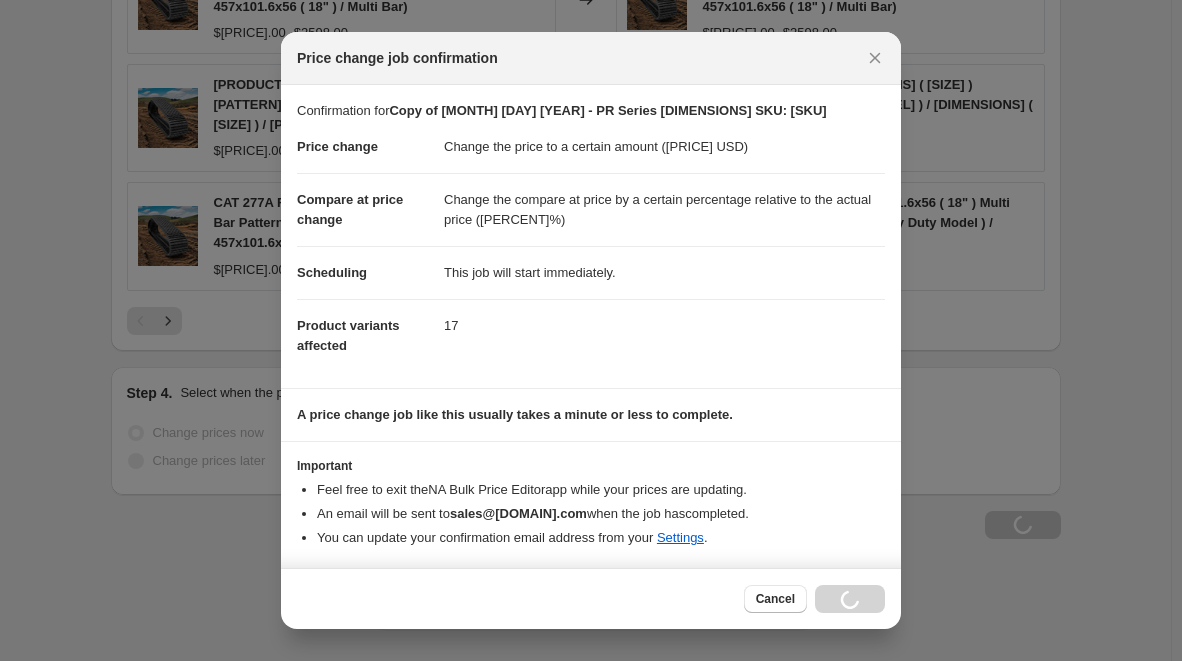scroll, scrollTop: 1916, scrollLeft: 0, axis: vertical 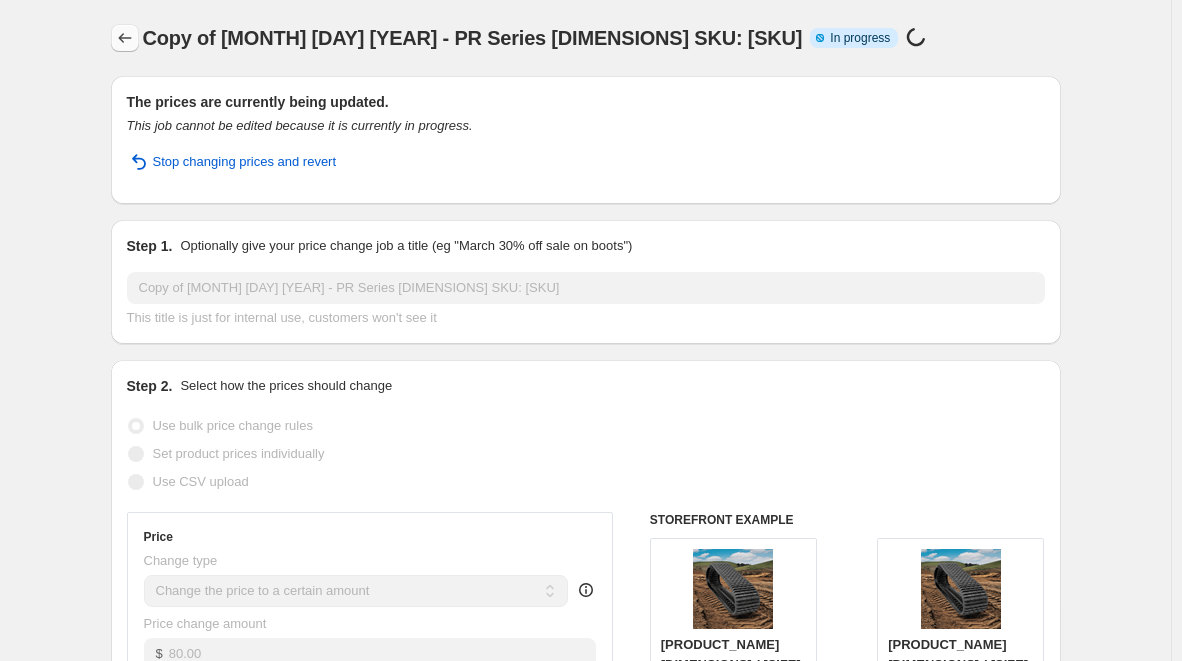 click 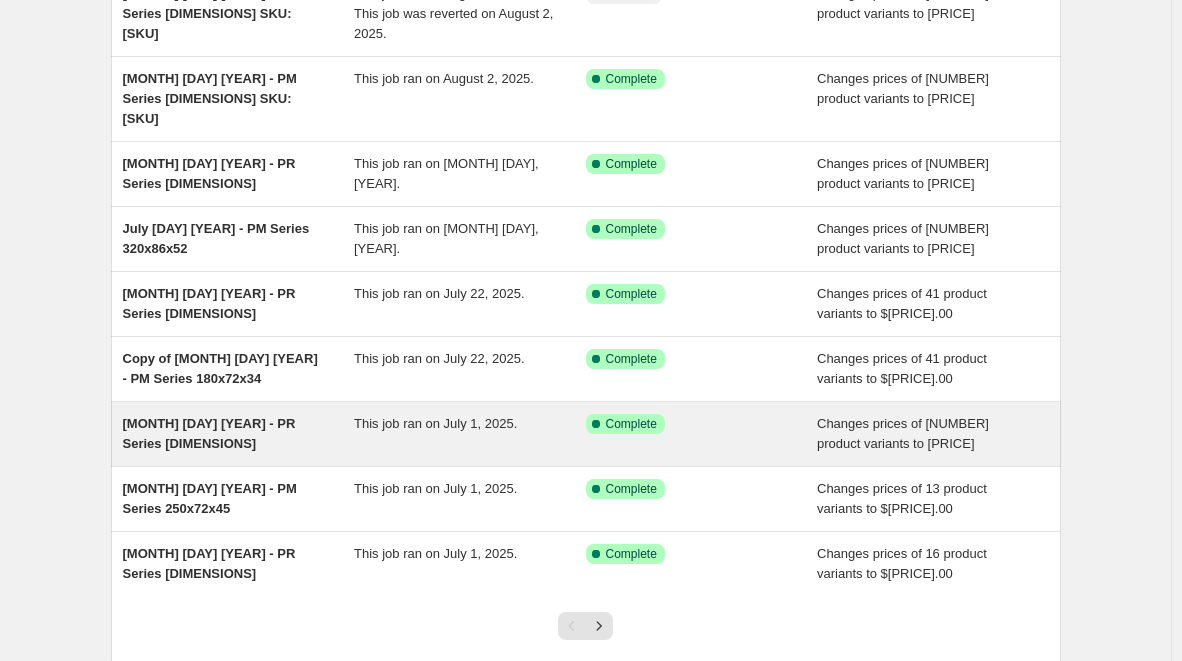 scroll, scrollTop: 409, scrollLeft: 0, axis: vertical 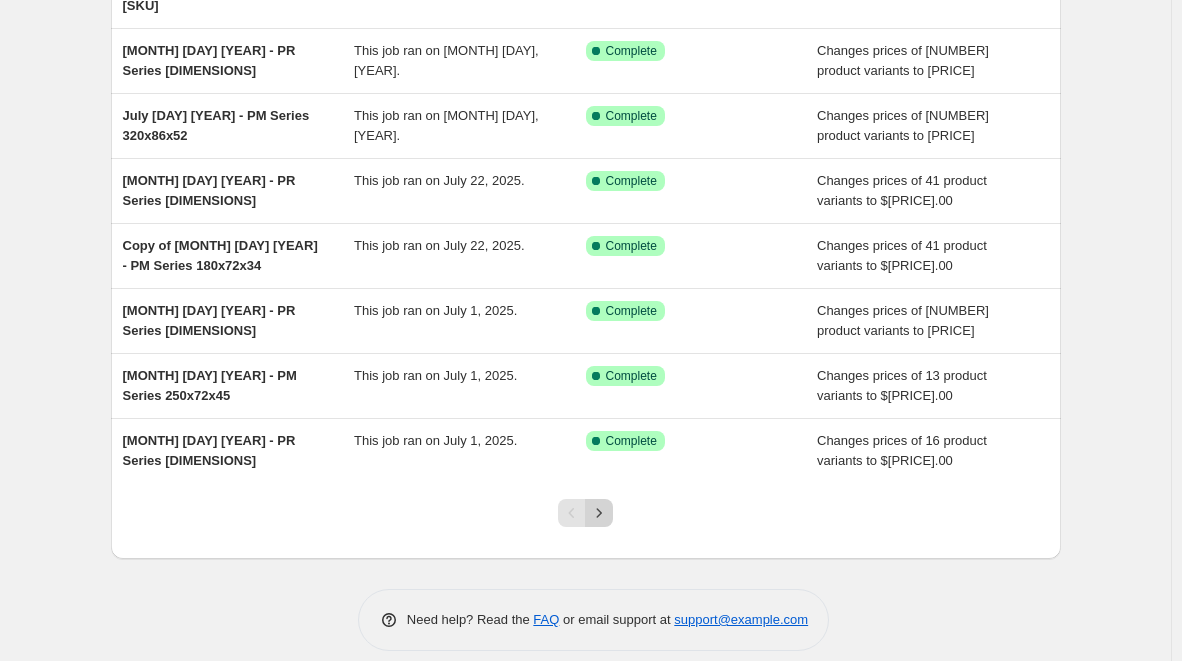 click 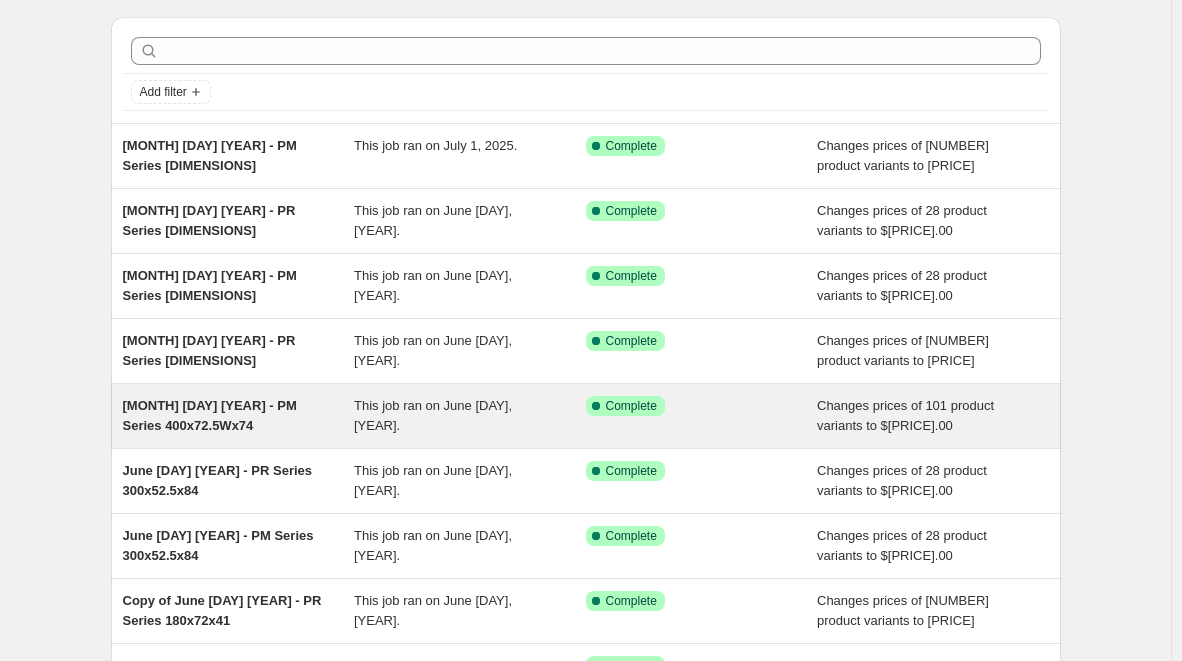 scroll, scrollTop: 266, scrollLeft: 0, axis: vertical 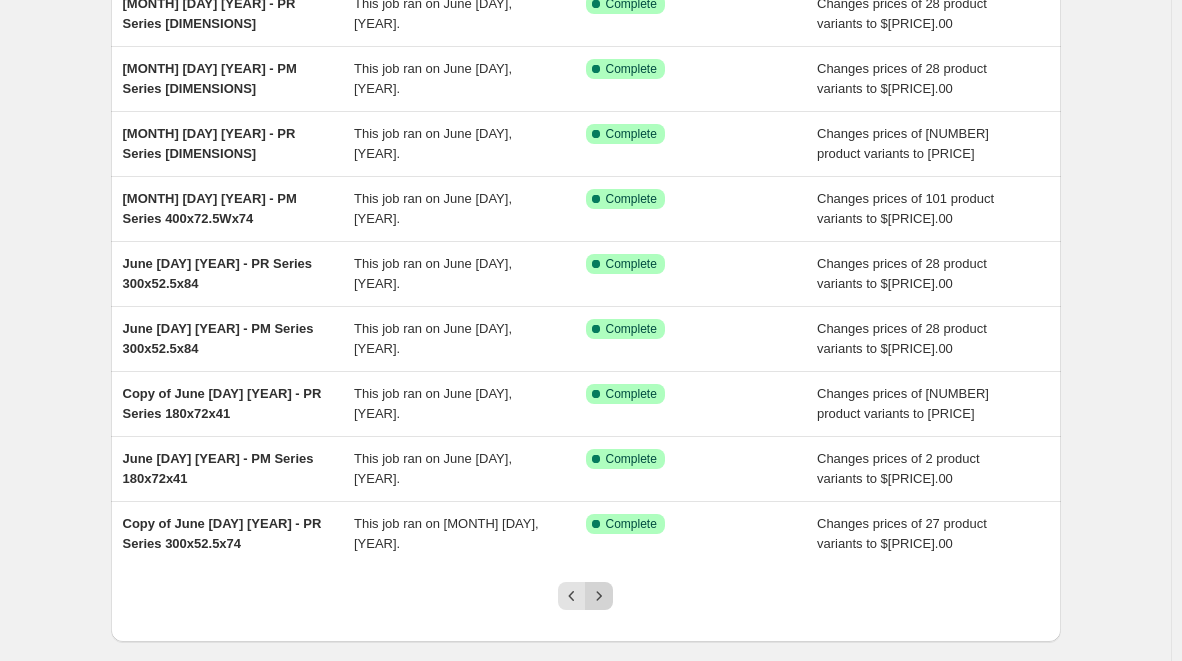 click 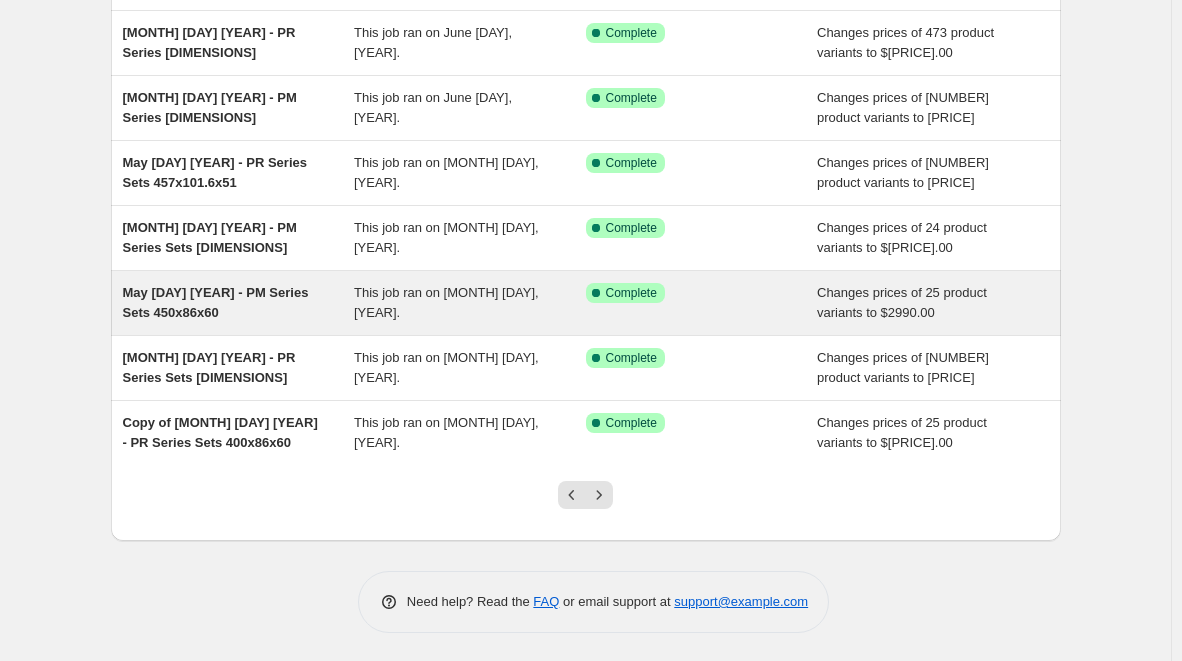 scroll, scrollTop: 369, scrollLeft: 0, axis: vertical 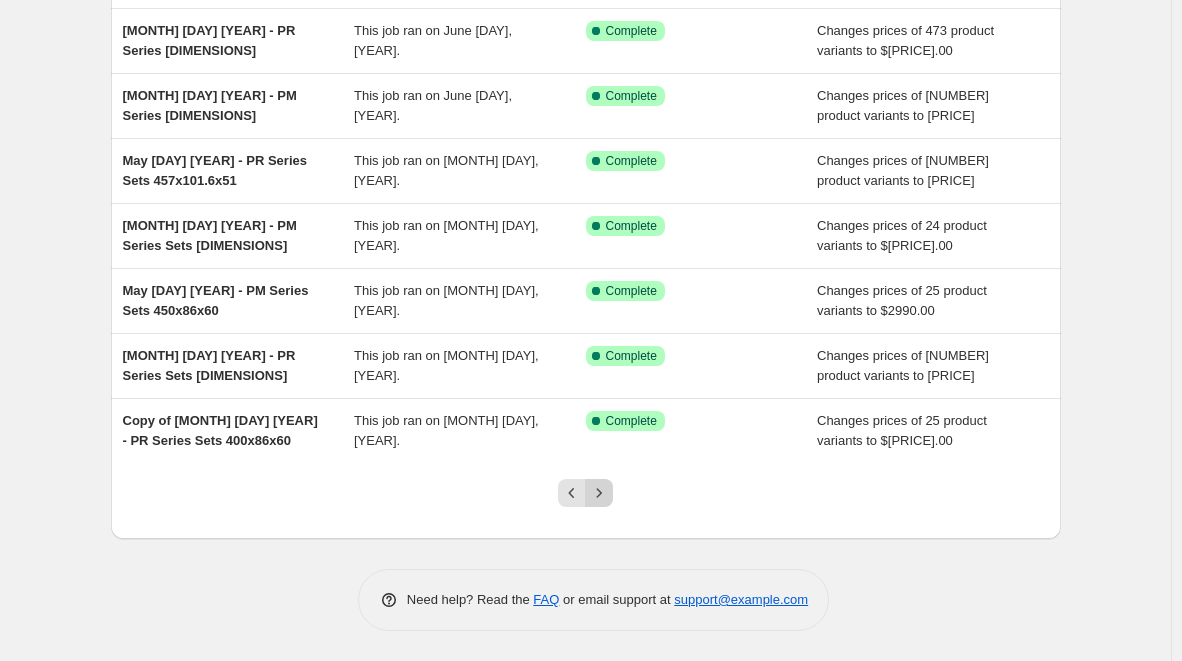 click 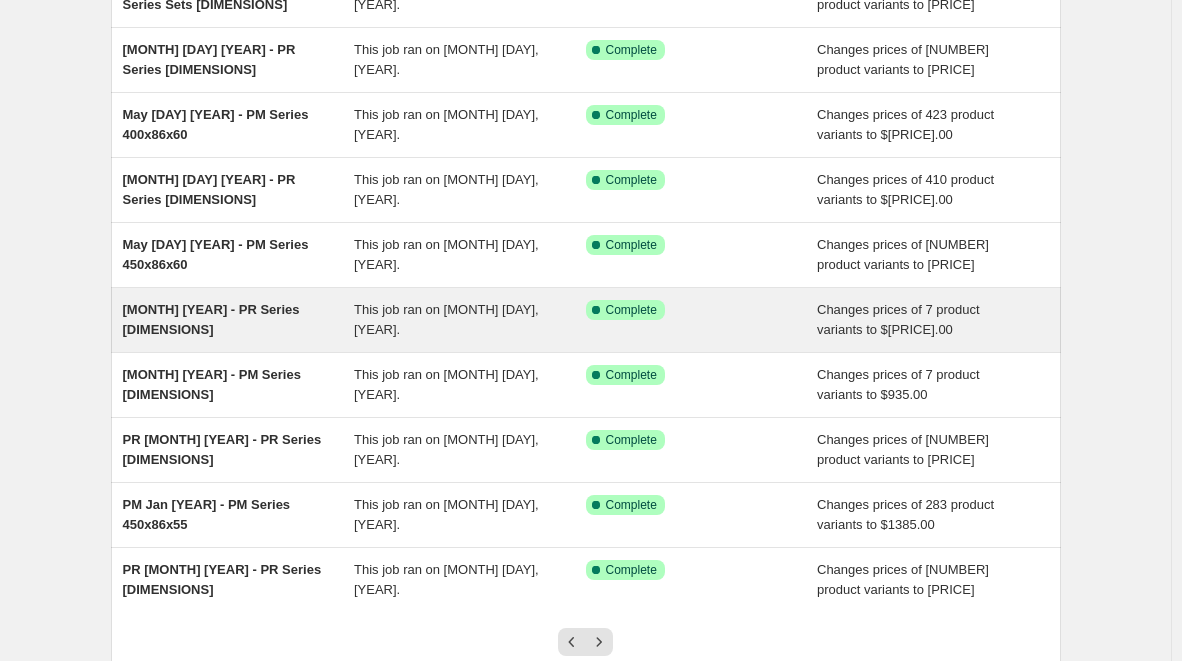 scroll, scrollTop: 300, scrollLeft: 0, axis: vertical 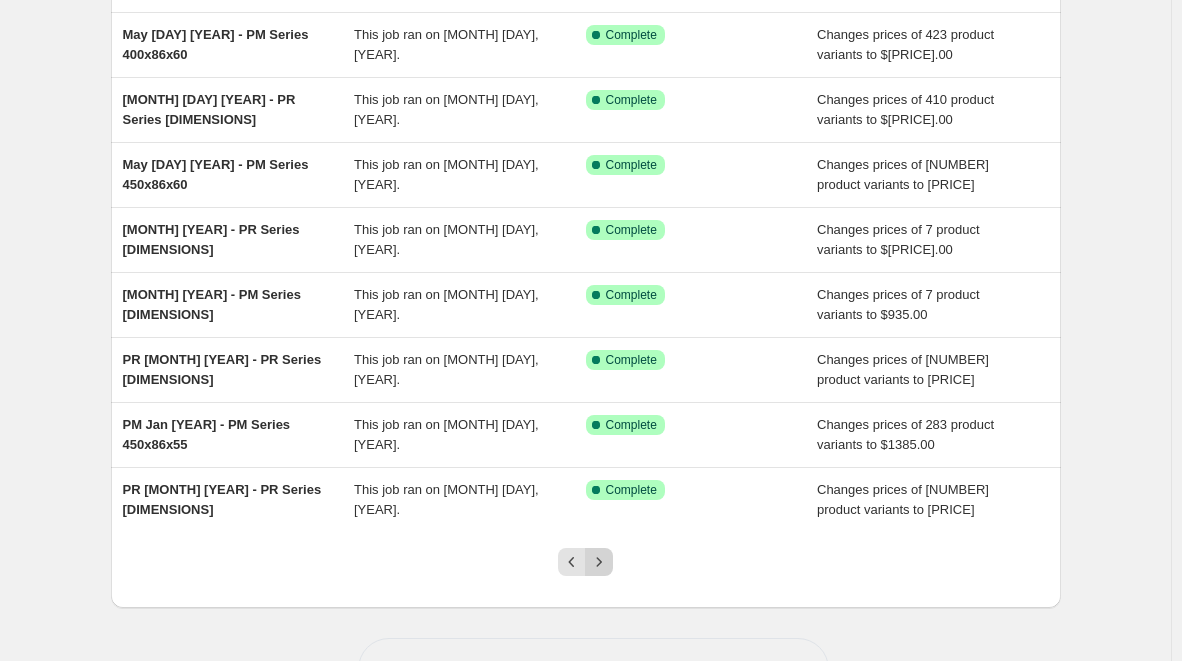 click 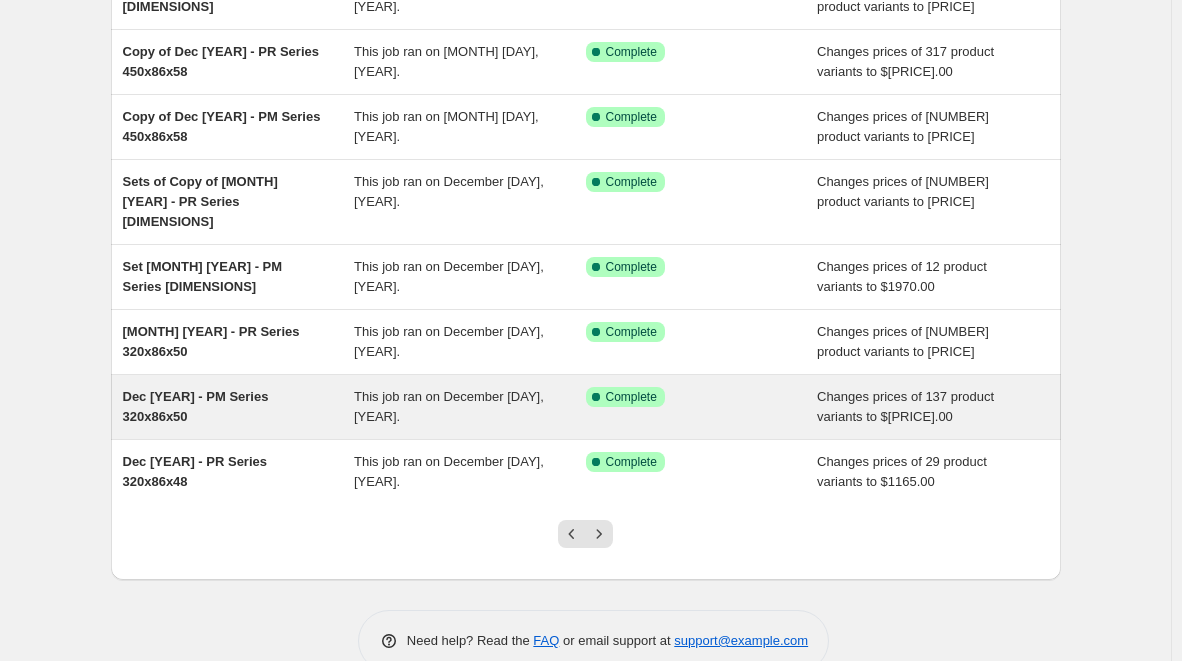 scroll, scrollTop: 366, scrollLeft: 0, axis: vertical 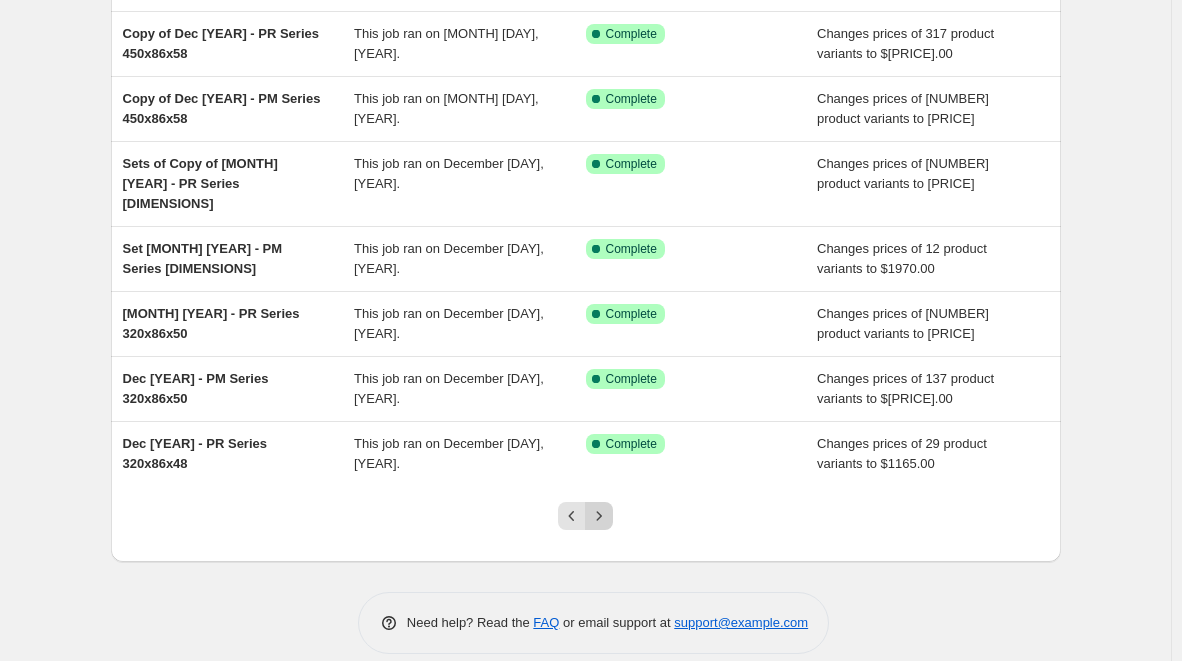 click 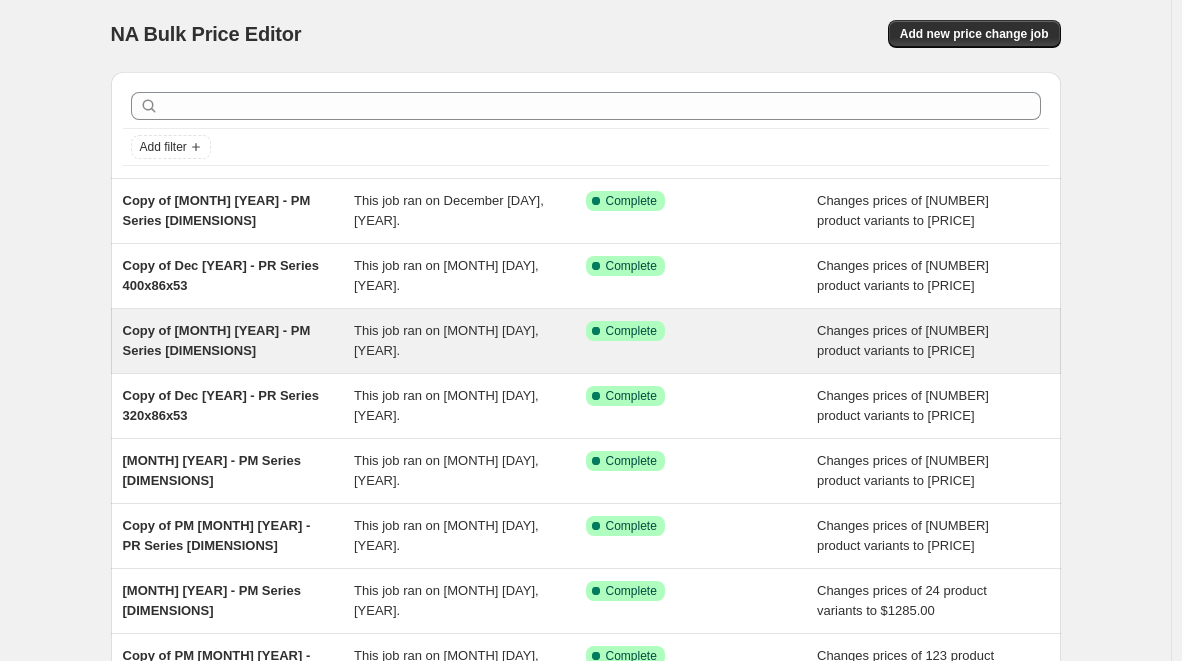 scroll, scrollTop: 0, scrollLeft: 0, axis: both 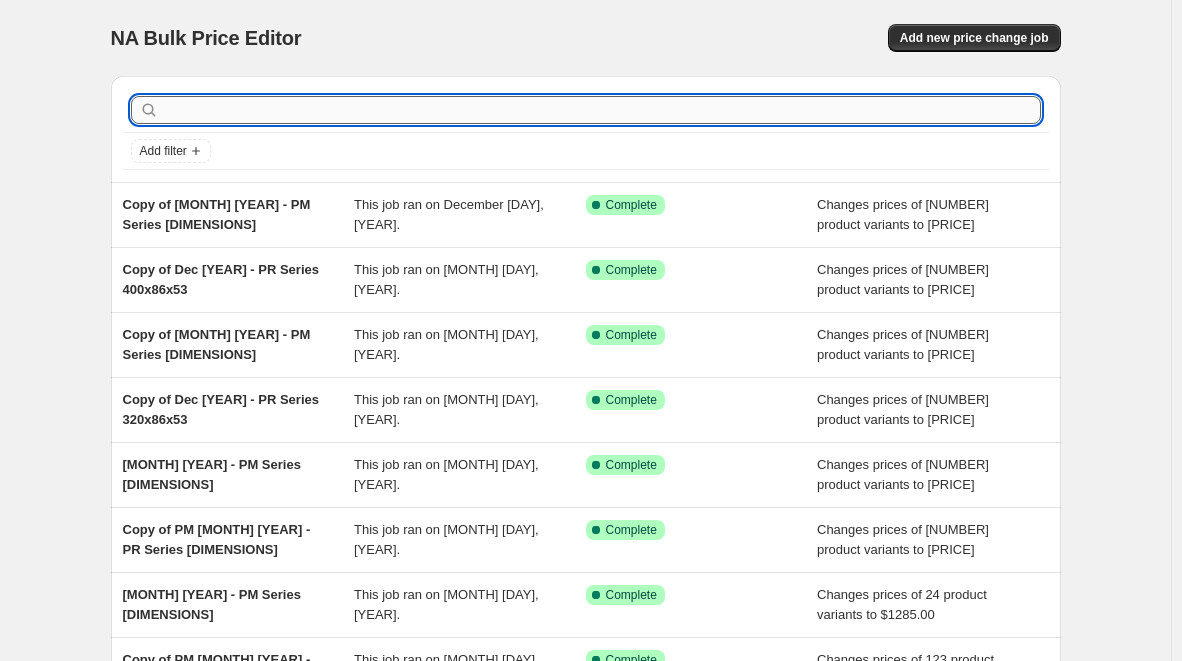 paste on "[DIMENSIONS]" 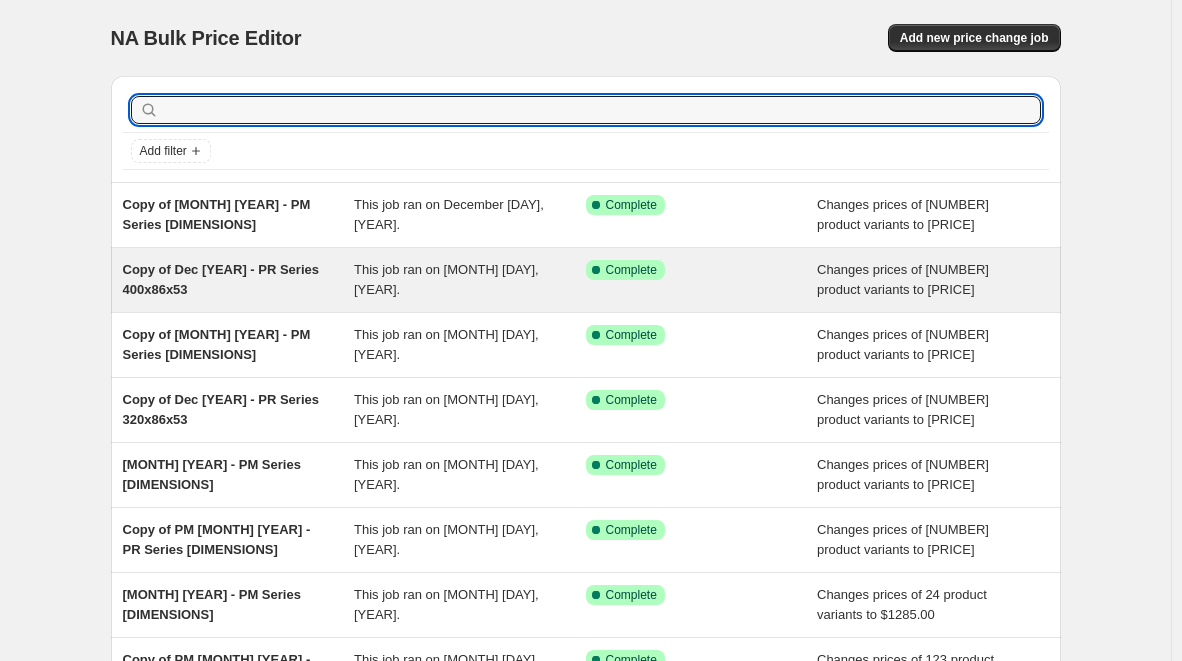 type on "[DIMENSIONS]" 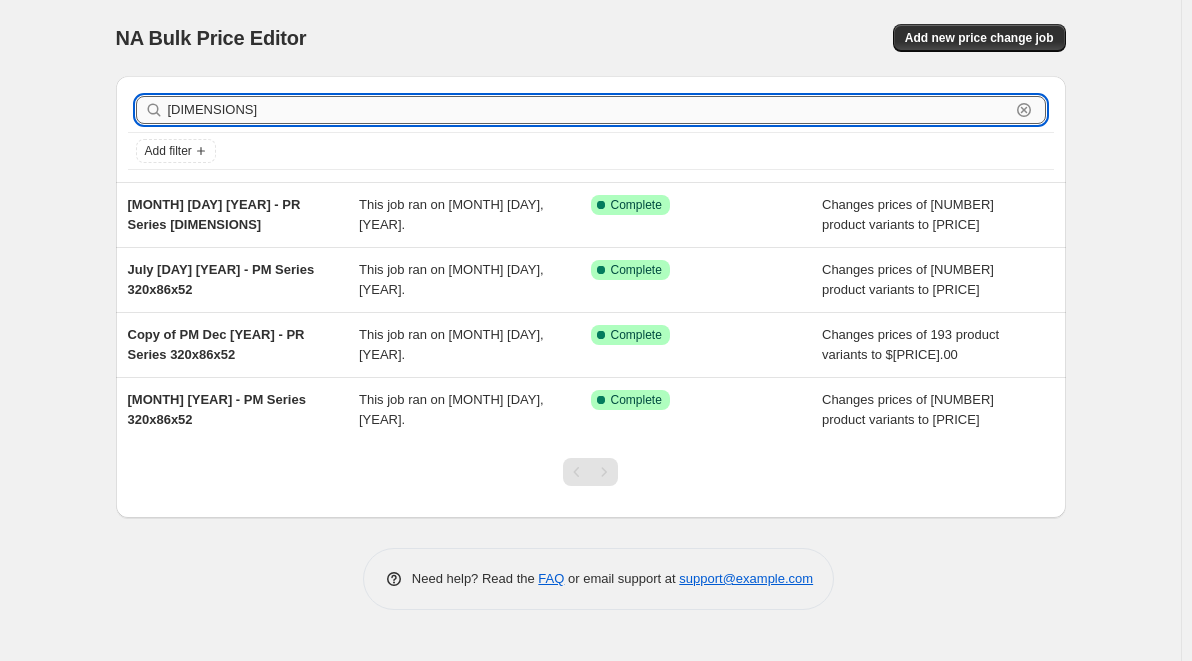 click on "[DIMENSIONS]" at bounding box center [589, 110] 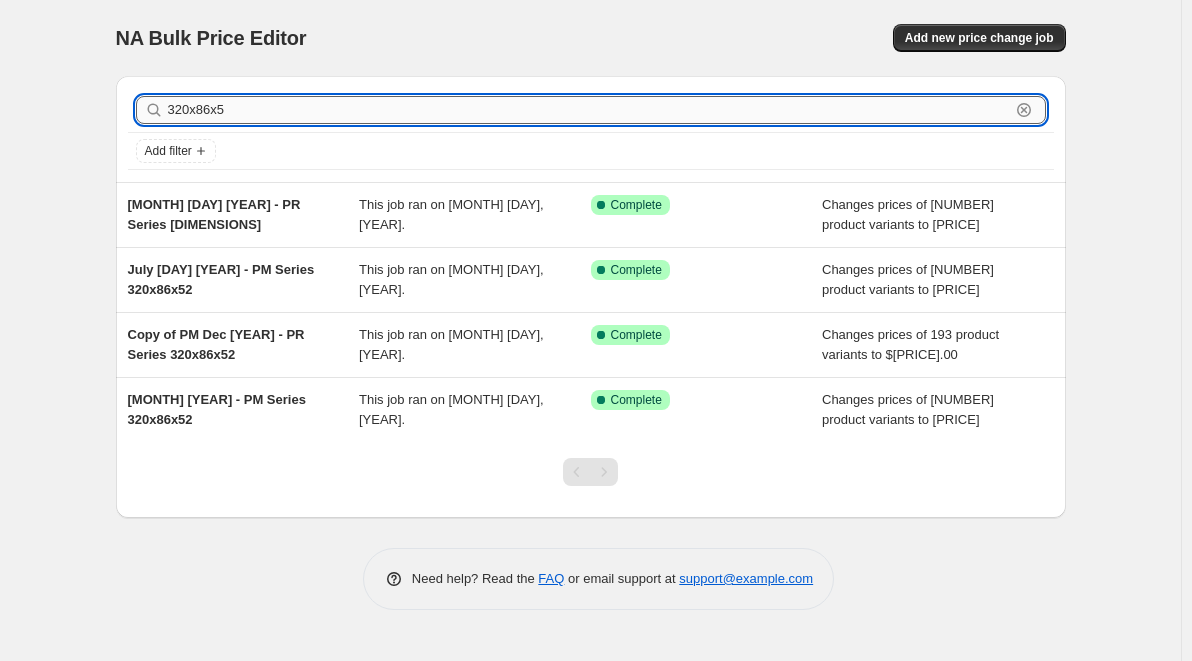 type on "320x86x54" 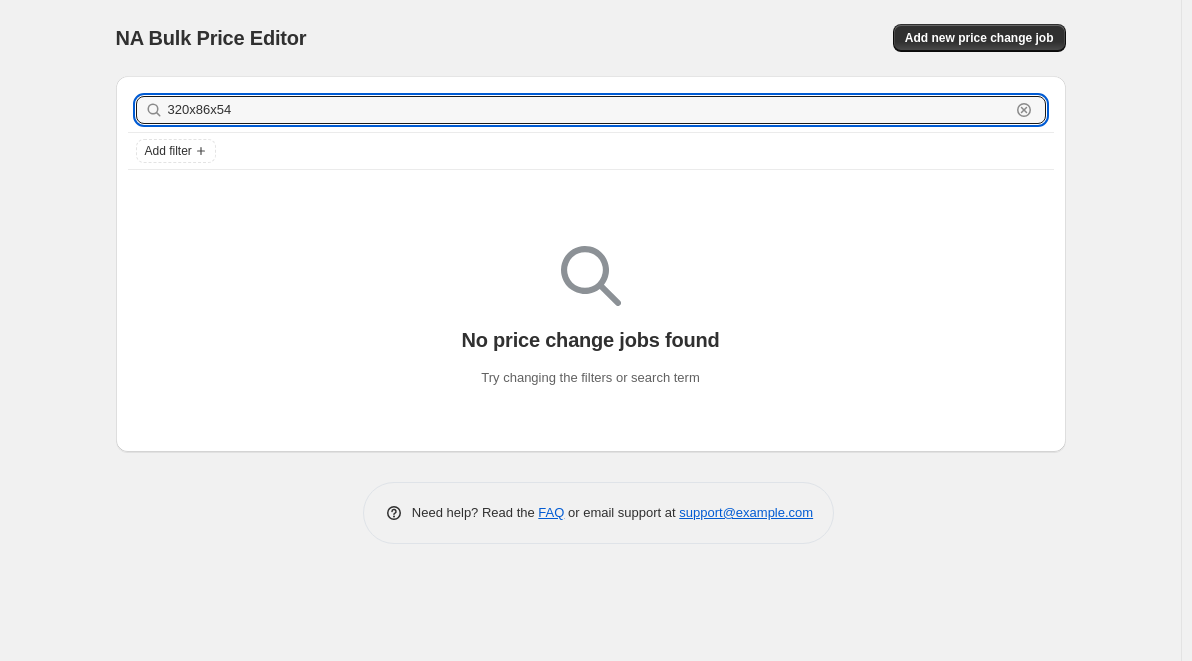 drag, startPoint x: 264, startPoint y: 113, endPoint x: 125, endPoint y: 120, distance: 139.17615 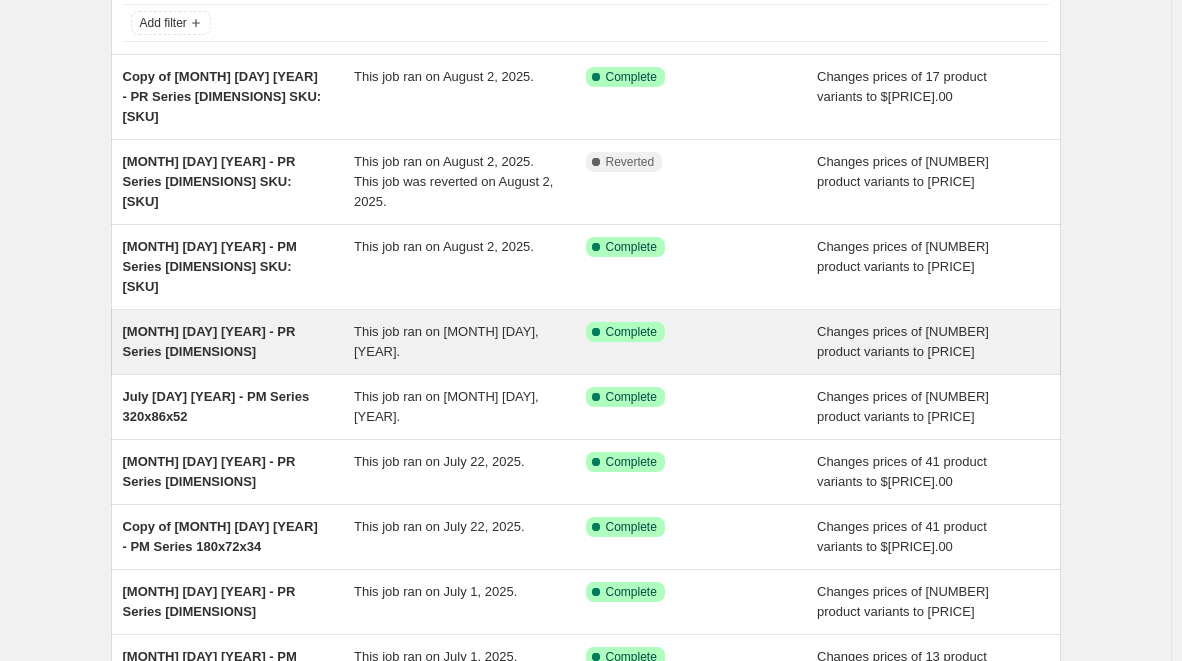 scroll, scrollTop: 133, scrollLeft: 0, axis: vertical 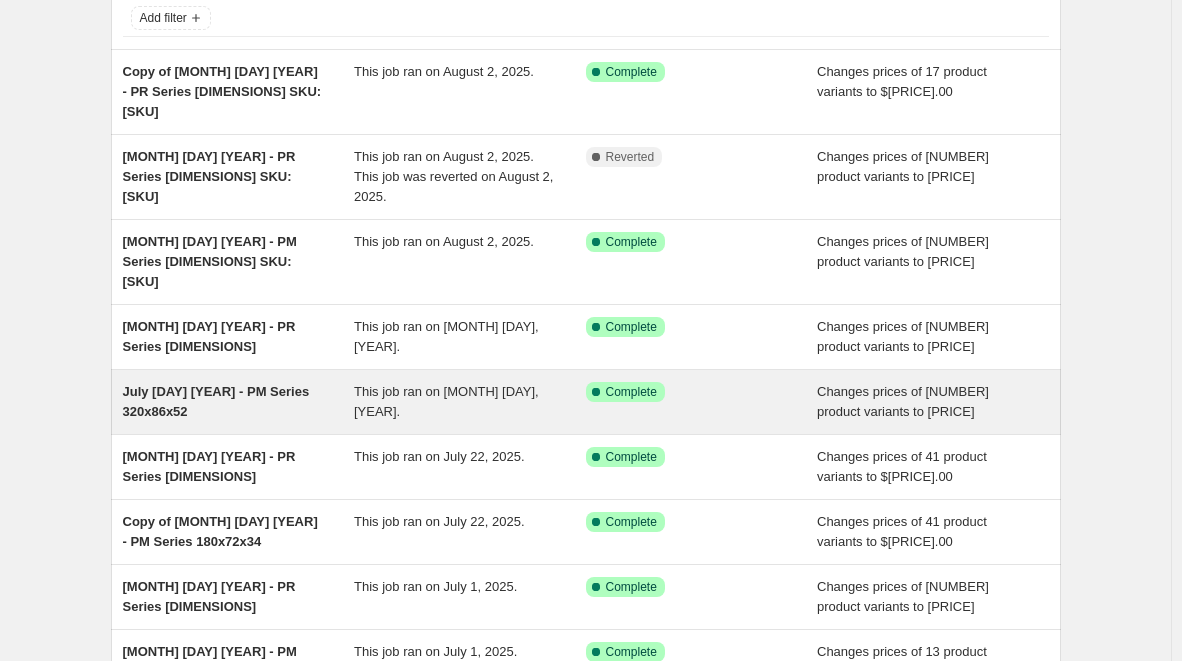 click on "This job ran on [MONTH] [DAY], [YEAR]." at bounding box center [446, 401] 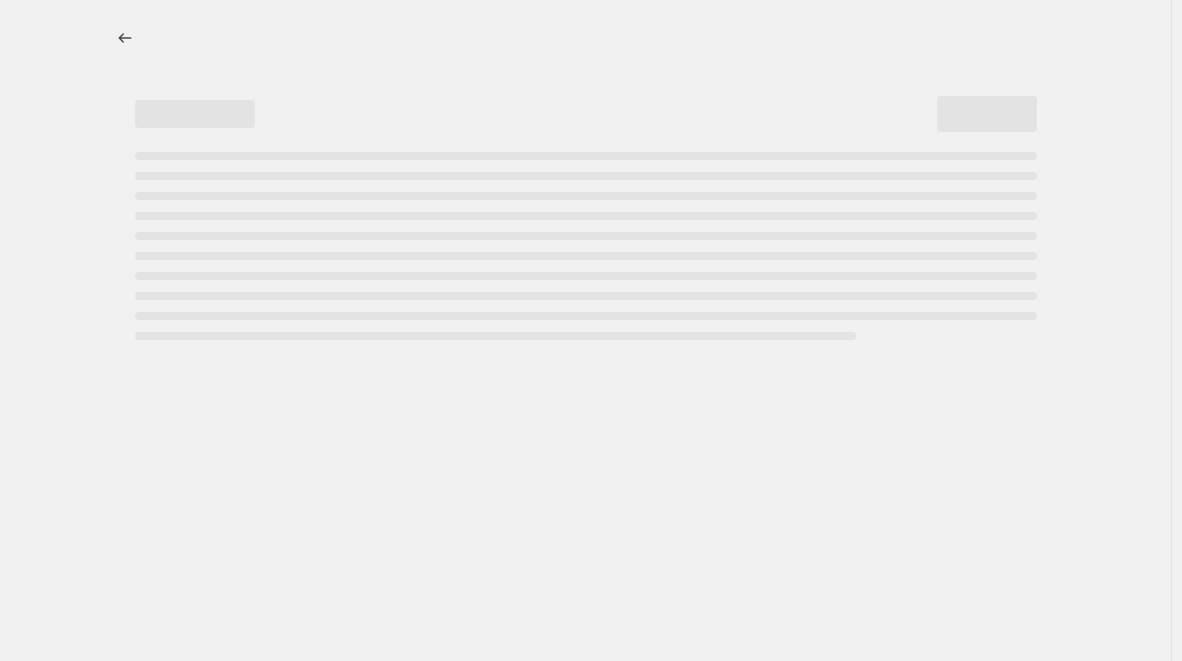 scroll, scrollTop: 0, scrollLeft: 0, axis: both 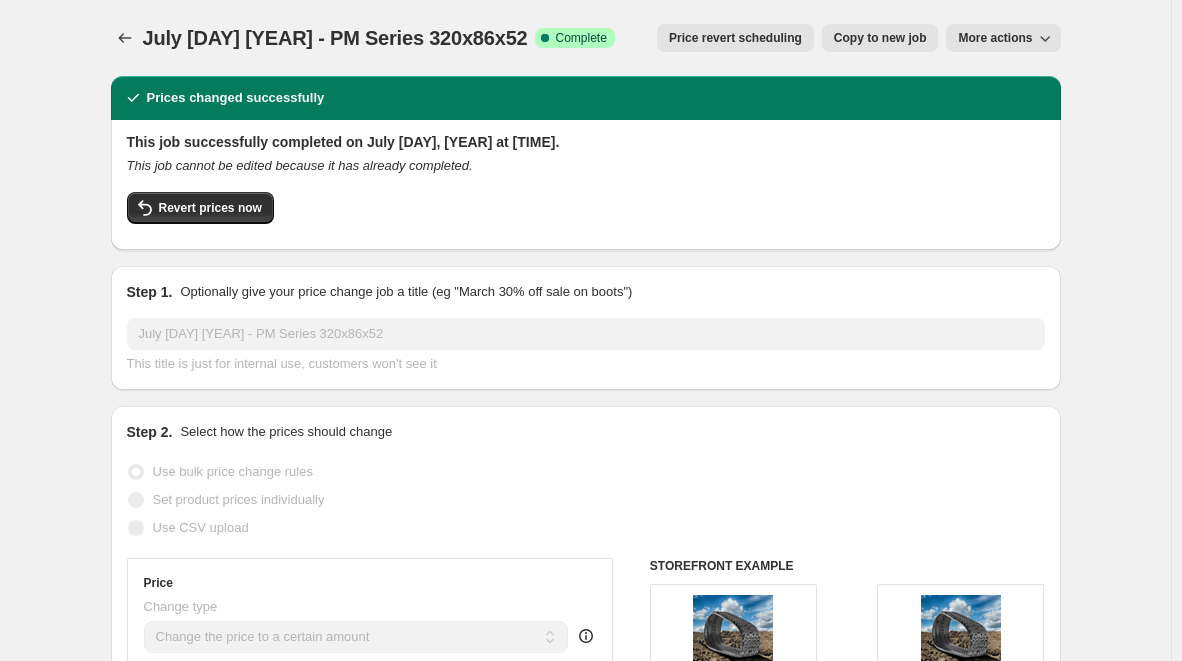 click on "Copy to new job" at bounding box center [880, 38] 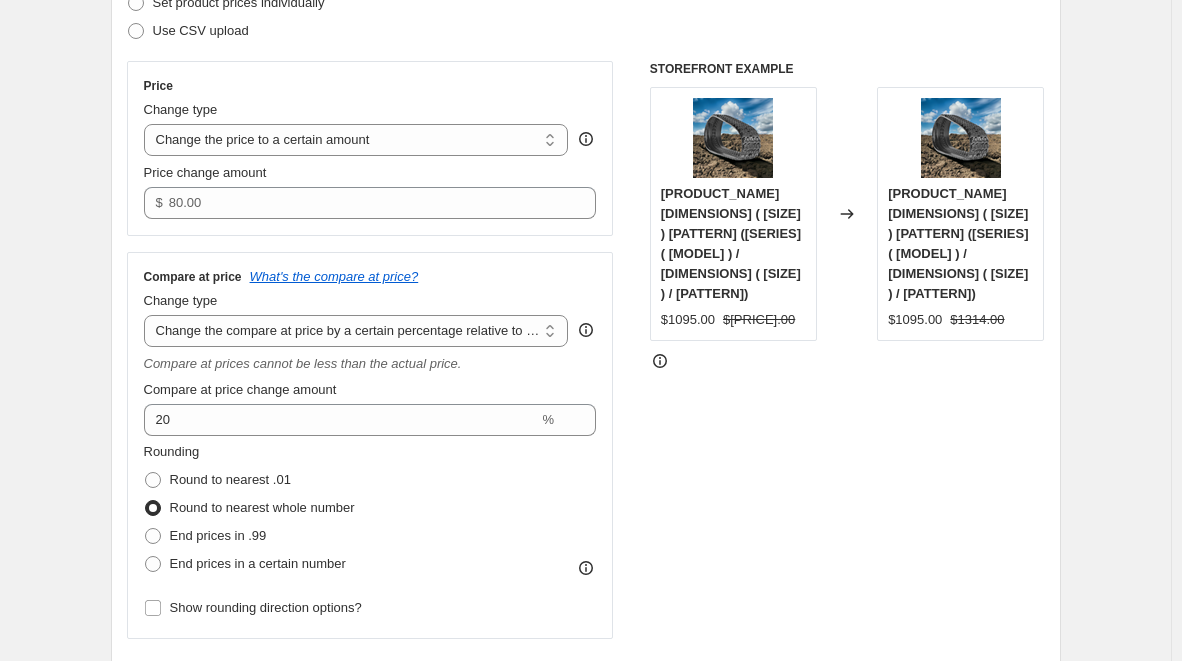 scroll, scrollTop: 333, scrollLeft: 0, axis: vertical 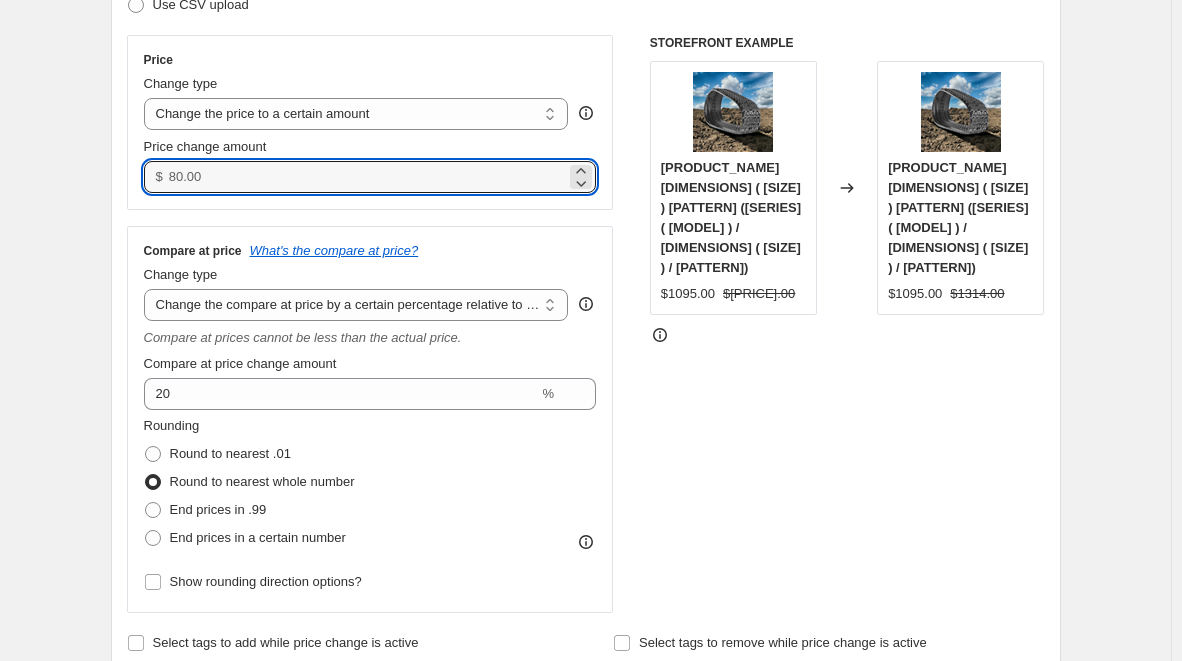 drag, startPoint x: 235, startPoint y: 179, endPoint x: 152, endPoint y: 181, distance: 83.02409 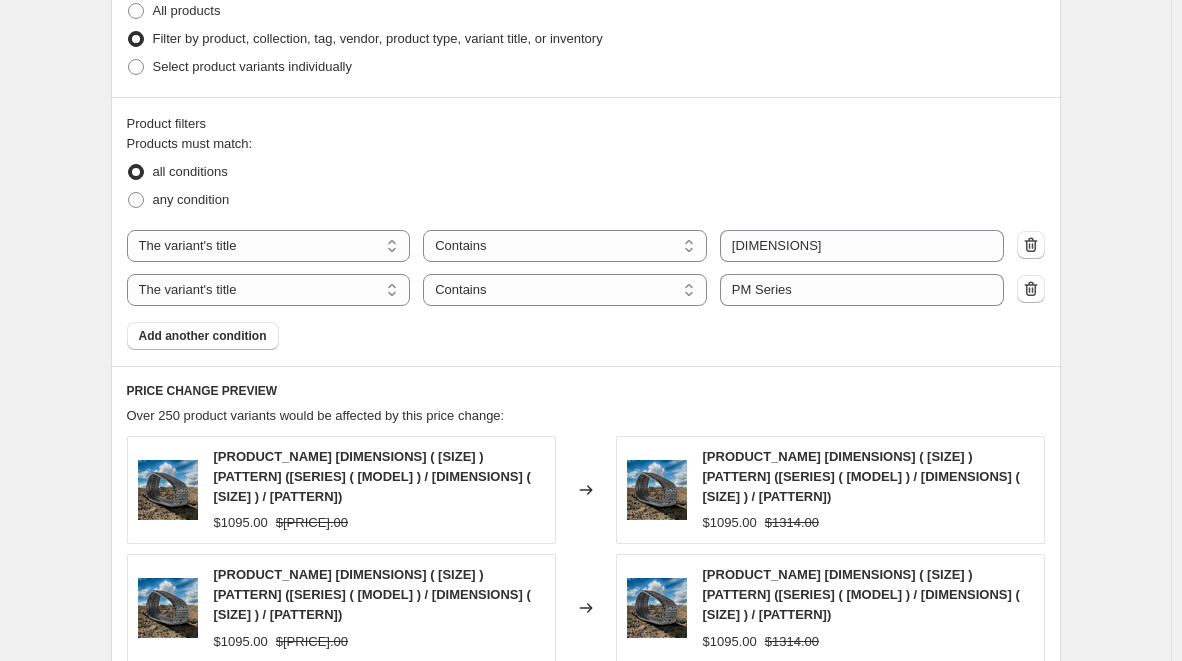 scroll, scrollTop: 1100, scrollLeft: 0, axis: vertical 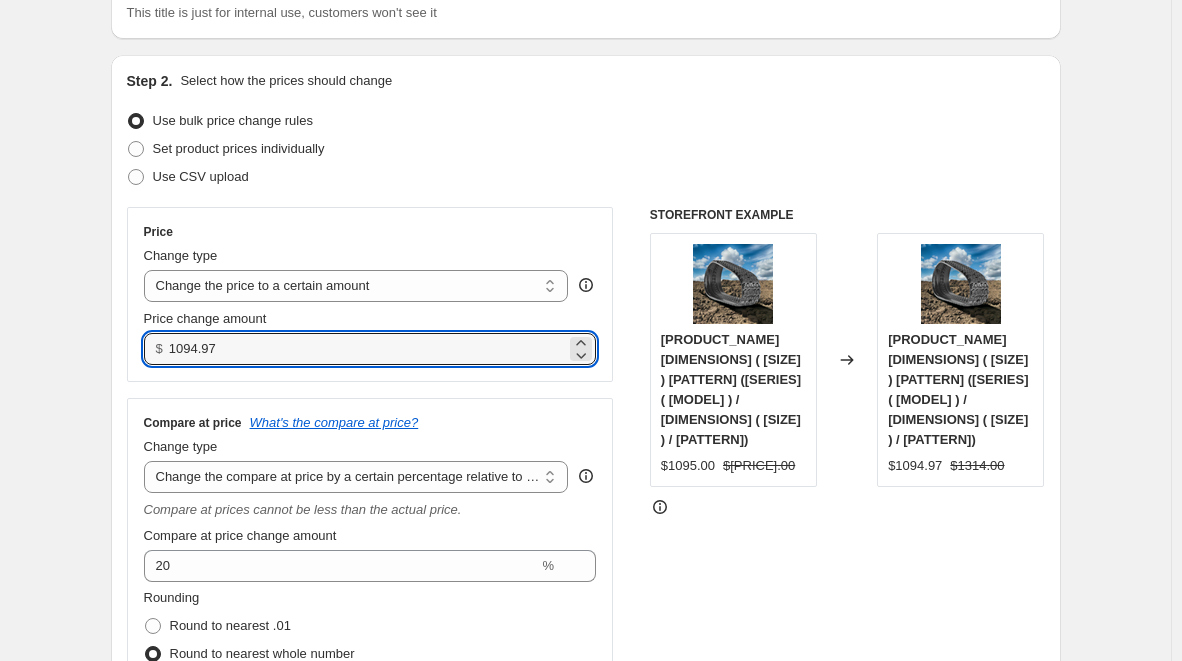 drag, startPoint x: 240, startPoint y: 349, endPoint x: 107, endPoint y: 351, distance: 133.01503 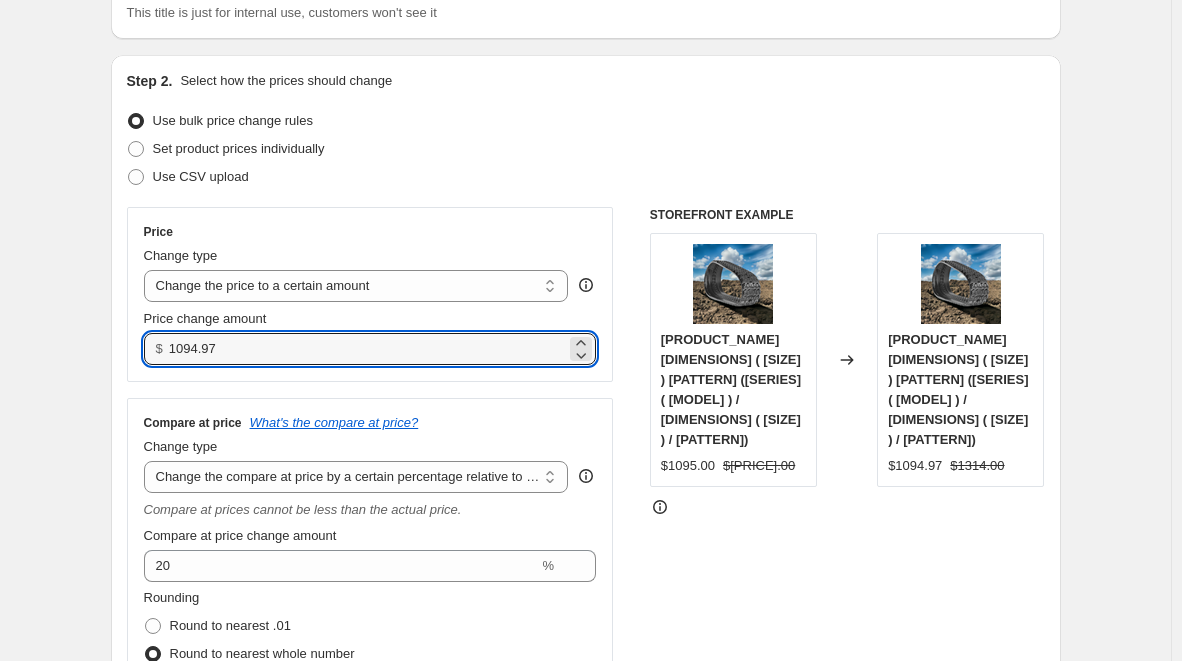 click on "Create new price change job. This page is ready Create new price change job Draft Step 1. Optionally give your price change job a title (eg "March 30% off sale on boots") Copy of July [DAY] [YEAR] - PM Series 320x86x52 This title is just for internal use, customers won't see it Step 2. Select how the prices should change Use bulk price change rules Set product prices individually Use CSV upload Price Change type Change the price to a certain amount Change the price by a certain amount Change the price by a certain percentage Change the price to the current compare at price (price before sale) Change the price by a certain amount relative to the compare at price Change the price by a certain percentage relative to the compare at price Don't change the price Change the price by a certain percentage relative to the cost per item Change price to certain cost margin Change the price to a certain amount Price change amount $ [PRICE].00 Compare at price What's the compare at price? Change type Remove the compare at price %" at bounding box center [585, 1083] 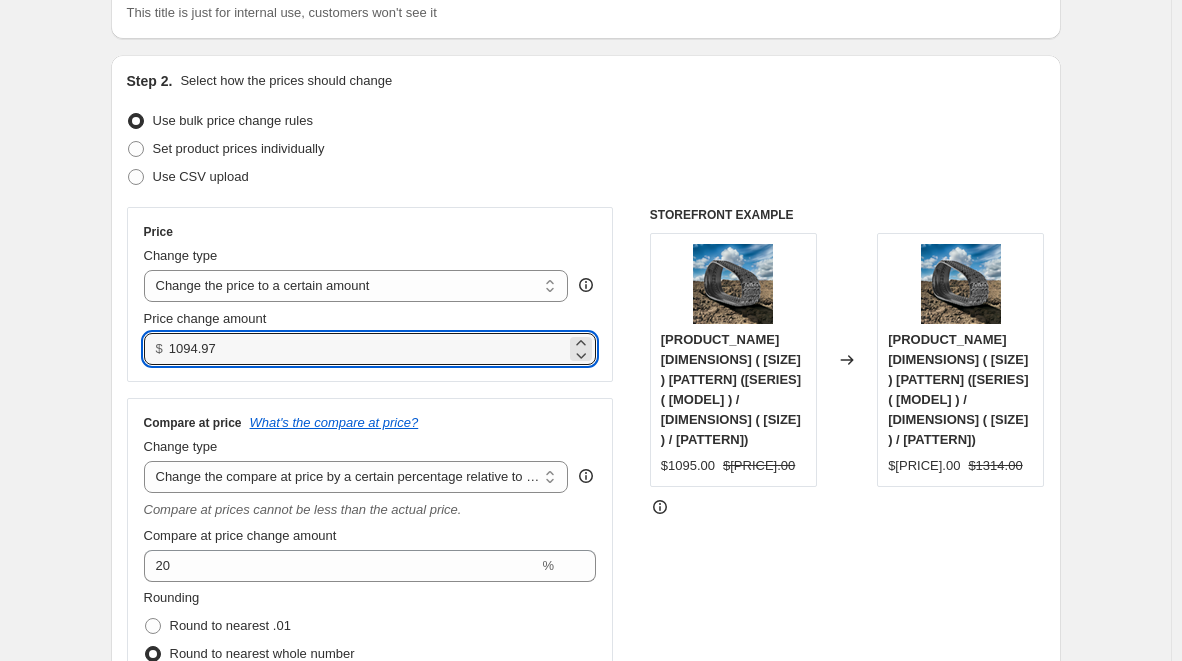 drag, startPoint x: 263, startPoint y: 353, endPoint x: 155, endPoint y: 357, distance: 108.07405 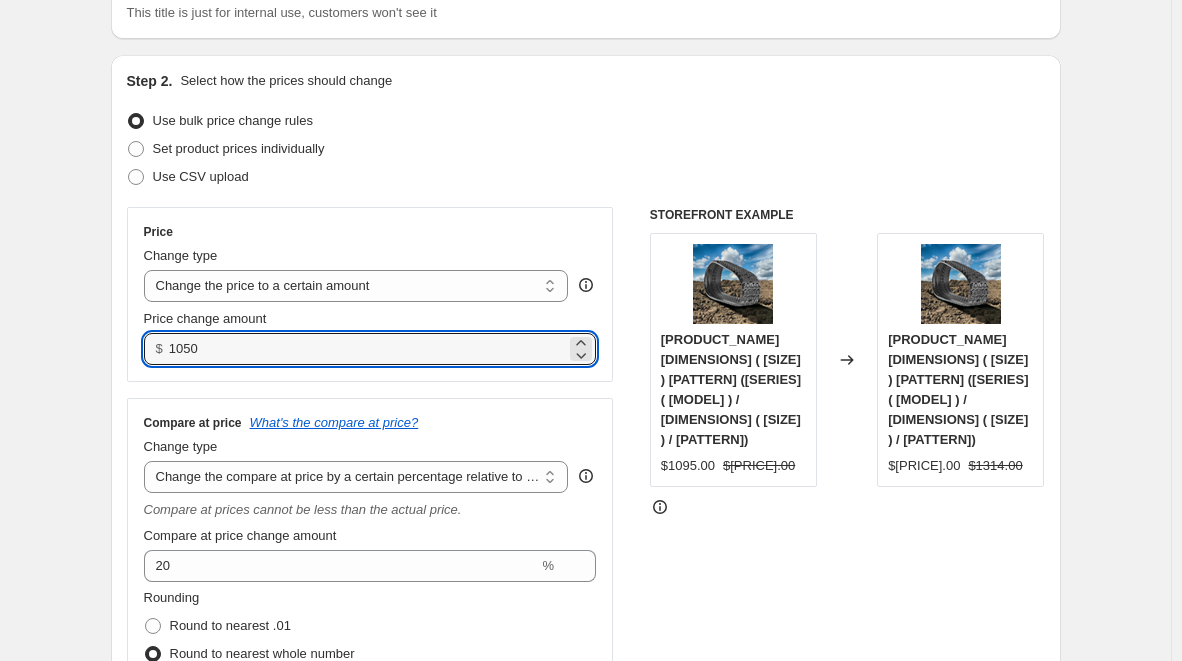 click on "Step 1. Optionally give your price change job a title (eg "March 30% off sale on boots") Copy of July [DAY] [YEAR] - PM Series 320x86x52 This title is just for internal use, customers won't see it Step 2. Select how the prices should change Use bulk price change rules Set product prices individually Use CSV upload Price Change type Change the price to a certain amount Change the price by a certain amount Change the price by a certain percentage Change the price to the current compare at price (price before sale) Change the price by a certain amount relative to the compare at price Change the price by a certain percentage relative to the compare at price Don't change the price Change the price by a certain percentage relative to the cost per item Change price to certain cost margin Change the price to a certain amount Price change amount $ [PRICE].00 Compare at price What's the compare at price? Change type Change the compare at price to the current price (sale) Change the compare at price to a certain amount 20 %" at bounding box center [578, 1052] 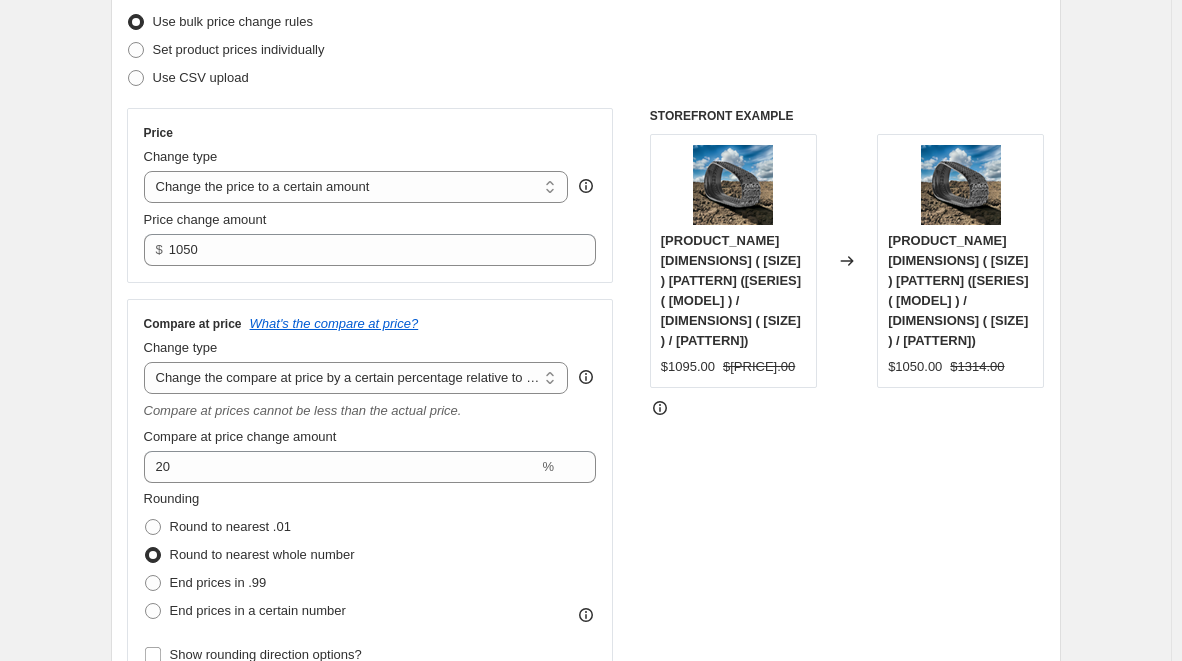 scroll, scrollTop: 261, scrollLeft: 0, axis: vertical 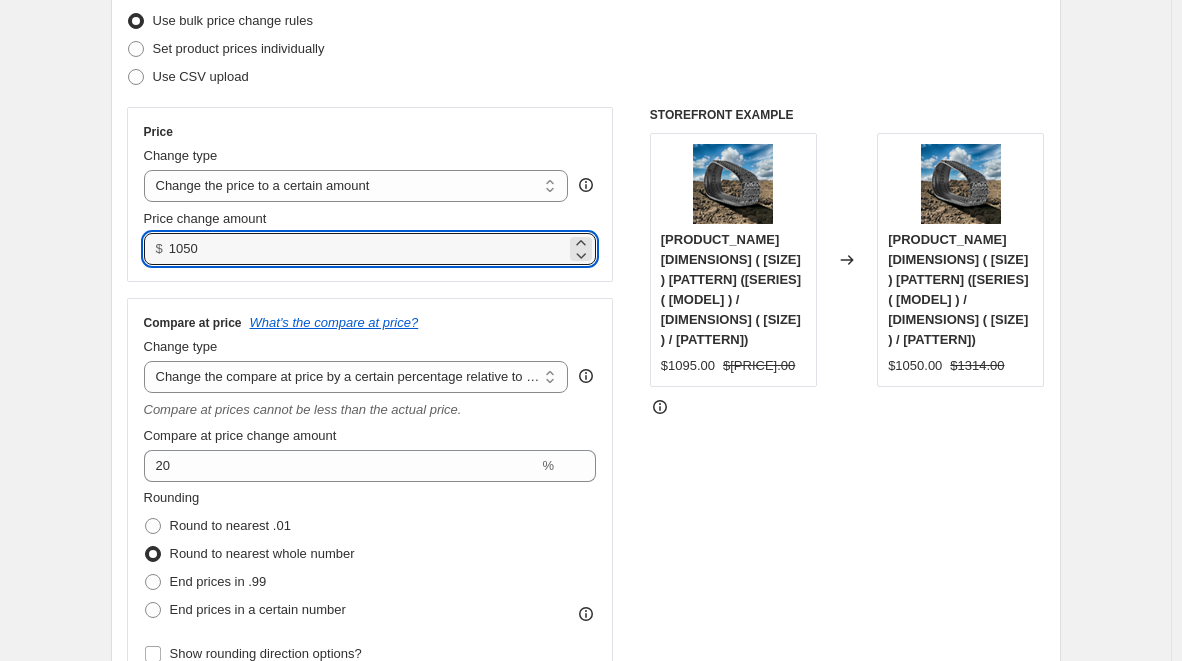 drag, startPoint x: 238, startPoint y: 253, endPoint x: 164, endPoint y: 259, distance: 74.24284 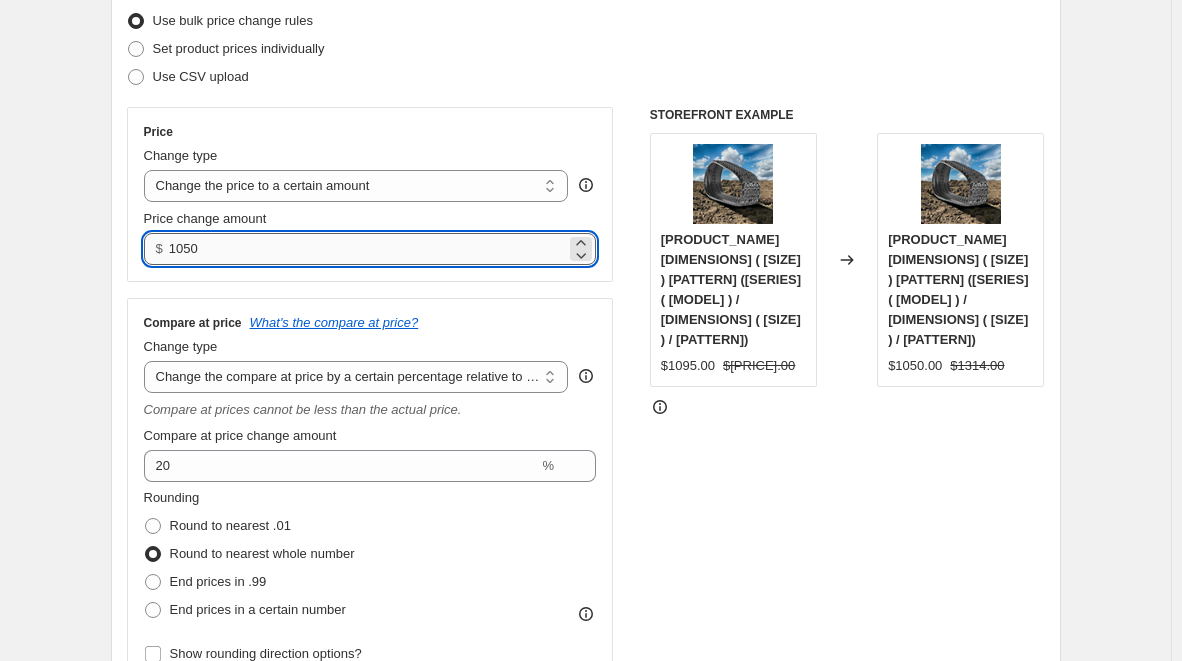 click on "[PRICE]" at bounding box center [367, 249] 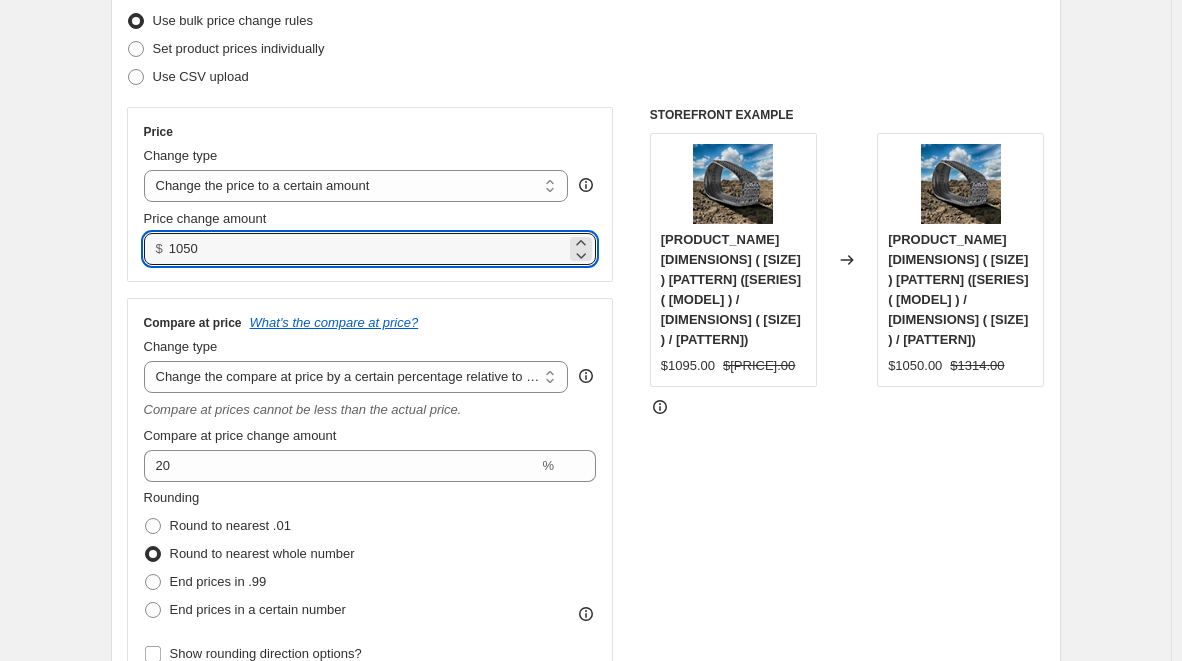 click on "Create new price change job. This page is ready Create new price change job Draft Step 1. Optionally give your price change job a title (eg "March 30% off sale on boots") Copy of [MONTH] [DAY] [YEAR] - PM Series [DIMENSIONS] This title is just for internal use, customers won't see it Step 2. Select how the prices should change Use bulk price change rules Set product prices individually Use CSV upload Price Change type Change the price to a certain amount Change the price by a certain amount Change the price by a certain percentage Change the price to the current compare at price (price before sale) Change the price by a certain amount relative to the compare at price Change the price by a certain percentage relative to the compare at price Don't change the price Change the price by a certain percentage relative to the cost per item Change price to certain cost margin Change the price to a certain amount Price change amount [PRICE] [CURRENCY] Compare at price What's the compare at price? Change type Remove the compare at price" at bounding box center (585, 983) 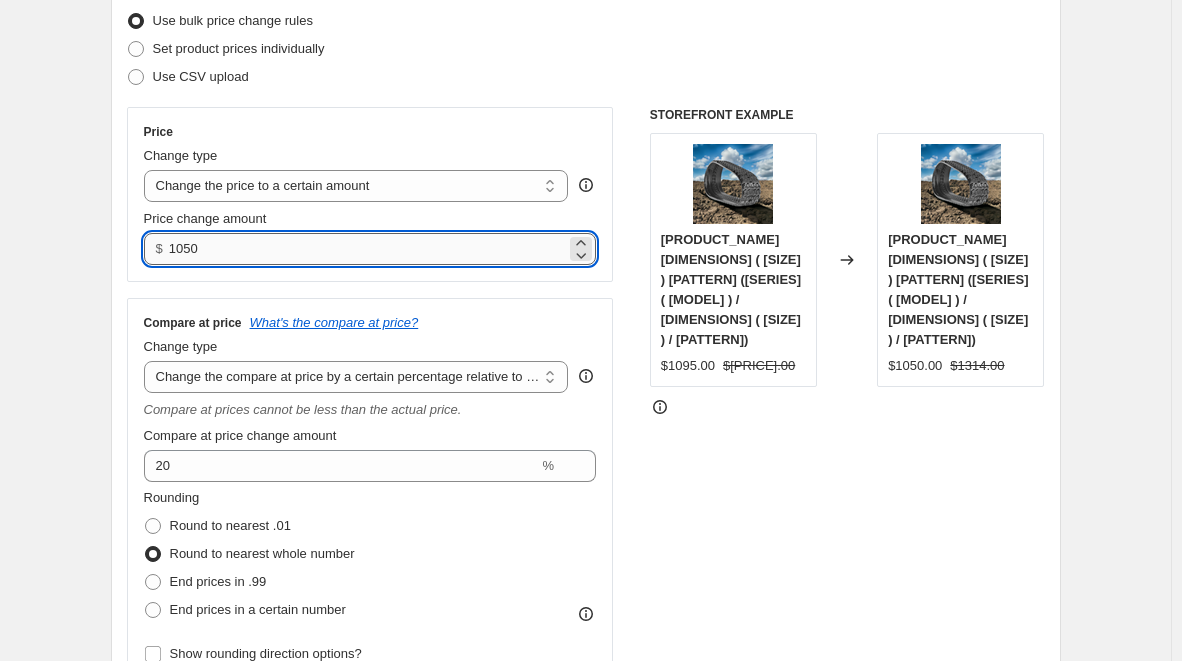 drag, startPoint x: 180, startPoint y: 252, endPoint x: 191, endPoint y: 252, distance: 11 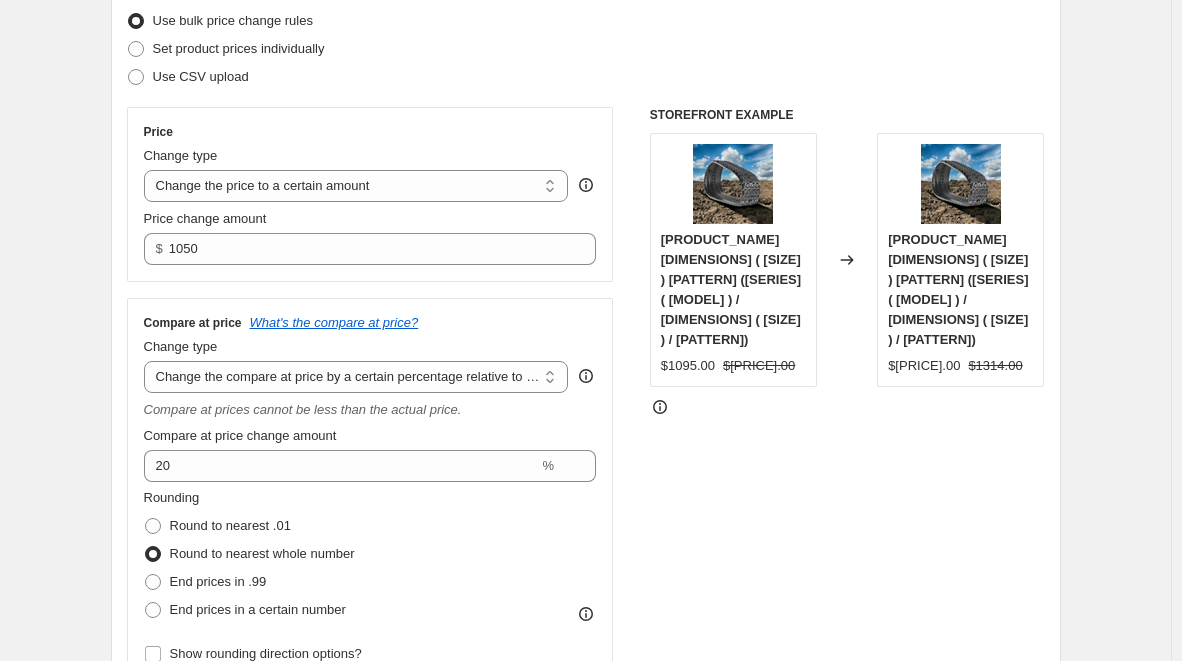 click on "Create new price change job. This page is ready Create new price change job Draft Step 1. Optionally give your price change job a title (eg "March 30% off sale on boots") Copy of July [DAY] [YEAR] - PM Series 320x86x52 This title is just for internal use, customers won't see it Step 2. Select how the prices should change Use bulk price change rules Set product prices individually Use CSV upload Price Change type Change the price to a certain amount Change the price by a certain amount Change the price by a certain percentage Change the price to the current compare at price (price before sale) Change the price by a certain amount relative to the compare at price Change the price by a certain percentage relative to the compare at price Don't change the price Change the price by a certain percentage relative to the cost per item Change price to certain cost margin Change the price to a certain amount Price change amount $ [PRICE].00 Compare at price What's the compare at price? Change type Remove the compare at price" at bounding box center (585, 983) 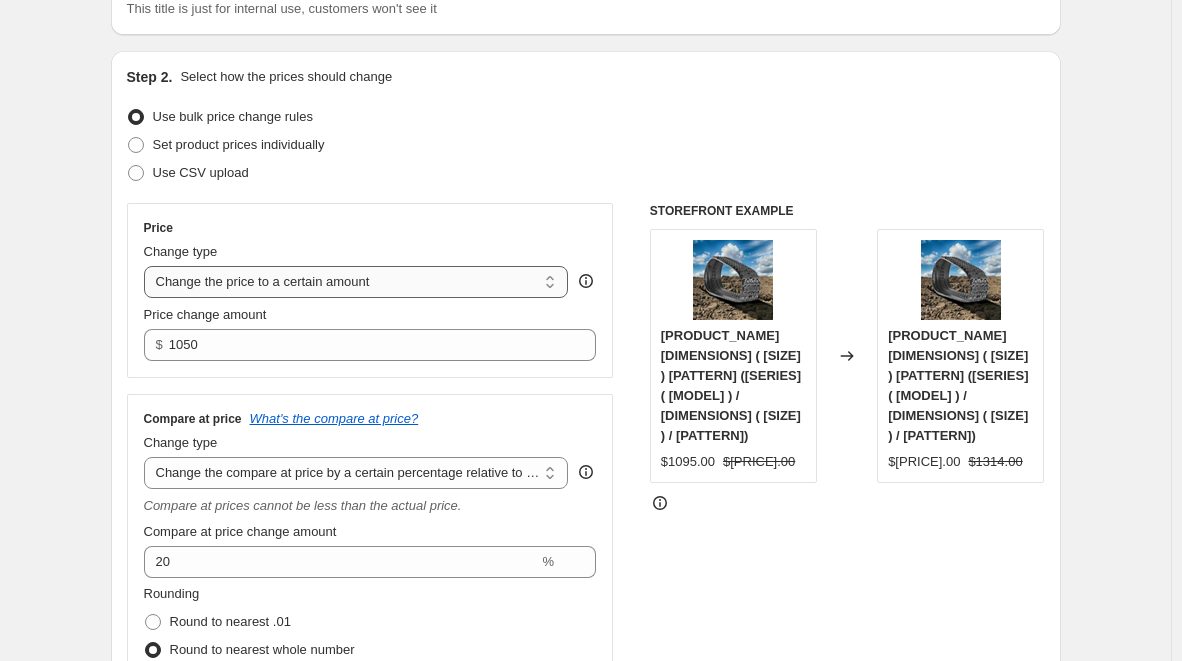scroll, scrollTop: 166, scrollLeft: 0, axis: vertical 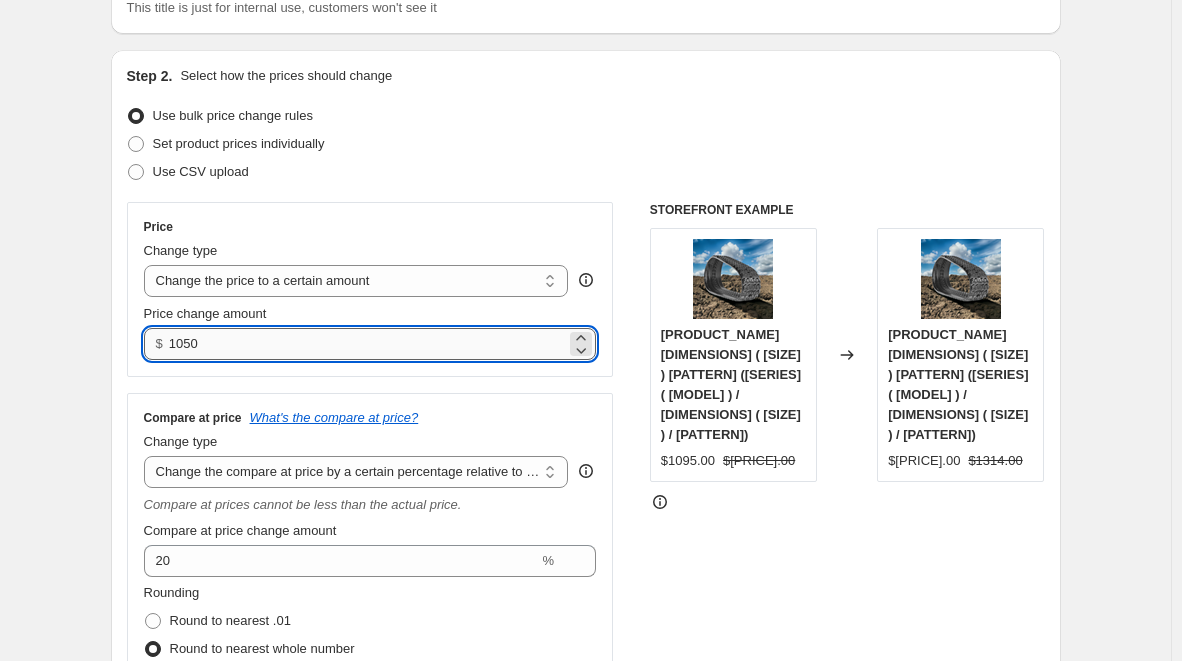 click on "[PRICE].00" at bounding box center (367, 344) 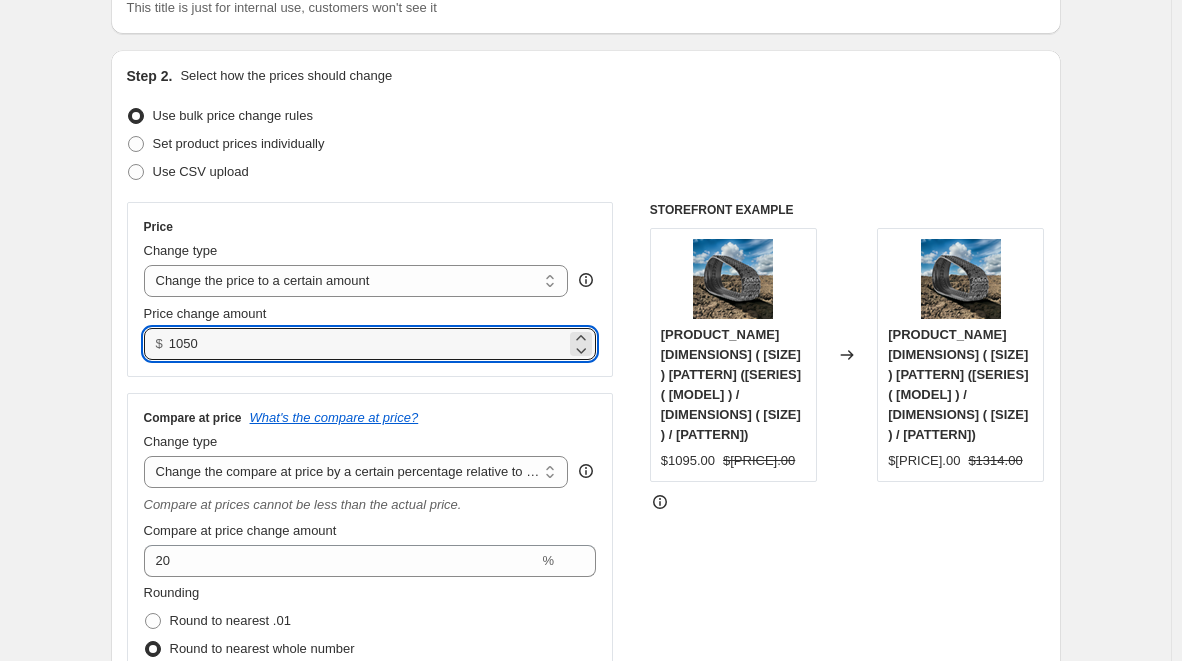type on "[PRICE].00" 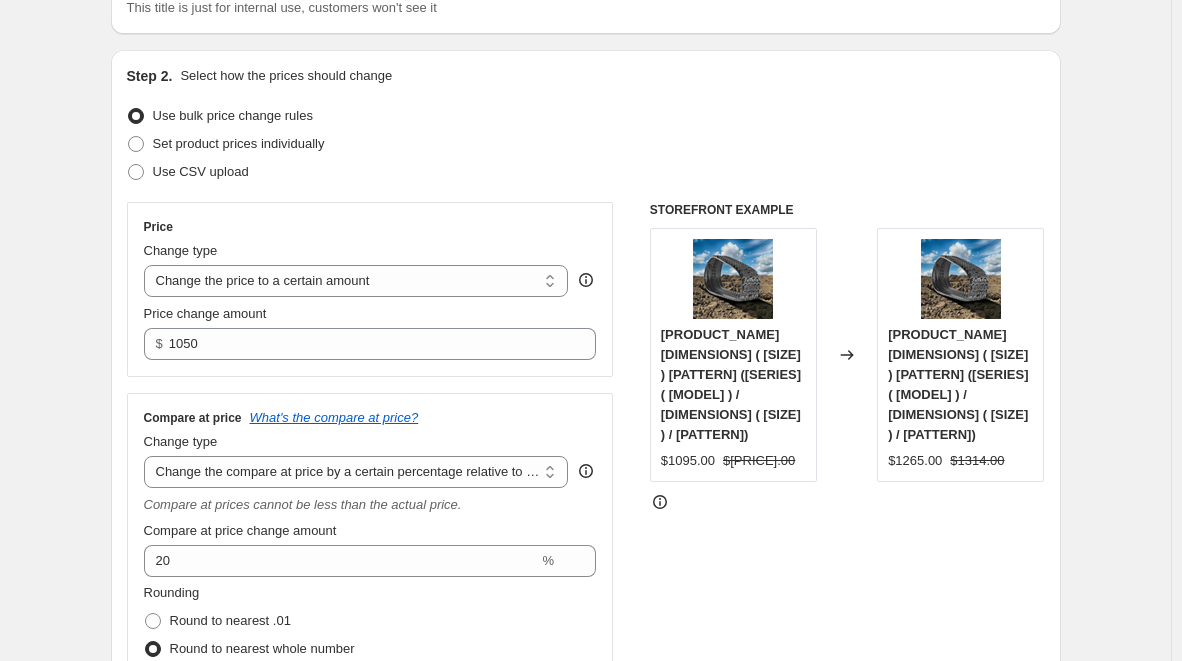click on "Step 1. Optionally give your price change job a title (eg "March 30% off sale on boots") Copy of [MONTH] [DAY] [YEAR] - PM Series [DIMENSIONS] This title is just for internal use, customers won't see it Step 2. Select how the prices should change Use bulk price change rules Set product prices individually Use CSV upload Price Change type Change the price to a certain amount Change the price by a certain amount Change the price by a certain percentage Change the price to the current compare at price (price before sale) Change the price by a certain amount relative to the compare at price Change the price by a certain percentage relative to the compare at price Don't change the price Change the price by a certain percentage relative to the cost per item Change price to certain cost margin Change the price to a certain amount Price change amount [PRICE] [CURRENCY] Compare at price What's the compare at price? Change type Change the compare at price to the current price (sale) Change the compare at price to a certain amount [PERCENTAGE] %" at bounding box center [578, 1047] 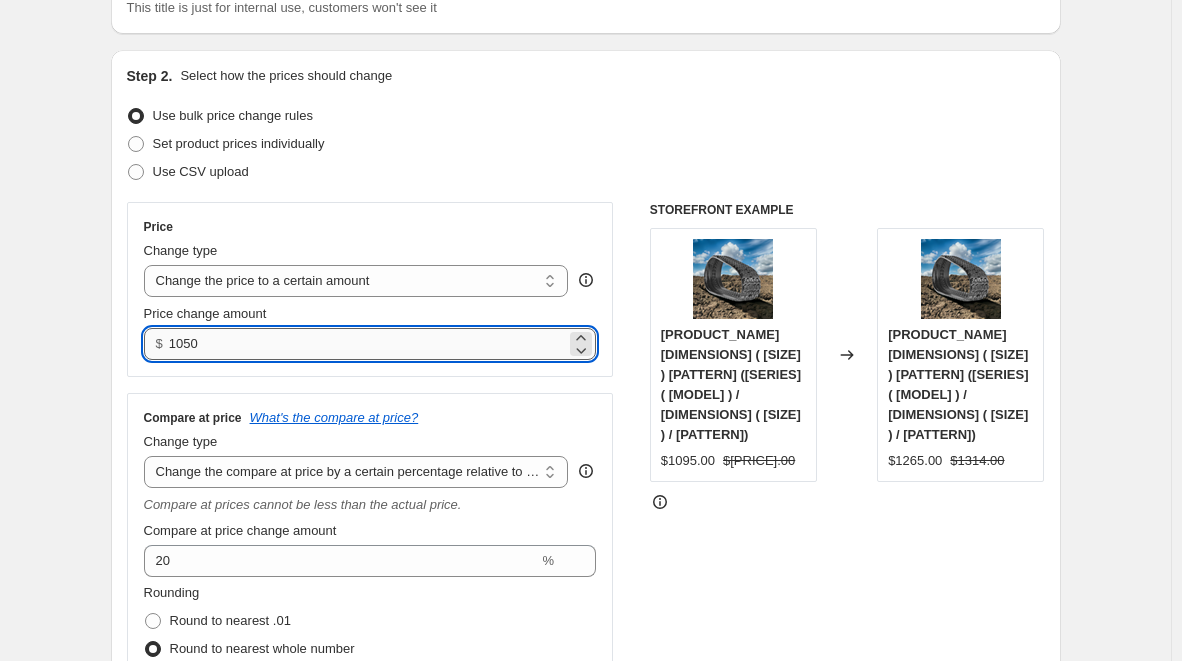 click on "[PRICE].00" at bounding box center (367, 344) 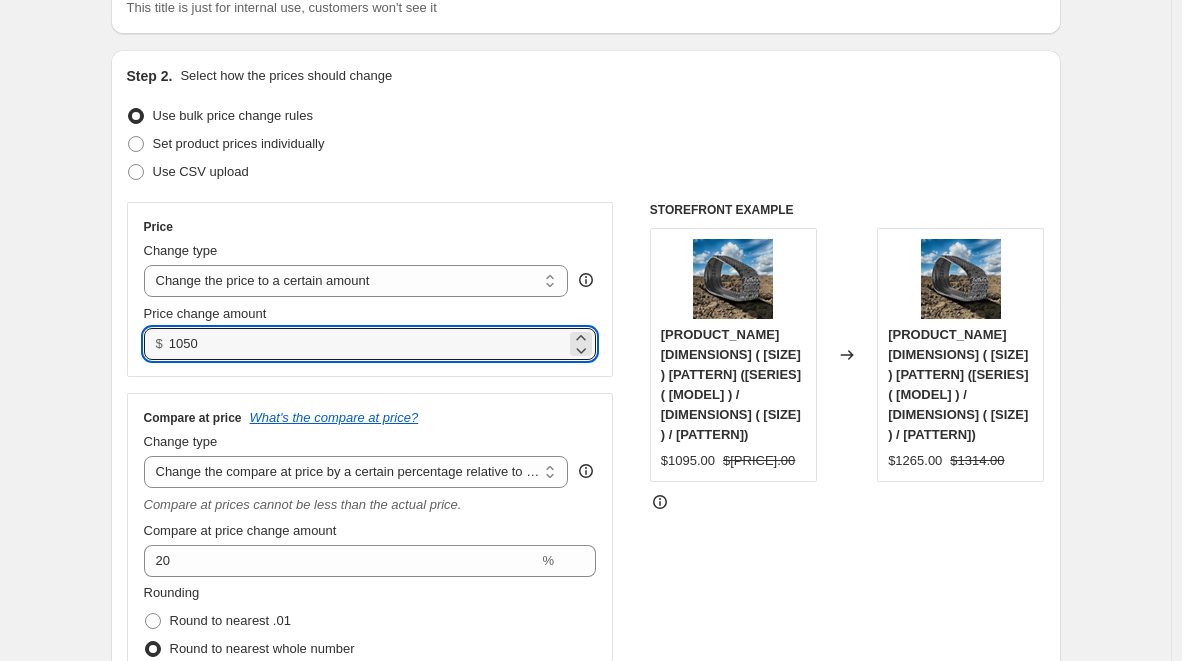 click on "Step 1. Optionally give your price change job a title (eg "March 30% off sale on boots") Copy of [MONTH] [DAY] [YEAR] - PM Series [DIMENSIONS] This title is just for internal use, customers won't see it Step 2. Select how the prices should change Use bulk price change rules Set product prices individually Use CSV upload Price Change type Change the price to a certain amount Change the price by a certain amount Change the price by a certain percentage Change the price to the current compare at price (price before sale) Change the price by a certain amount relative to the compare at price Change the price by a certain percentage relative to the compare at price Don't change the price Change the price by a certain percentage relative to the cost per item Change price to certain cost margin Change the price to a certain amount Price change amount [PRICE] [CURRENCY] Compare at price What's the compare at price? Change type Change the compare at price to the current price (sale) Change the compare at price to a certain amount [PERCENTAGE] %" at bounding box center [578, 1047] 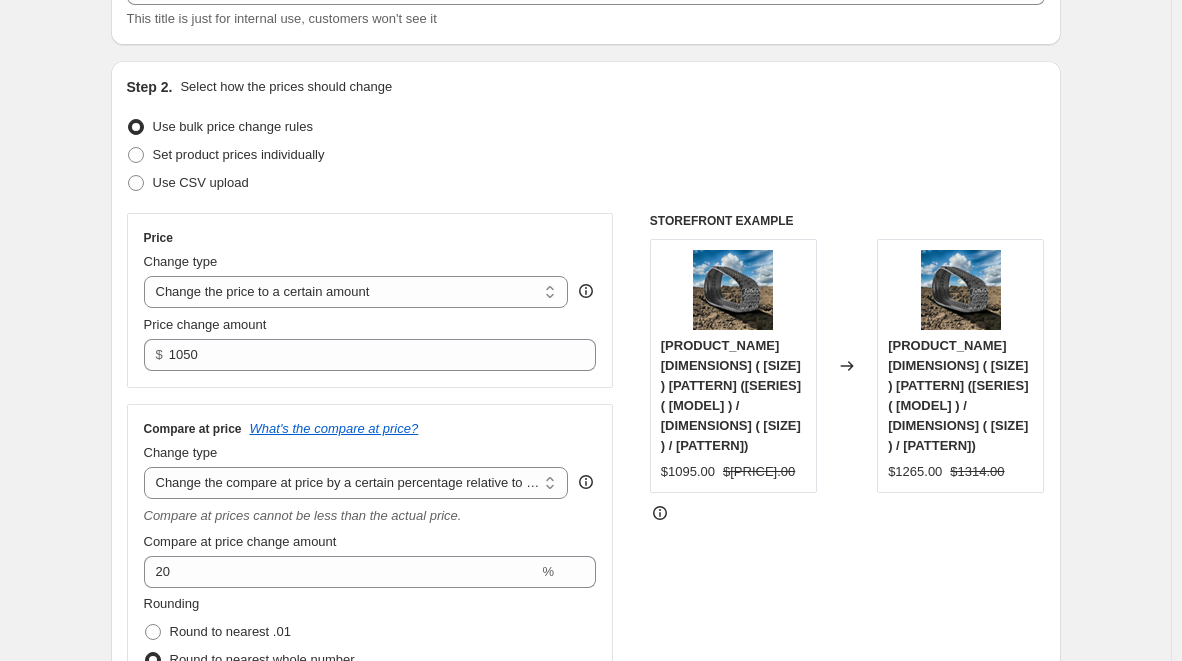 scroll, scrollTop: 166, scrollLeft: 0, axis: vertical 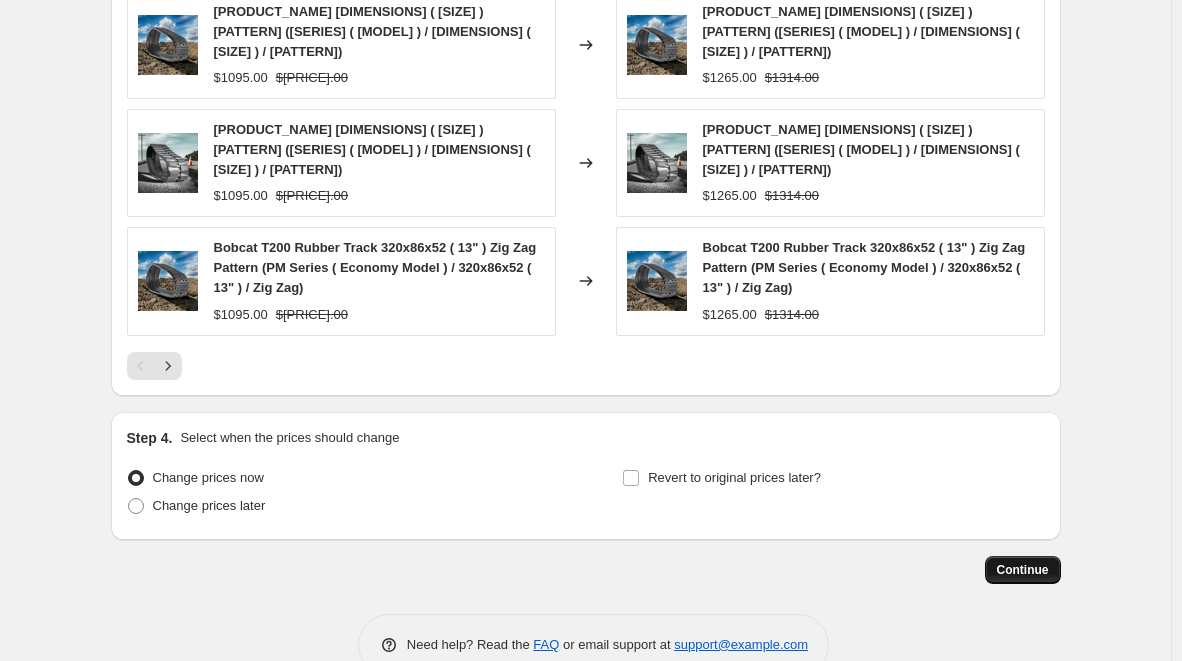 click on "Continue" at bounding box center [1023, 570] 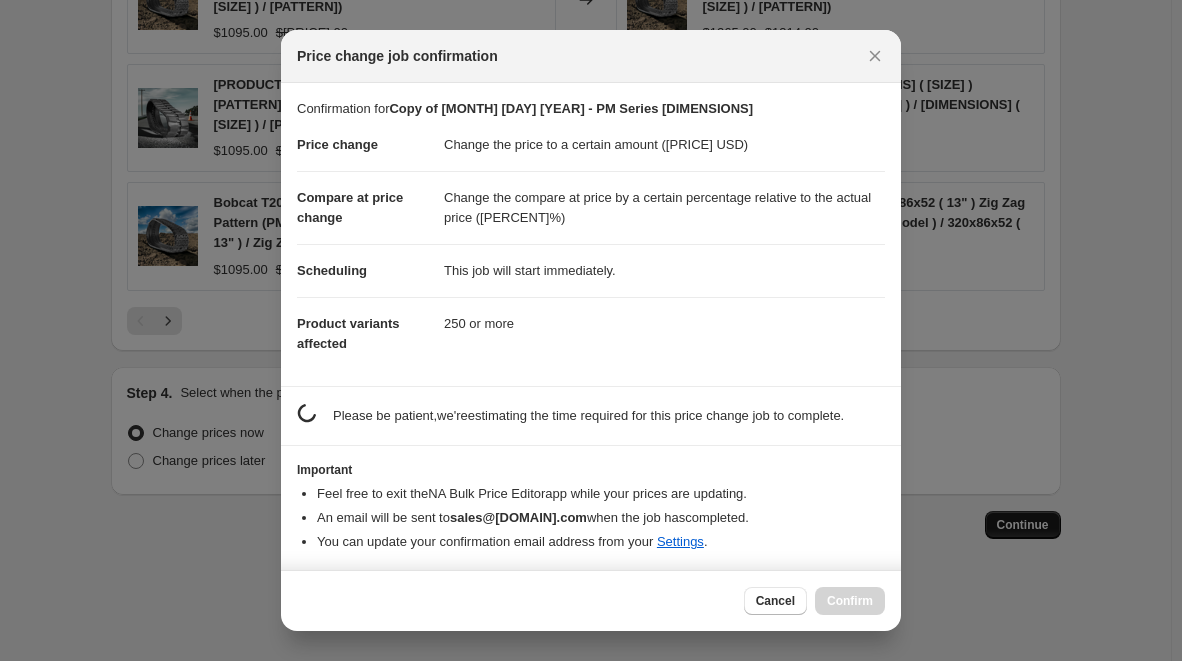 scroll, scrollTop: 0, scrollLeft: 0, axis: both 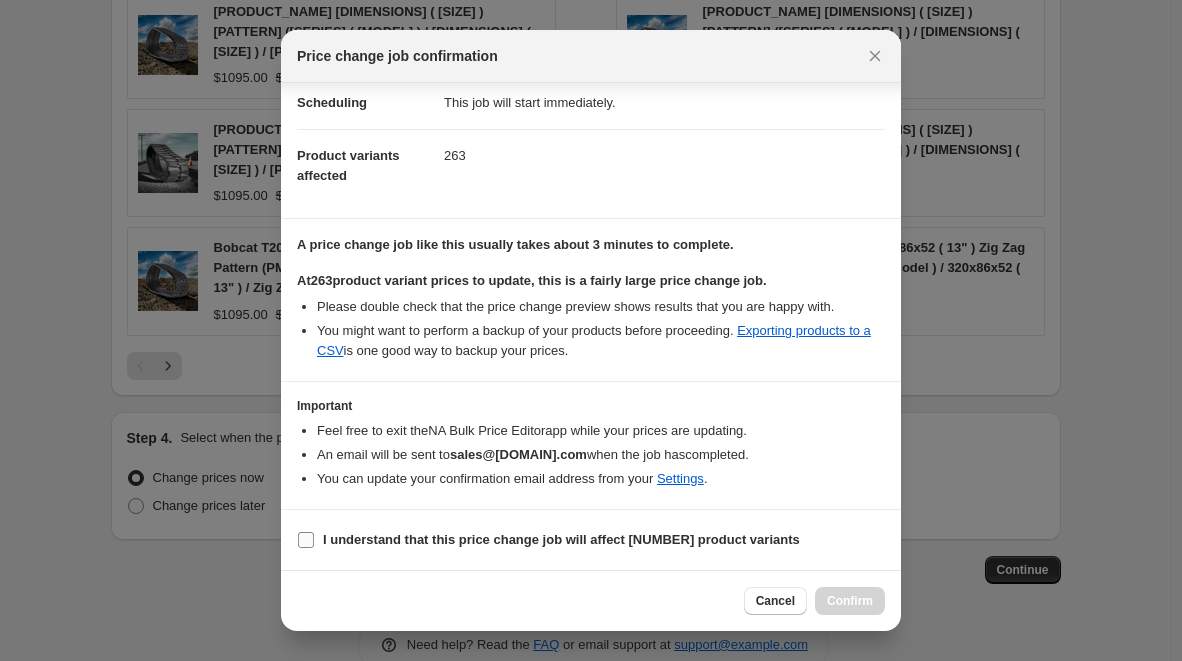 click on "I understand that this price change job will affect [NUMBER] product variants" at bounding box center [306, 540] 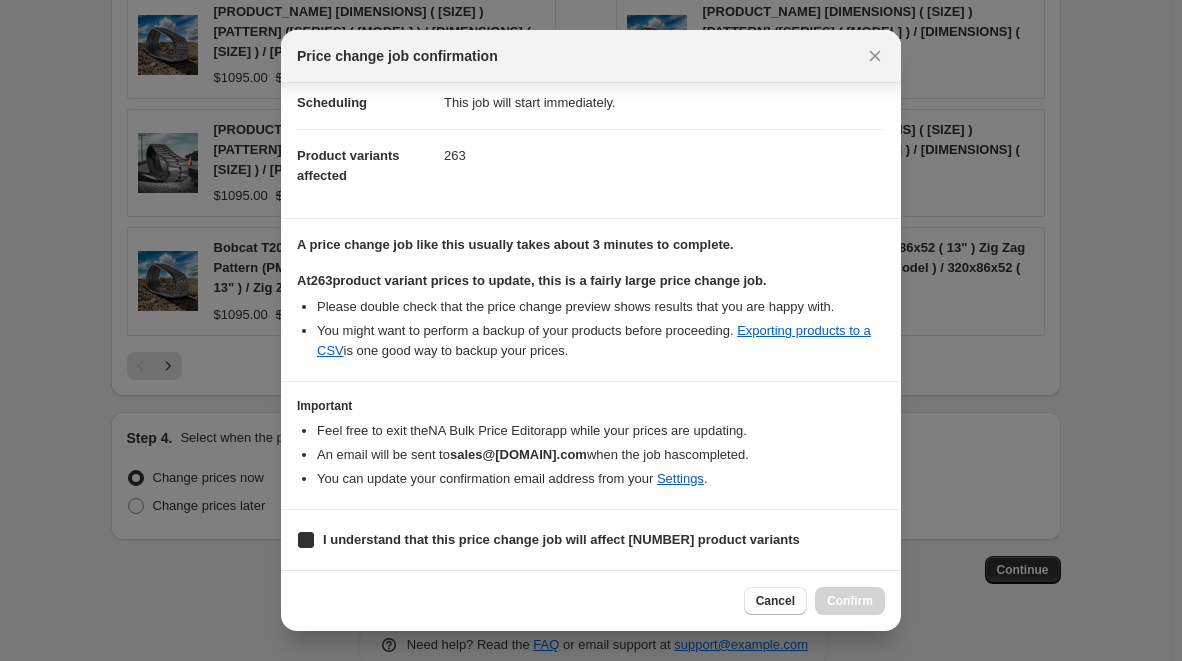 checkbox on "true" 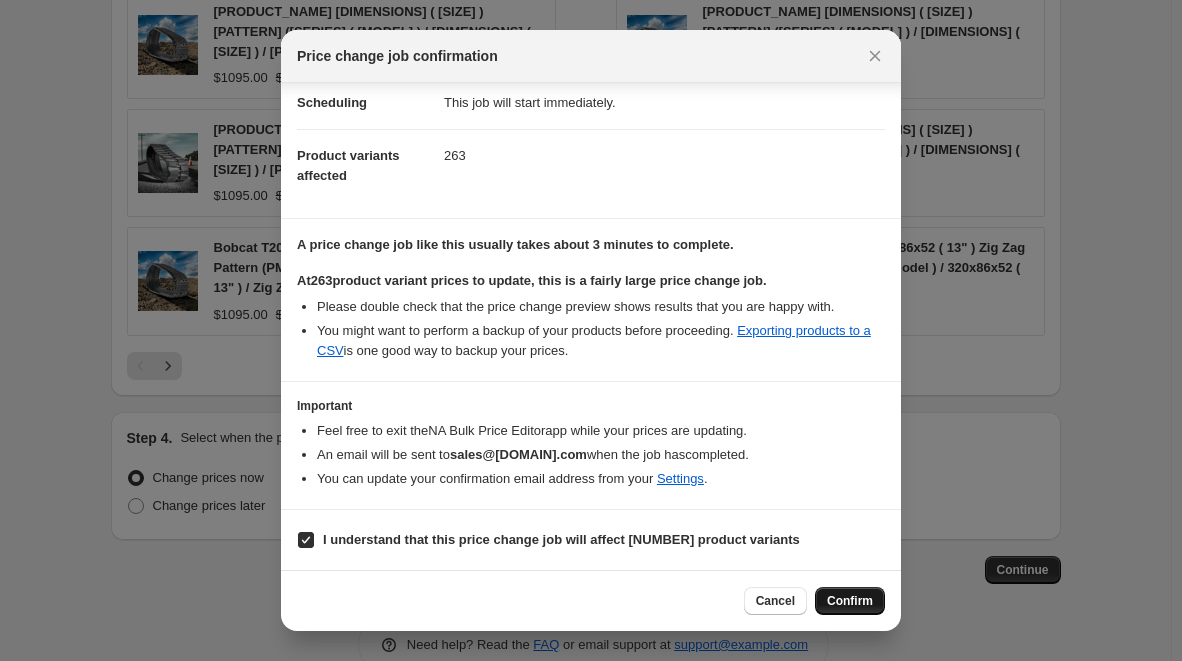 click on "Confirm" at bounding box center [850, 601] 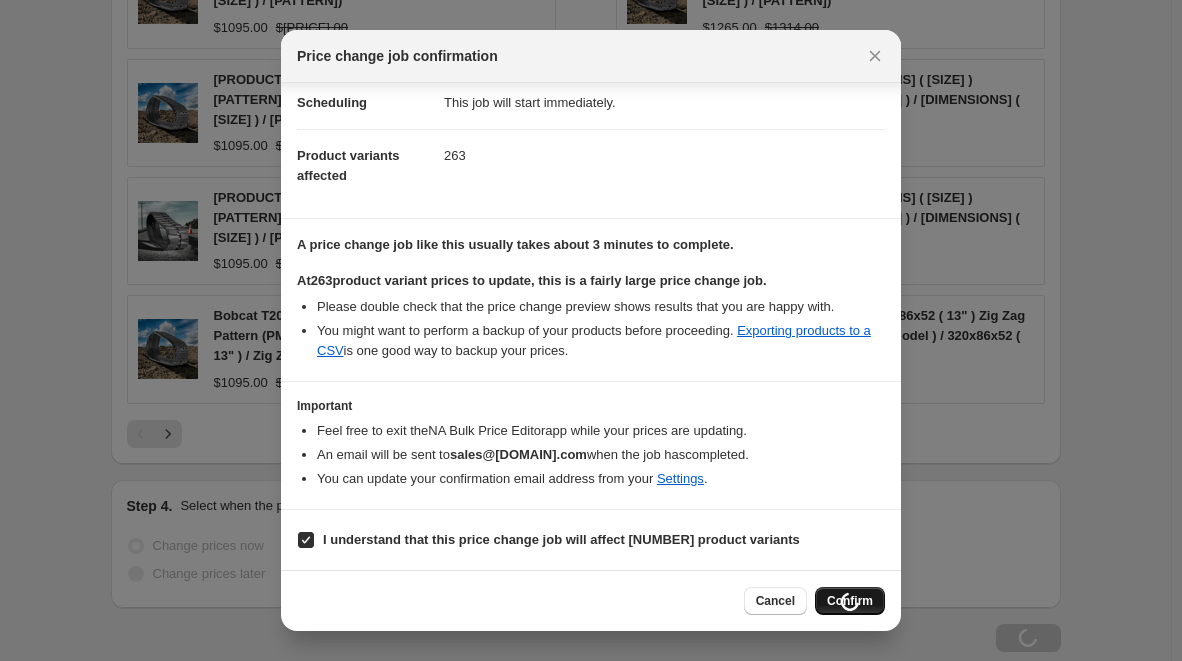 scroll, scrollTop: 1851, scrollLeft: 0, axis: vertical 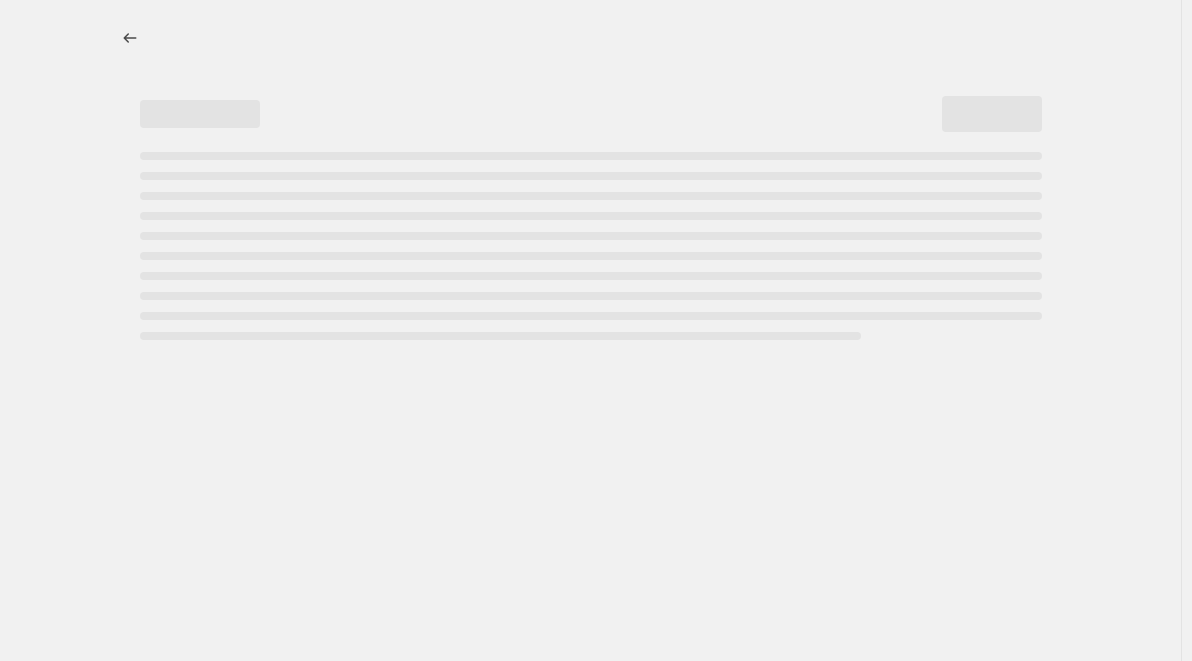 select on "pp" 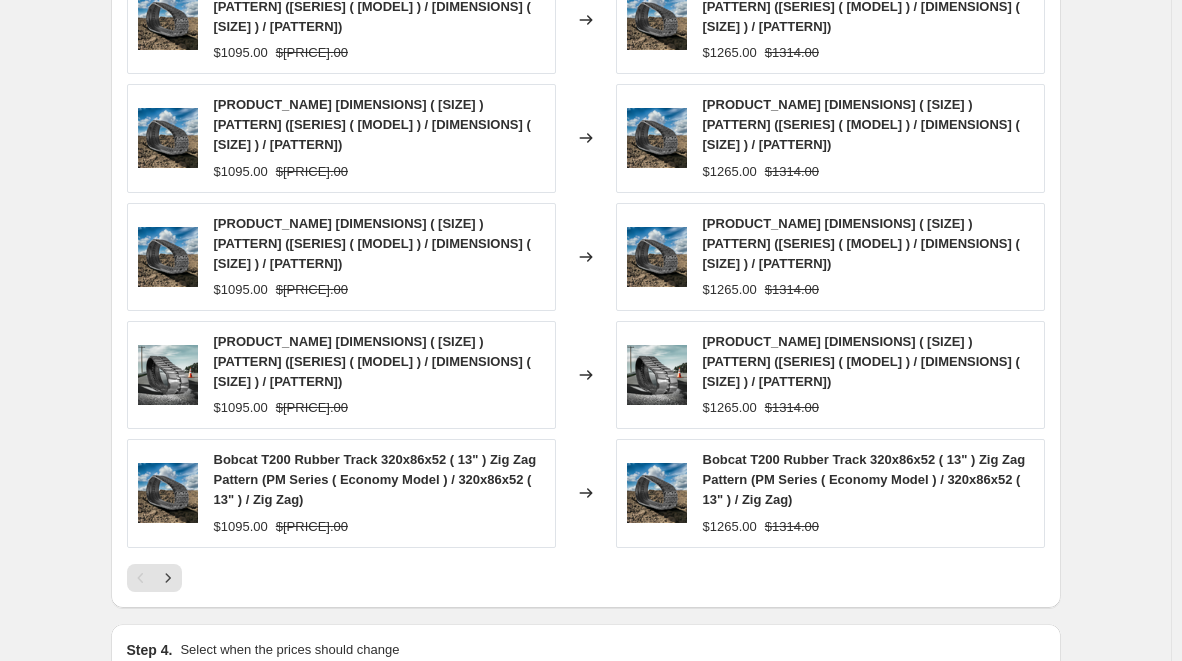 scroll, scrollTop: 1800, scrollLeft: 0, axis: vertical 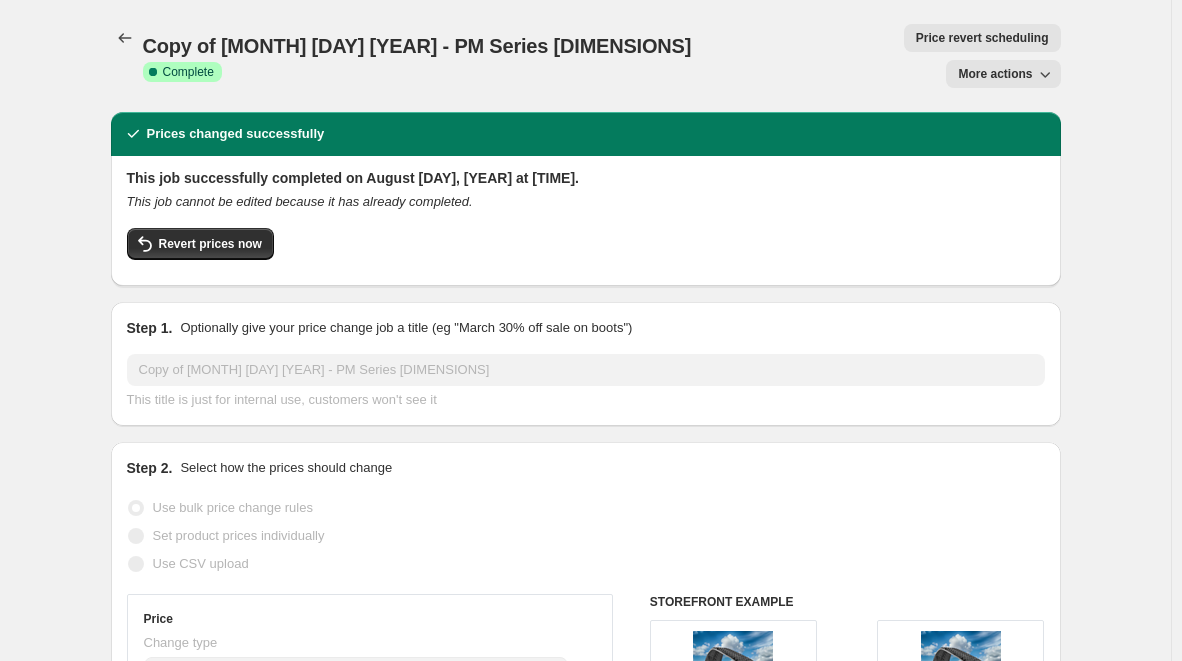click on "More actions" at bounding box center (995, 74) 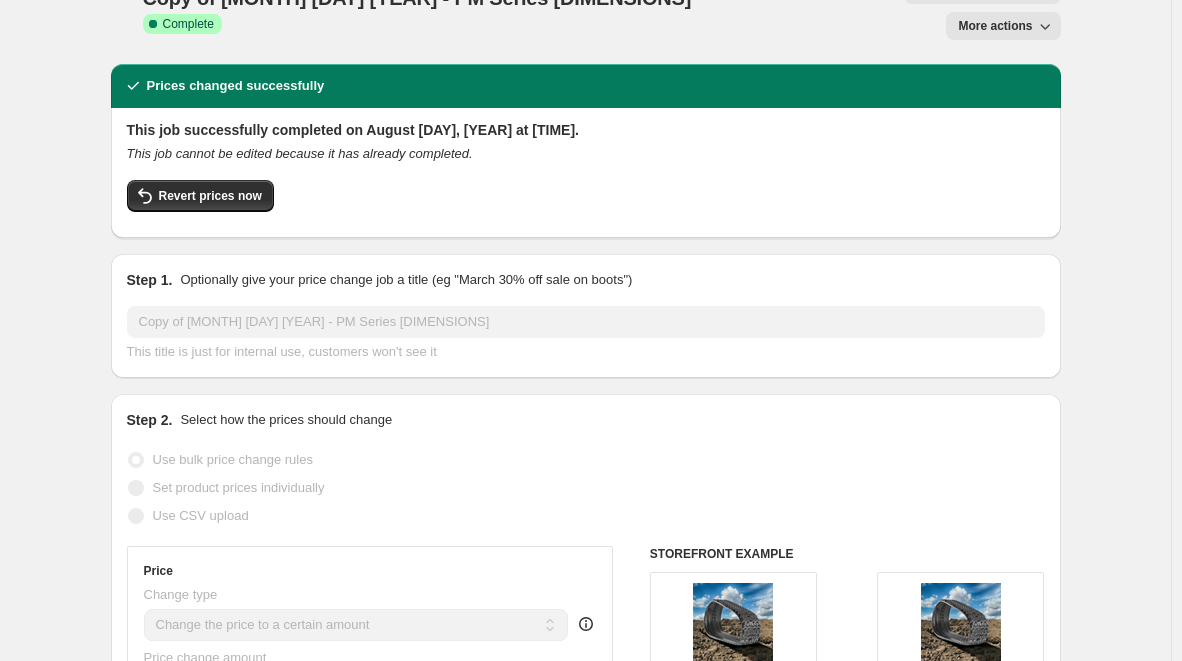scroll, scrollTop: 0, scrollLeft: 0, axis: both 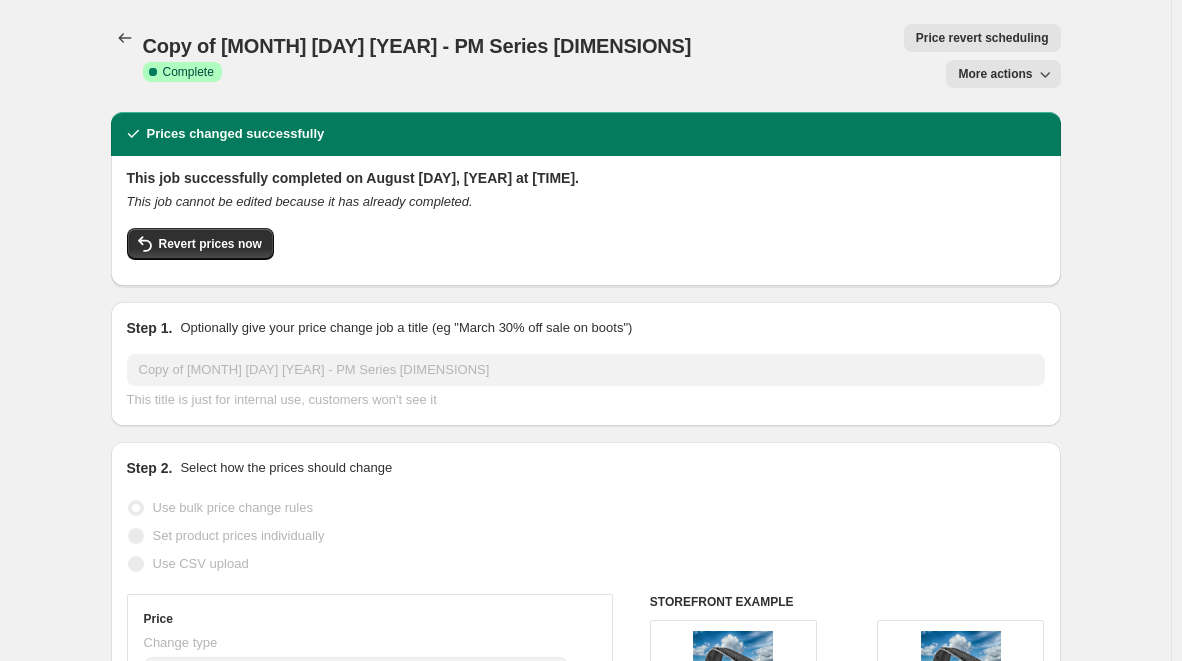 click on "More actions" at bounding box center [995, 74] 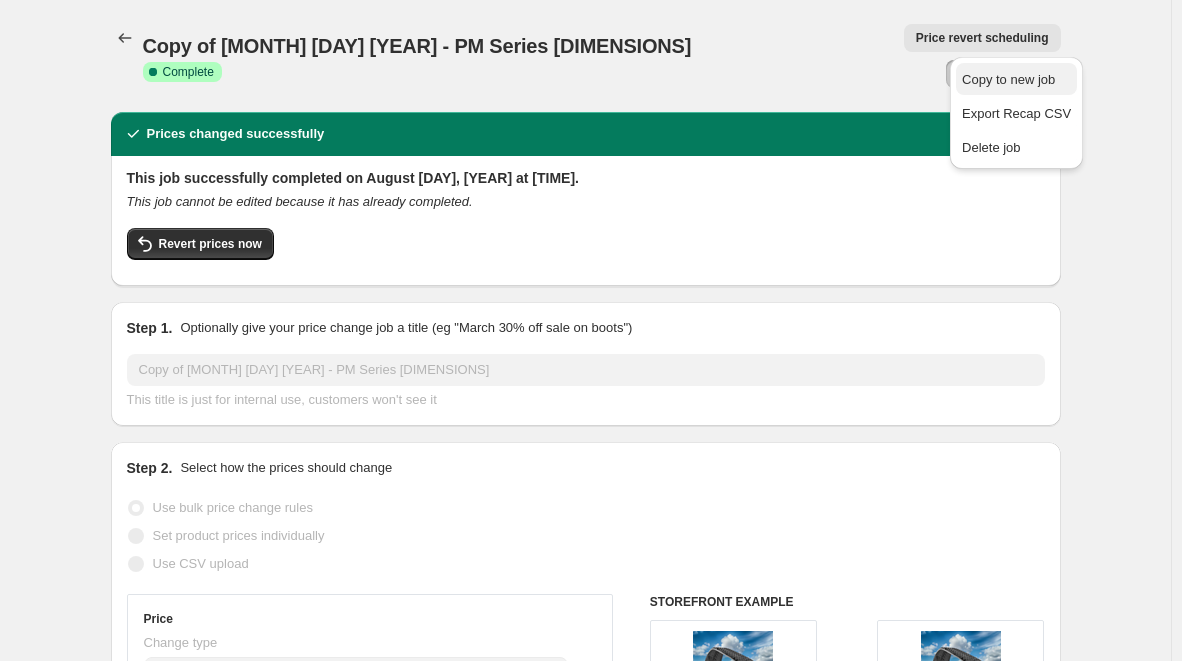 click on "Copy to new job" at bounding box center [1008, 79] 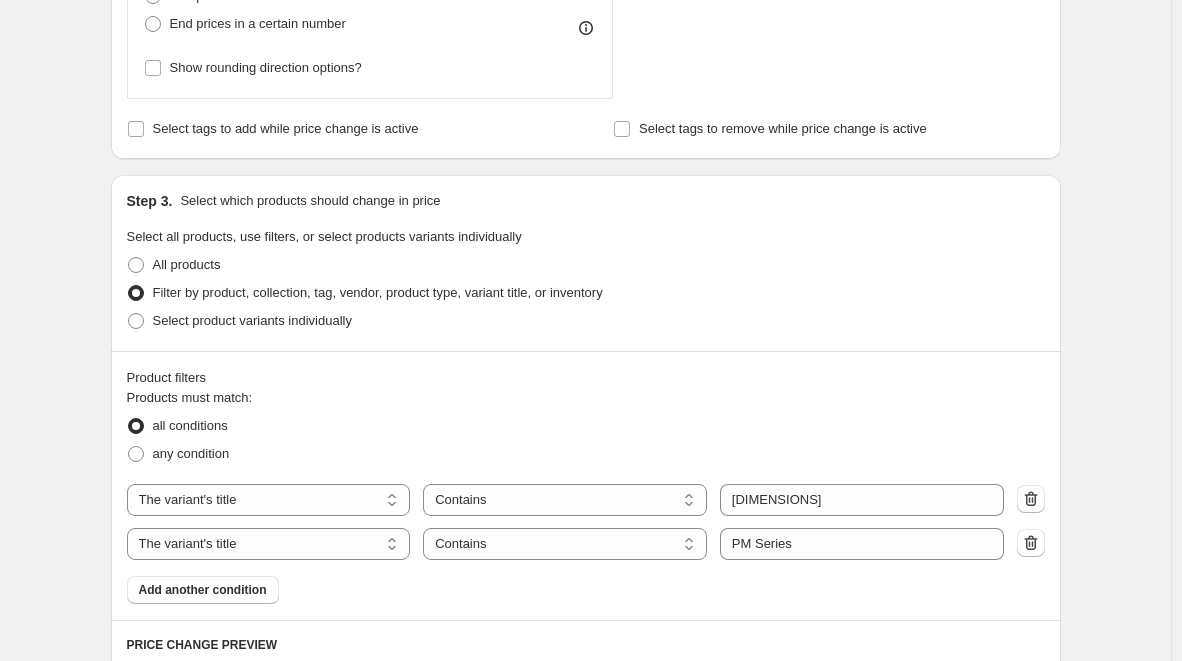 scroll, scrollTop: 966, scrollLeft: 0, axis: vertical 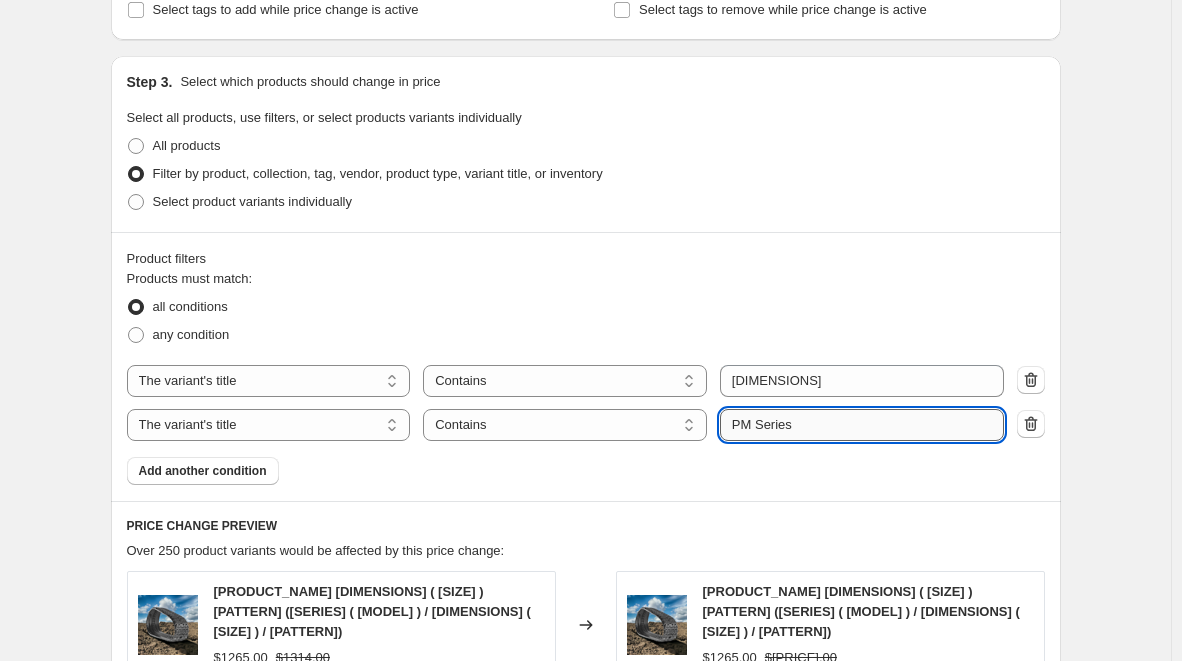 click on "PM Series" at bounding box center (862, 425) 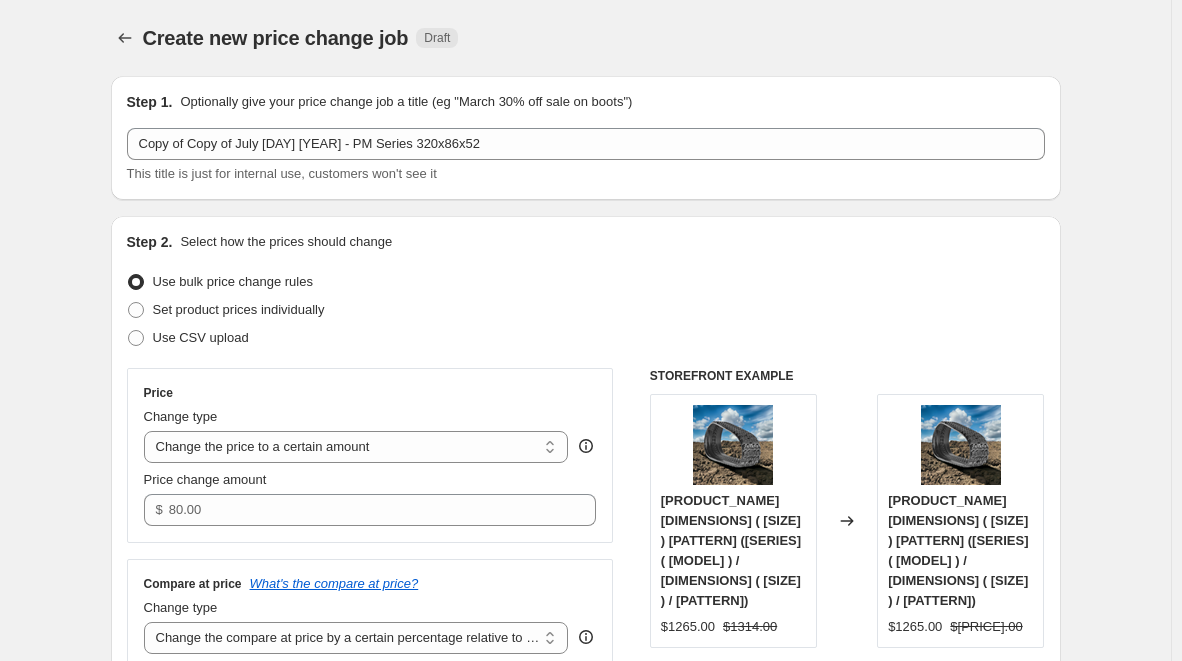 scroll, scrollTop: 0, scrollLeft: 0, axis: both 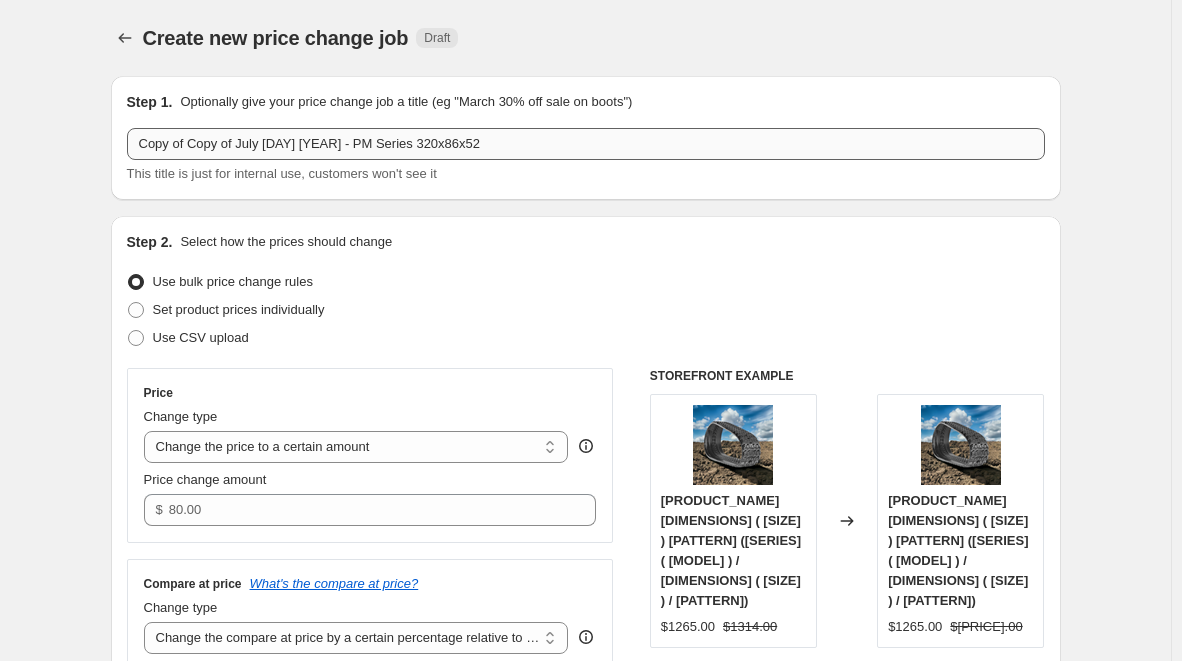 type on "PR Series" 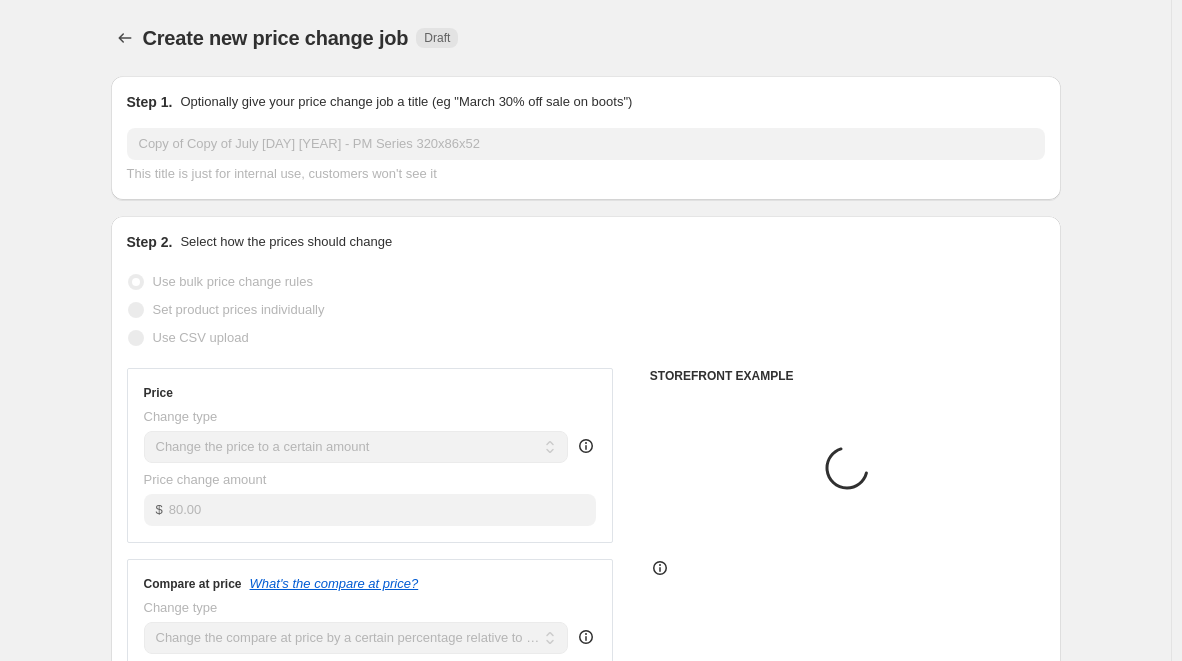 drag, startPoint x: 374, startPoint y: 145, endPoint x: 364, endPoint y: 147, distance: 10.198039 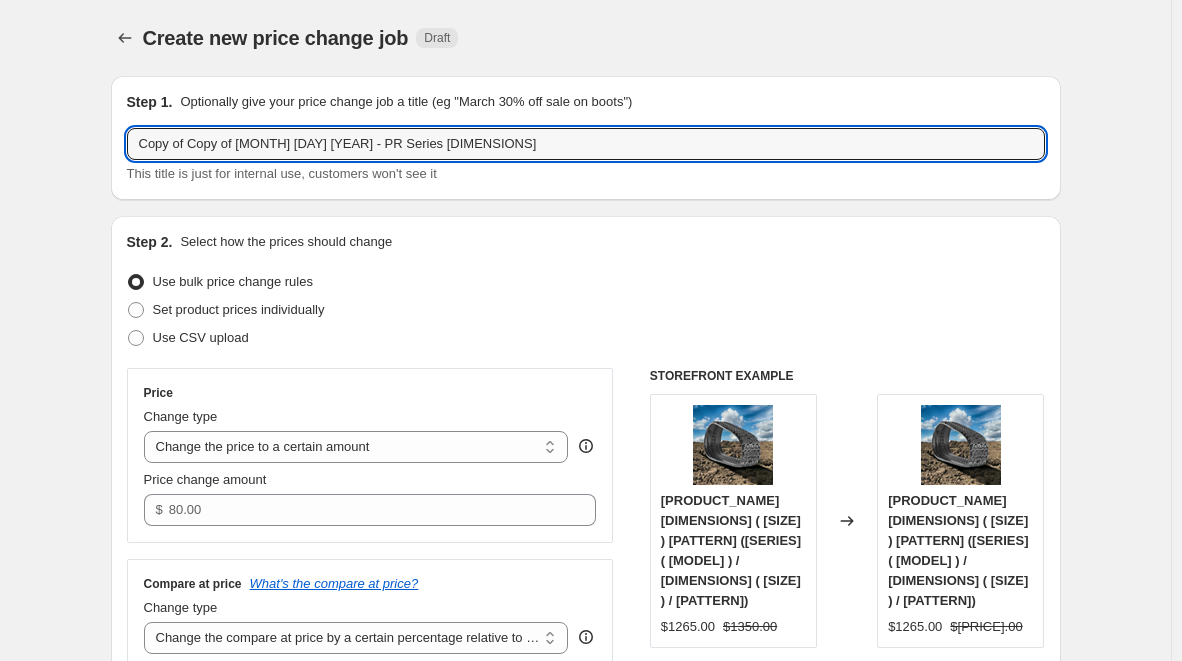 click on "Create new price change job. This page is ready Create new price change job Draft Step 1. Optionally give your price change job a title (eg "March 30% off sale on boots") Copy of Copy of [MONTH] [DAY] [YEAR] - PR Series [DIMENSIONS] This title is just for internal use, customers won't see it Step 2. Select how the prices should change Use bulk price change rules Set product prices individually Use CSV upload Price Change type Change the price to a certain amount Change the price by a certain amount Change the price by a certain percentage Change the price to the current compare at price (price before sale) Change the price by a certain amount relative to the compare at price Change the price by a certain percentage relative to the compare at price Don't change the price Change the price by a certain percentage relative to the cost per item Change price to certain cost margin Change the price to a certain amount Price change amount [PRICE] [CURRENCY] Compare at price What's the compare at price? Change type [PERCENTAGE] % Rounding Submit" at bounding box center [585, 1244] 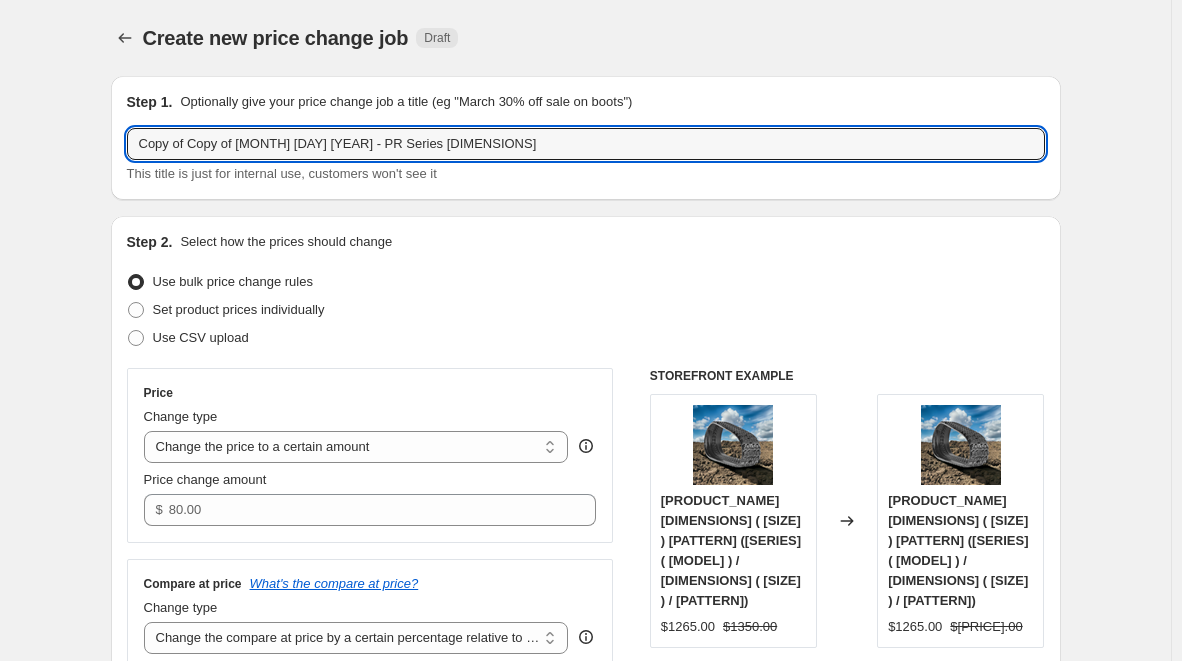 drag, startPoint x: 305, startPoint y: 144, endPoint x: 99, endPoint y: 150, distance: 206.08736 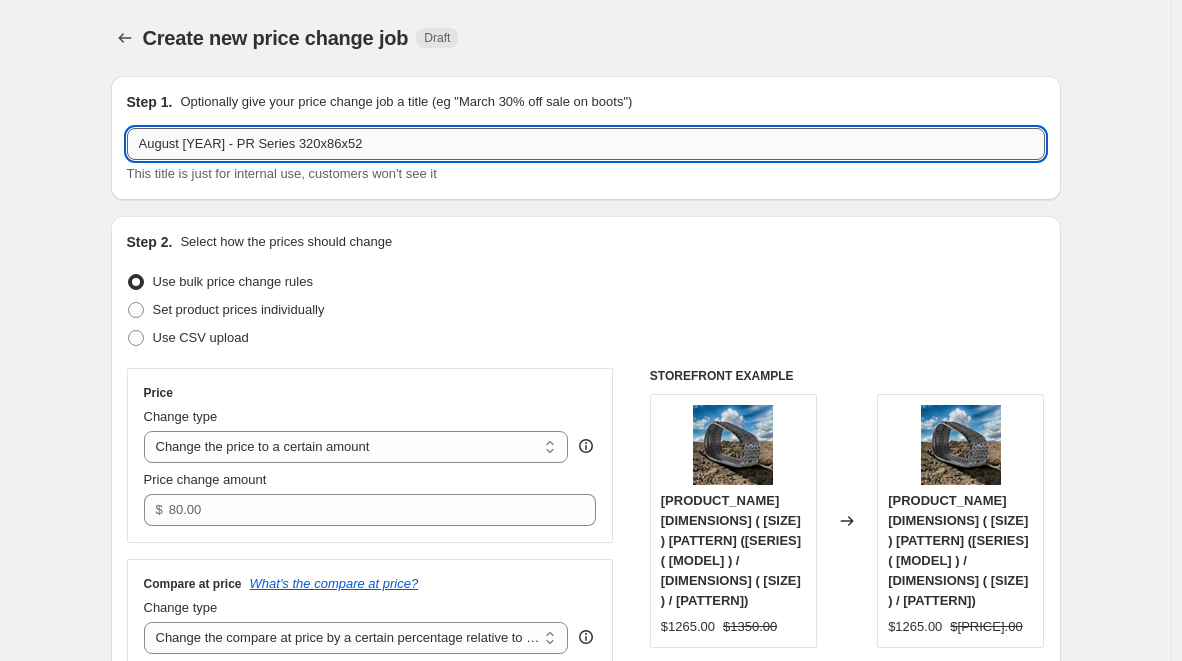 click on "August [YEAR] - PR Series 320x86x52" at bounding box center (586, 144) 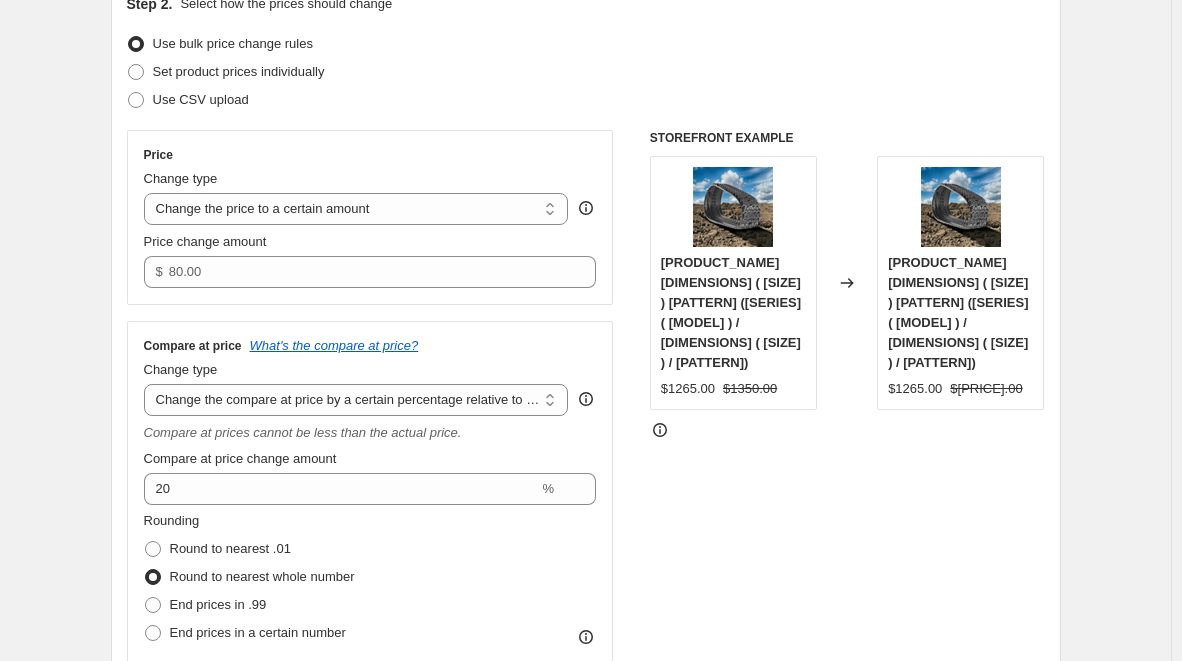 scroll, scrollTop: 266, scrollLeft: 0, axis: vertical 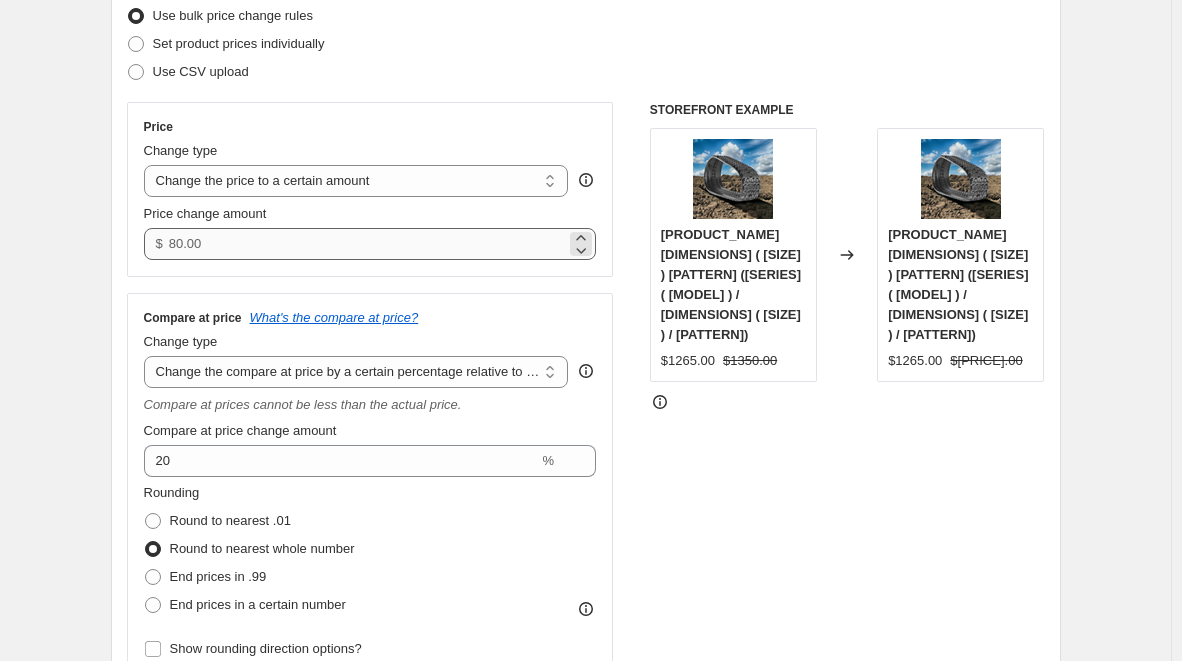 type on "[MONTH] [YEAR] - PR Series 320x86x52 ( Price Change Try )" 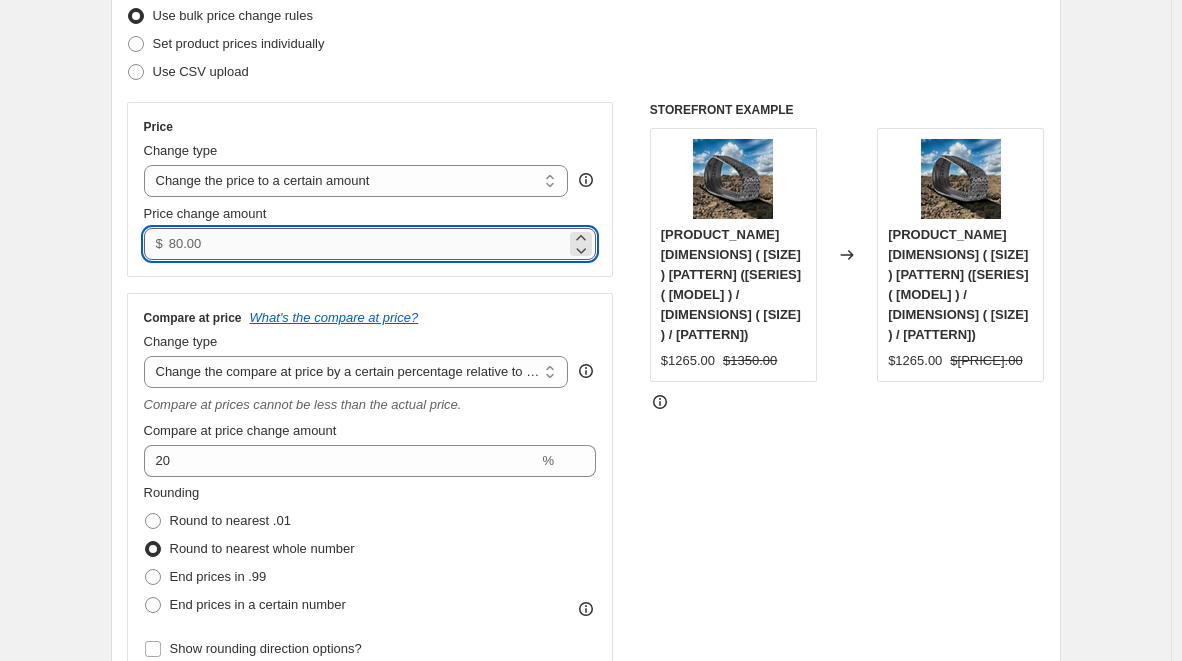 click on "[PRICE].00" at bounding box center (367, 244) 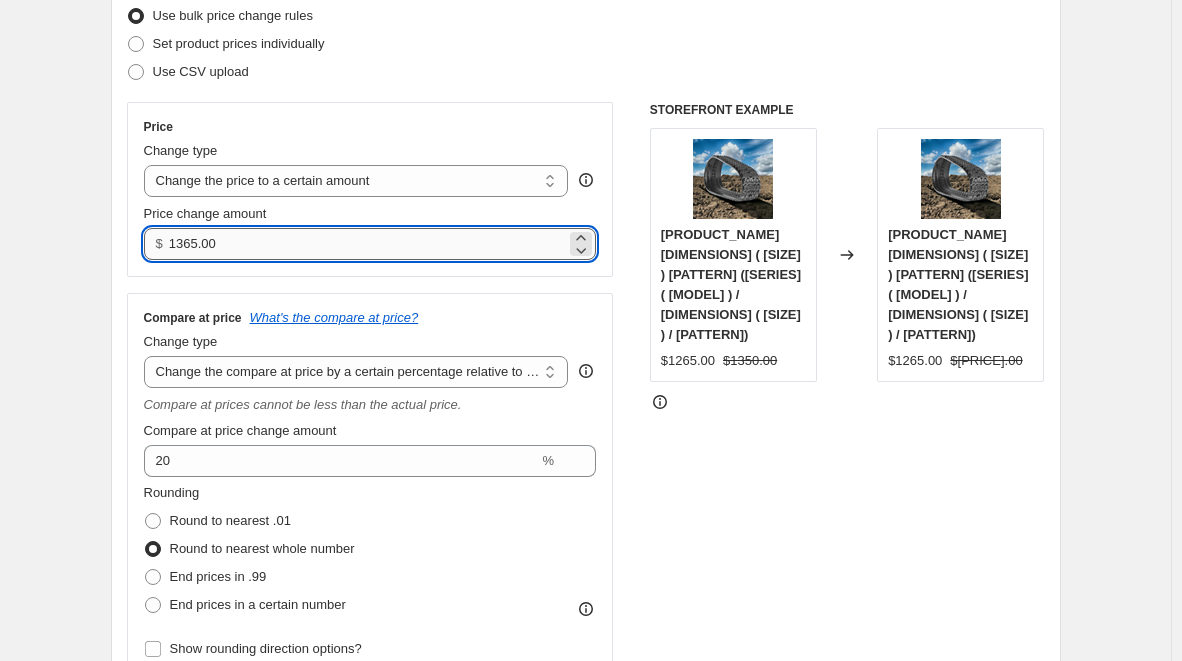 drag, startPoint x: 195, startPoint y: 243, endPoint x: 181, endPoint y: 247, distance: 14.56022 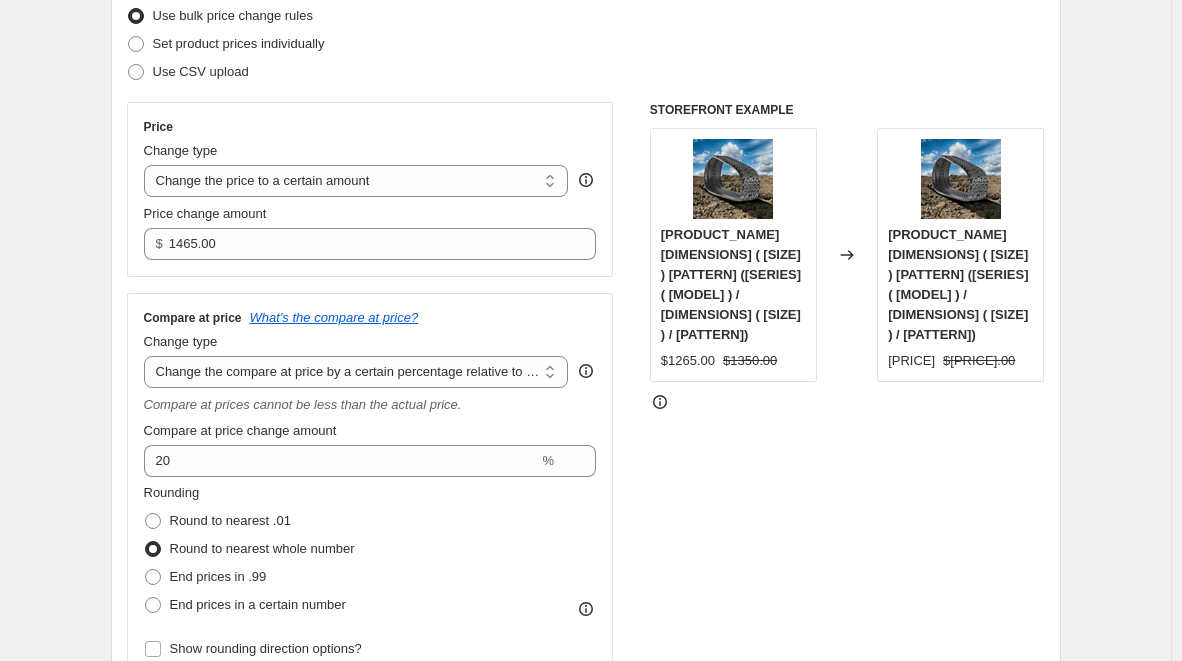 click on "Create new price change job. This page is ready Create new price change job Draft Step 1. Optionally give your price change job a title (eg "March 30% off sale on boots") August [YEAR] - PR Series 320x86x52 ( Price Change Try ) This title is just for internal use, customers won't see it Step 2. Select how the prices should change Use bulk price change rules Set product prices individually Use CSV upload Price Change type Change the price to a certain amount Change the price by a certain amount Change the price by a certain percentage Change the price to the current compare at price (price before sale) Change the price by a certain amount relative to the compare at price Change the price by a certain percentage relative to the compare at price Don't change the price Change the price by a certain percentage relative to the cost per item Change price to certain cost margin Change the price to a certain amount Price change amount $ [PRICE].00 Compare at price What's the compare at price? Change type 20 % Rounding" at bounding box center [585, 978] 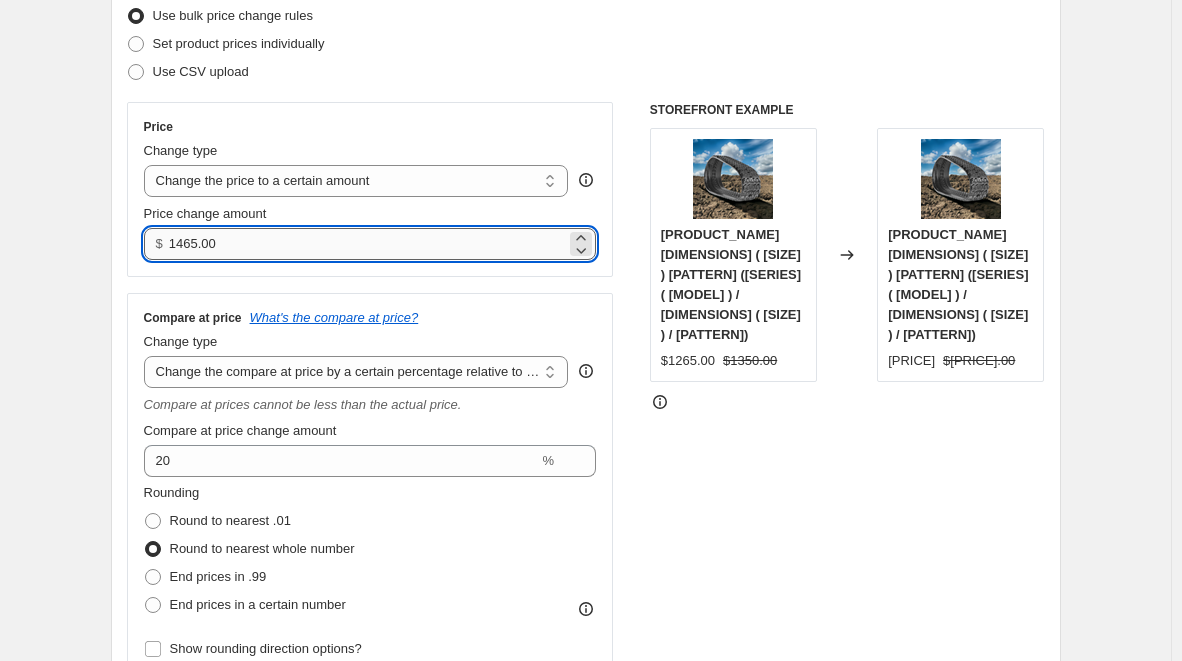 click on "1465.00" at bounding box center [367, 244] 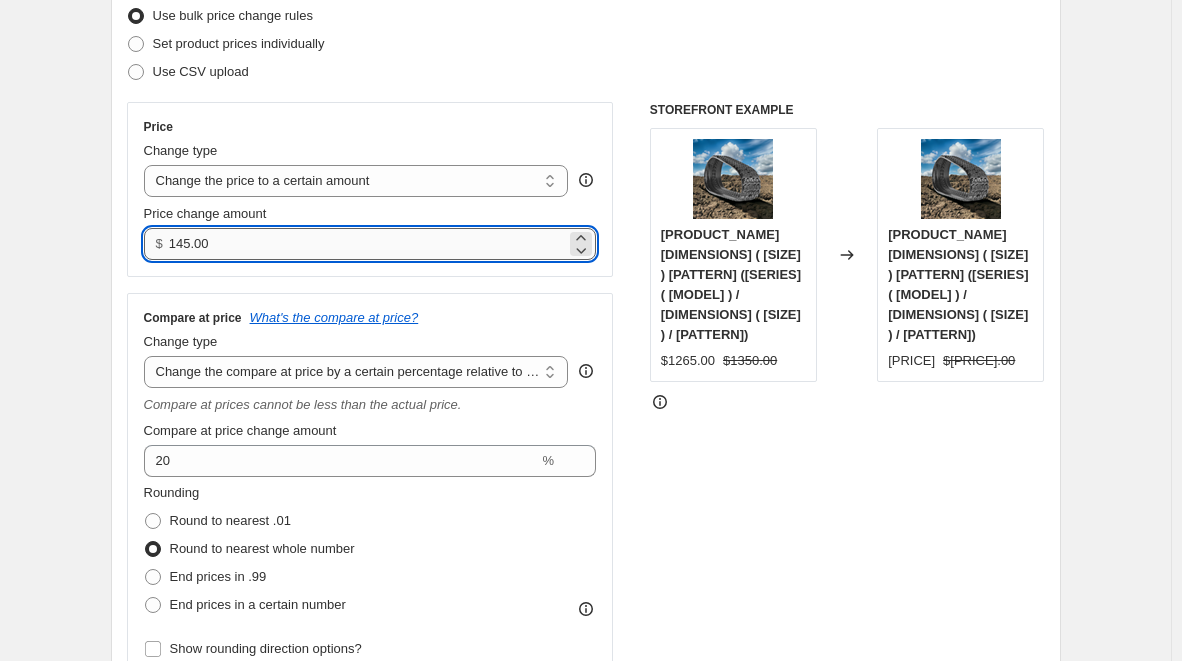 type on "1465.00" 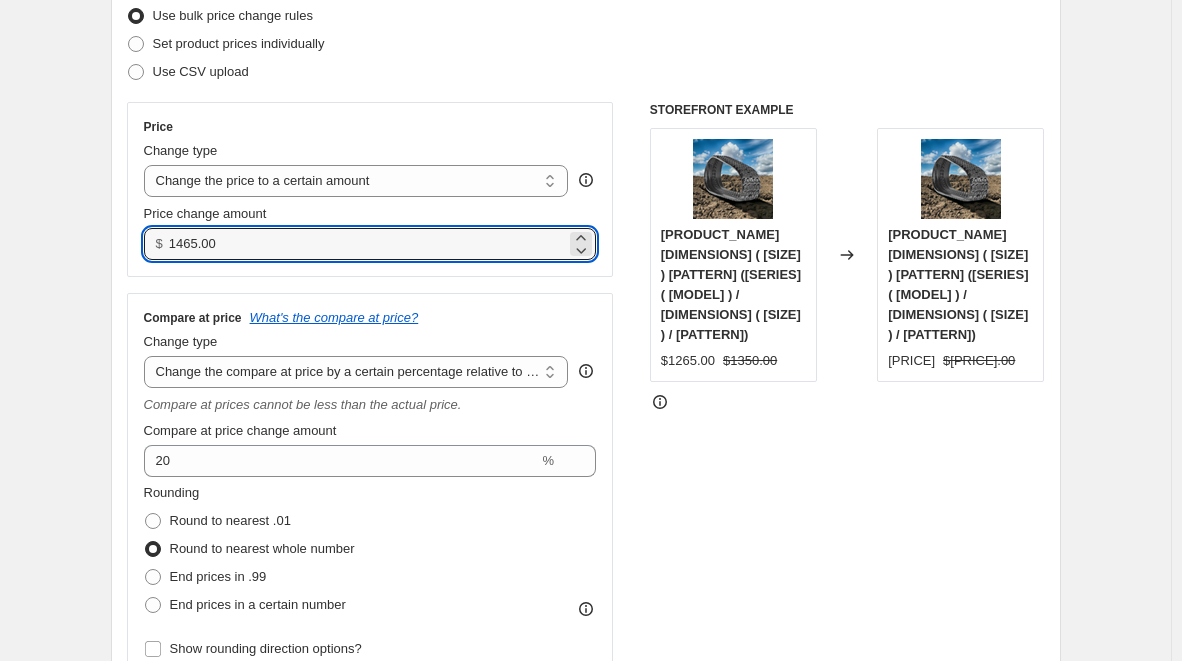 click on "Create new price change job. This page is ready Create new price change job Draft Step 1. Optionally give your price change job a title (eg "March 30% off sale on boots") August [YEAR] - PR Series 320x86x52 ( Price Change Try ) This title is just for internal use, customers won't see it Step 2. Select how the prices should change Use bulk price change rules Set product prices individually Use CSV upload Price Change type Change the price to a certain amount Change the price by a certain amount Change the price by a certain percentage Change the price to the current compare at price (price before sale) Change the price by a certain amount relative to the compare at price Change the price by a certain percentage relative to the compare at price Don't change the price Change the price by a certain percentage relative to the cost per item Change price to certain cost margin Change the price to a certain amount Price change amount $ [PRICE].00 Compare at price What's the compare at price? Change type 20 % Rounding" at bounding box center (585, 978) 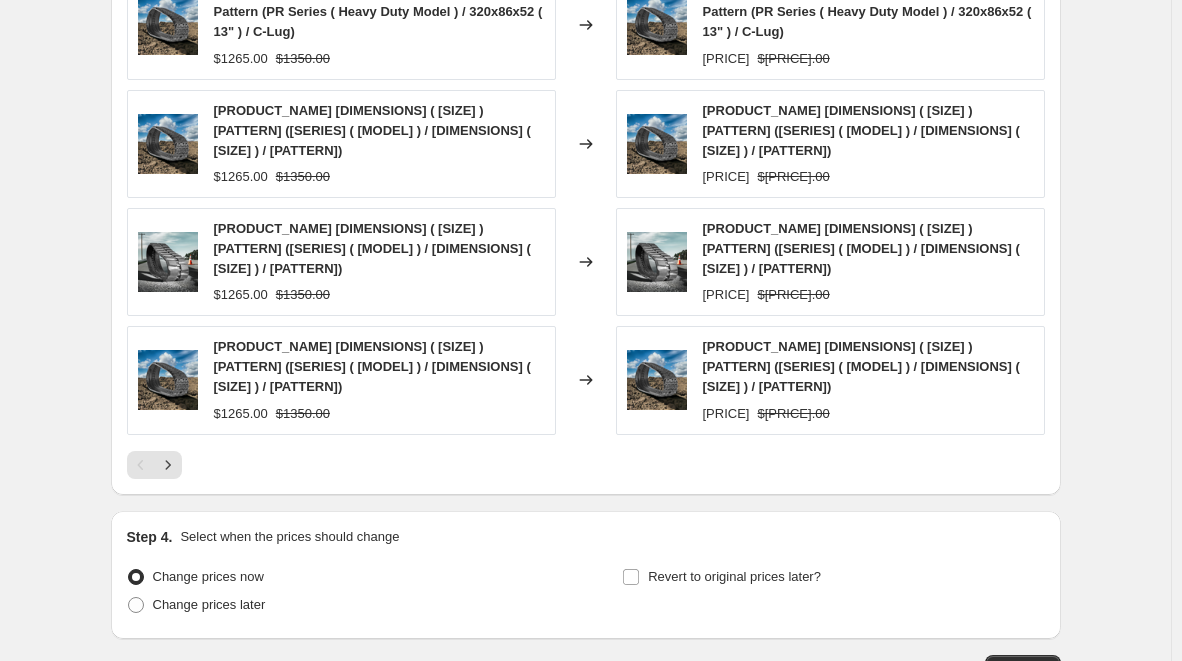 scroll, scrollTop: 1828, scrollLeft: 0, axis: vertical 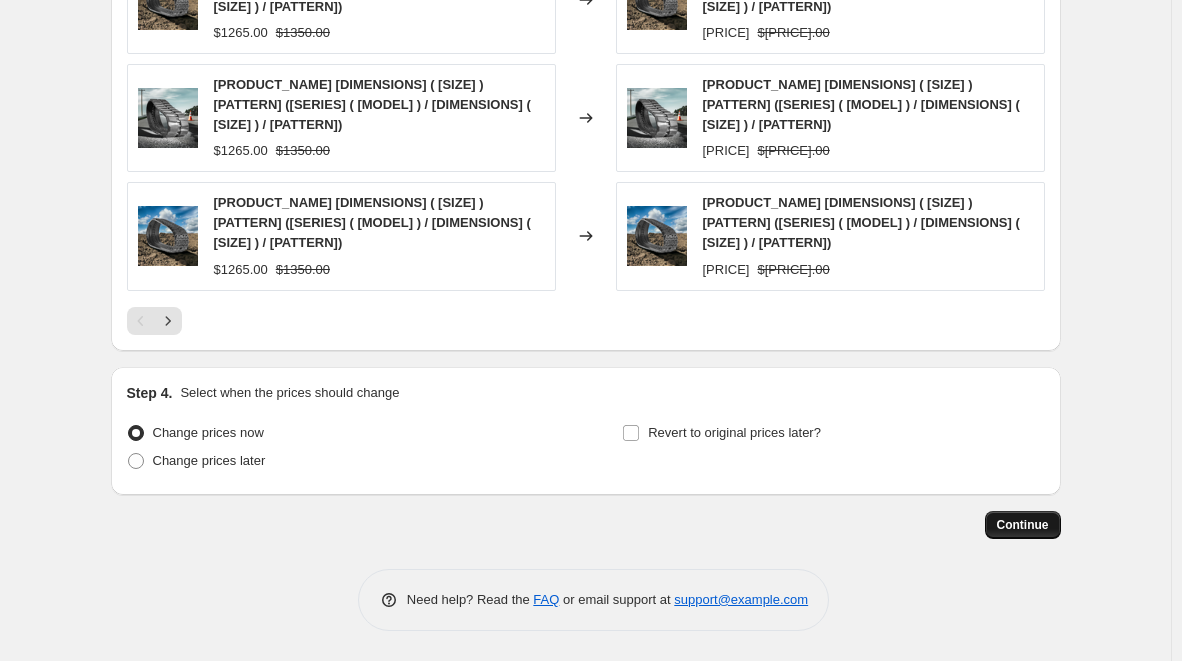 click on "Continue" at bounding box center [1023, 525] 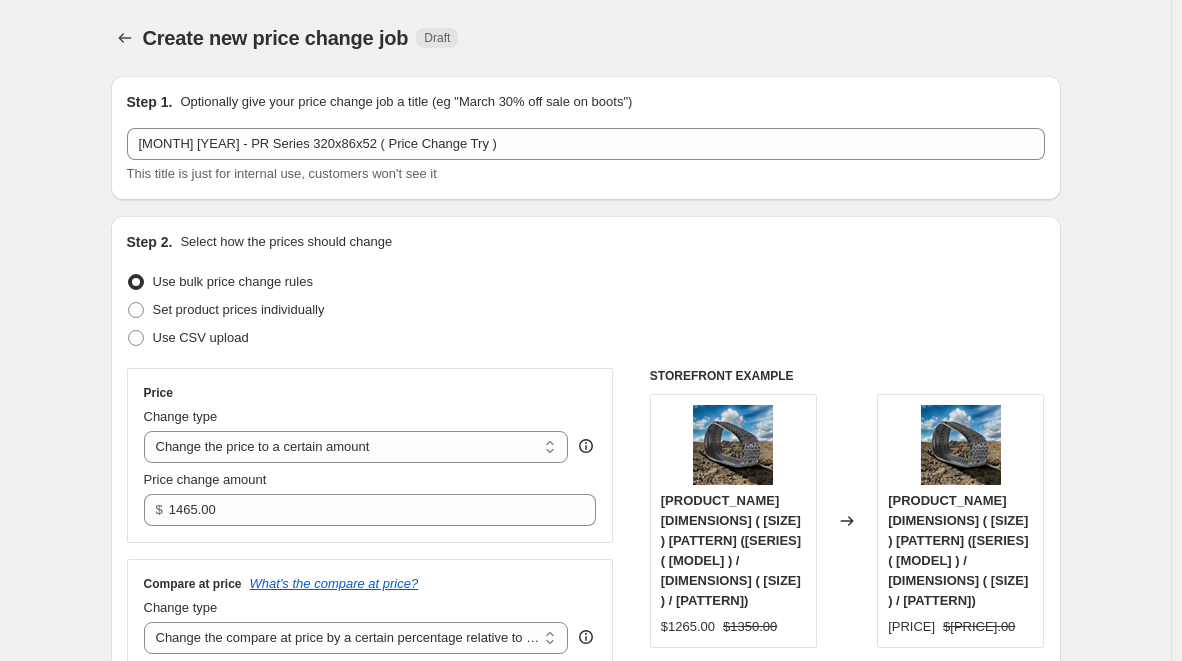 scroll, scrollTop: 1828, scrollLeft: 0, axis: vertical 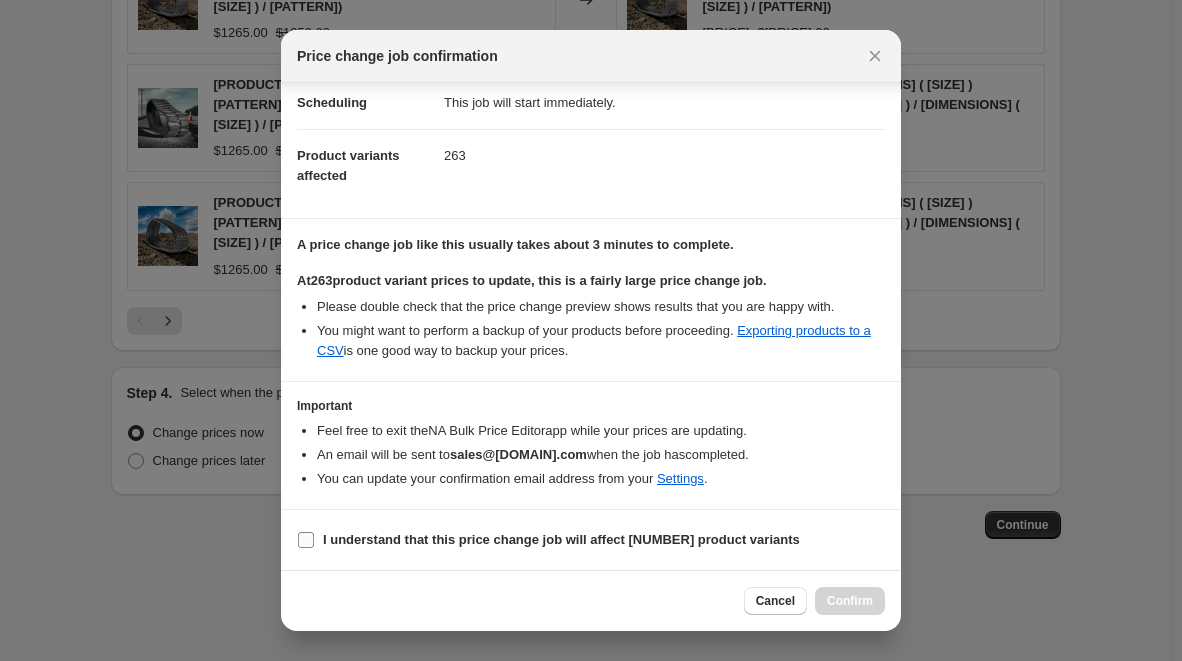 click on "I understand that this price change job will affect [NUMBER] product variants" at bounding box center [306, 540] 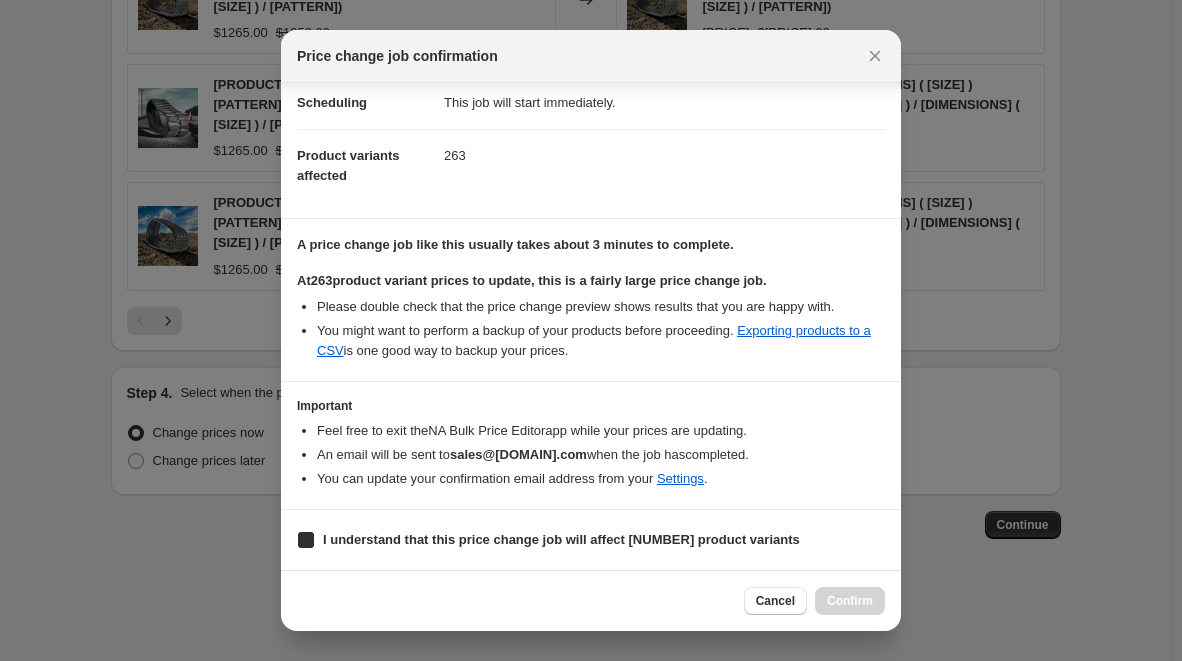 checkbox on "true" 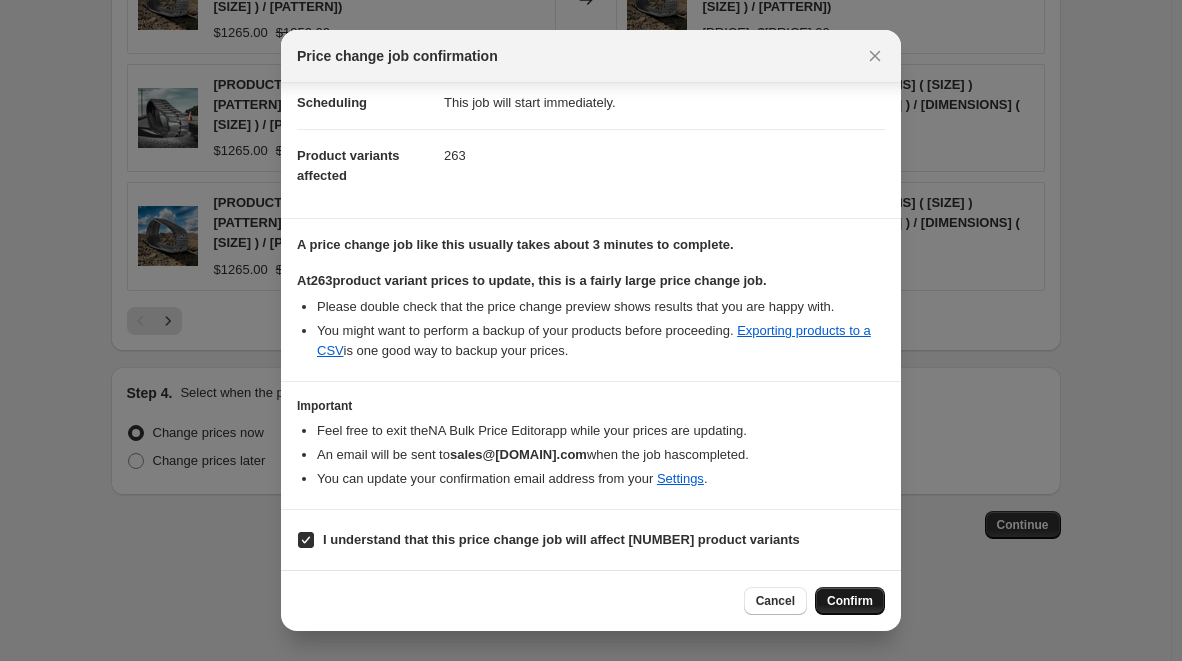 click on "Confirm" at bounding box center (850, 601) 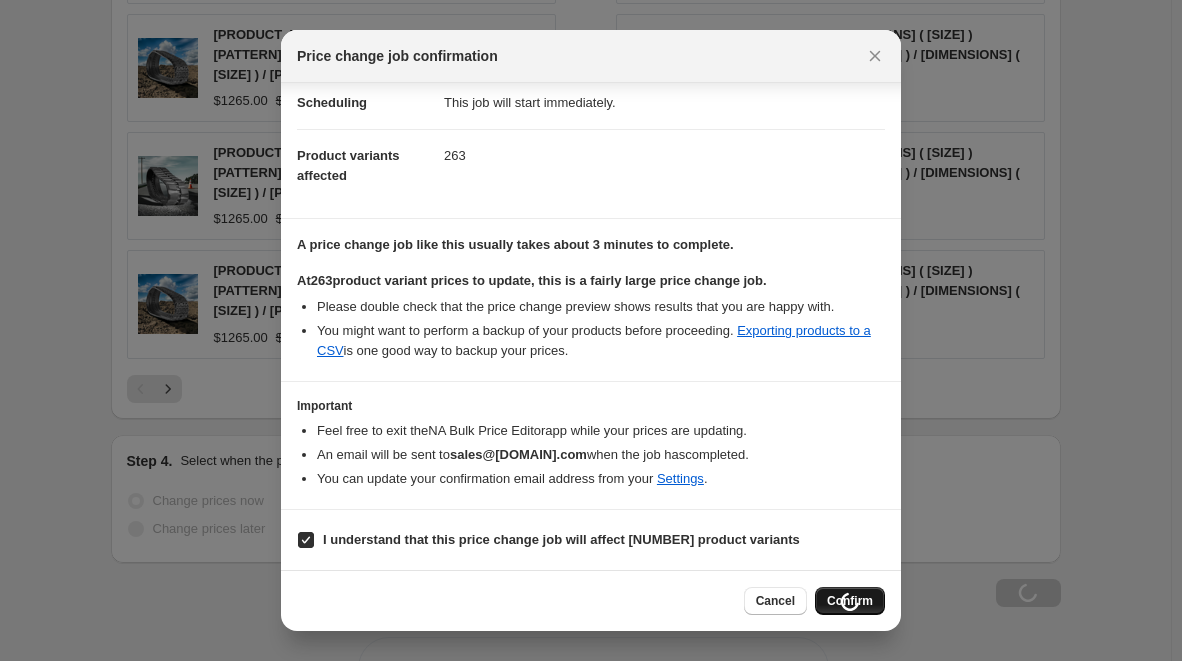 scroll, scrollTop: 1896, scrollLeft: 0, axis: vertical 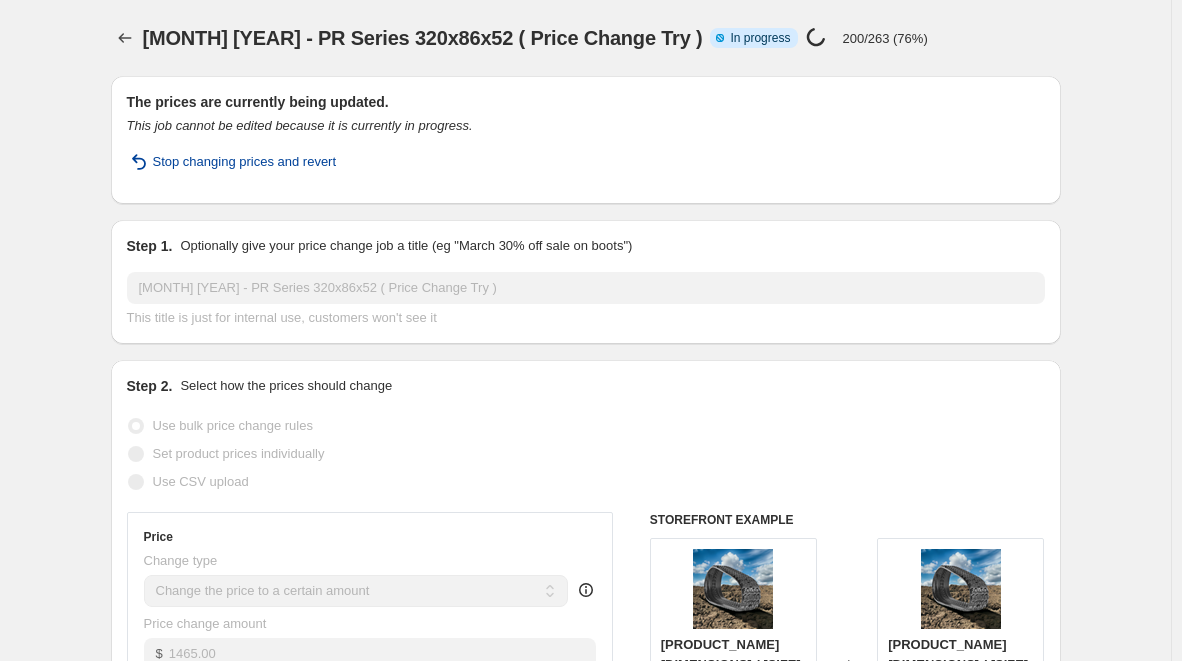 click on "Stop changing prices and revert" at bounding box center (245, 162) 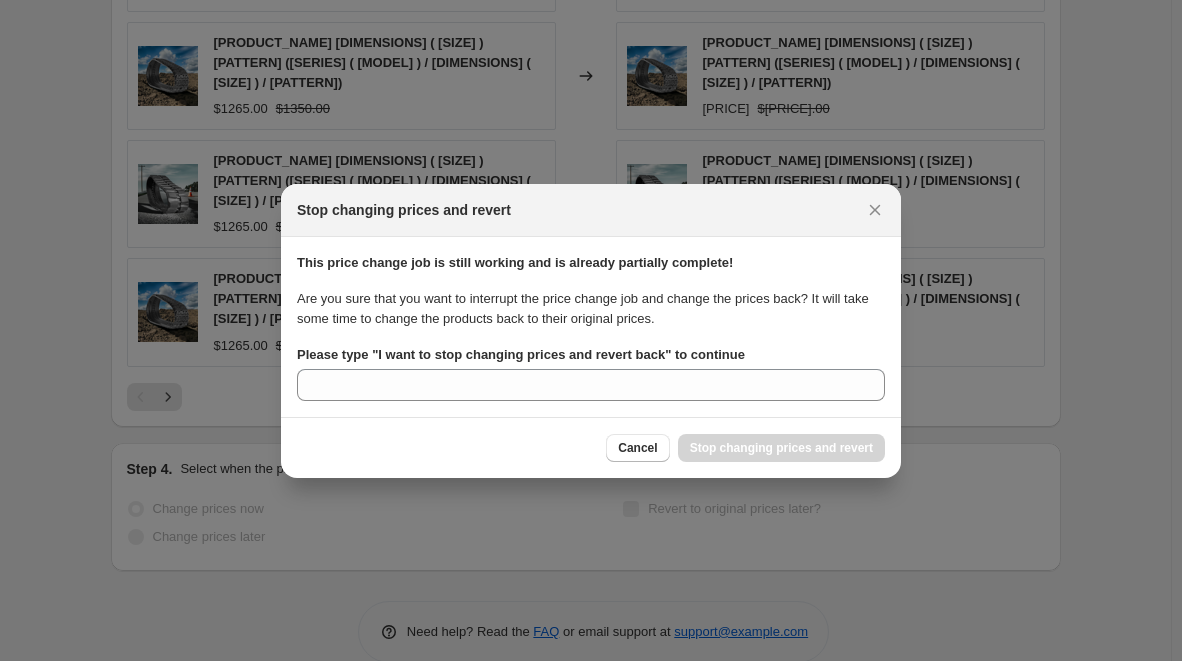 scroll, scrollTop: 0, scrollLeft: 0, axis: both 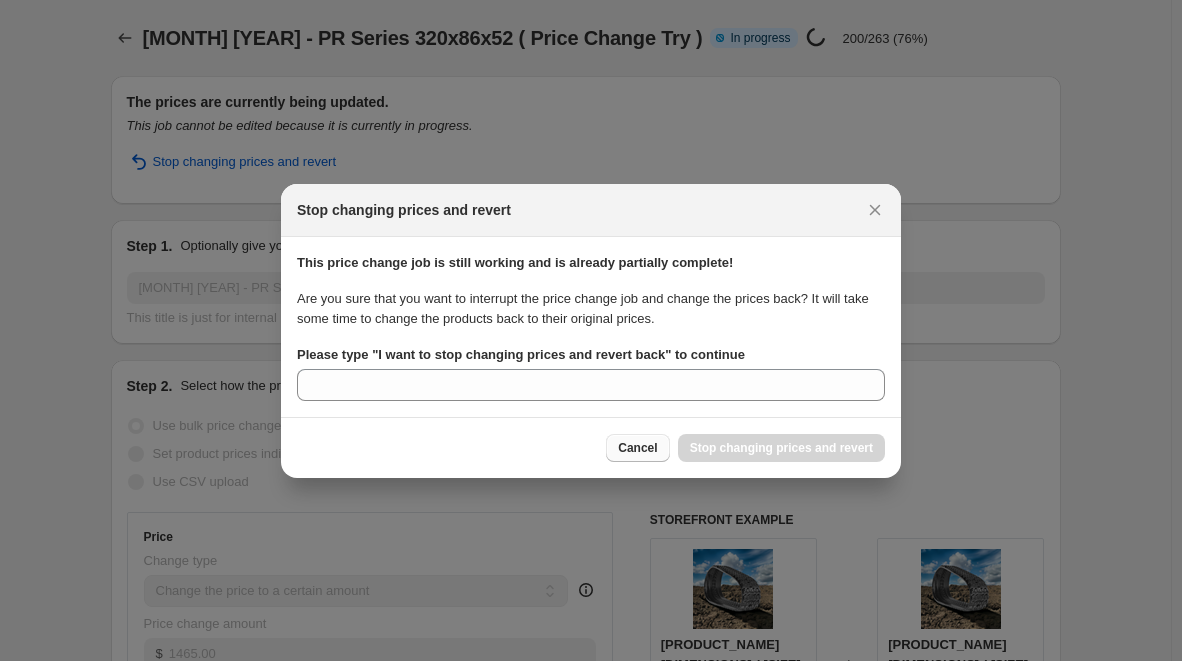 click on "Cancel" at bounding box center (637, 448) 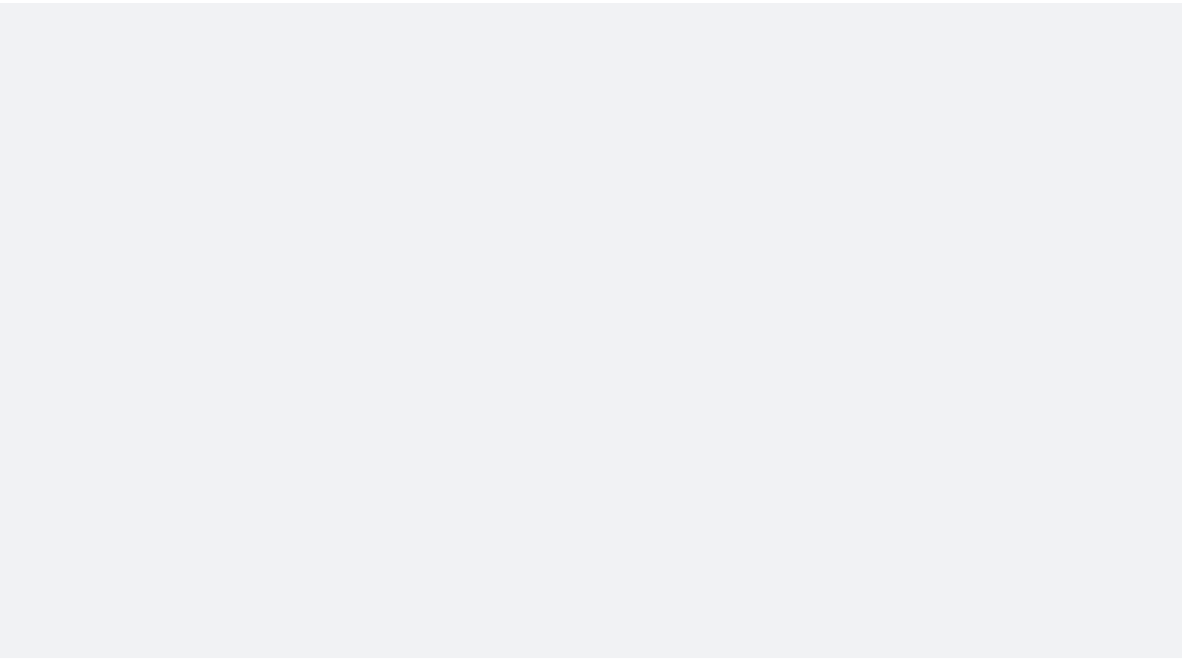 scroll, scrollTop: 0, scrollLeft: 0, axis: both 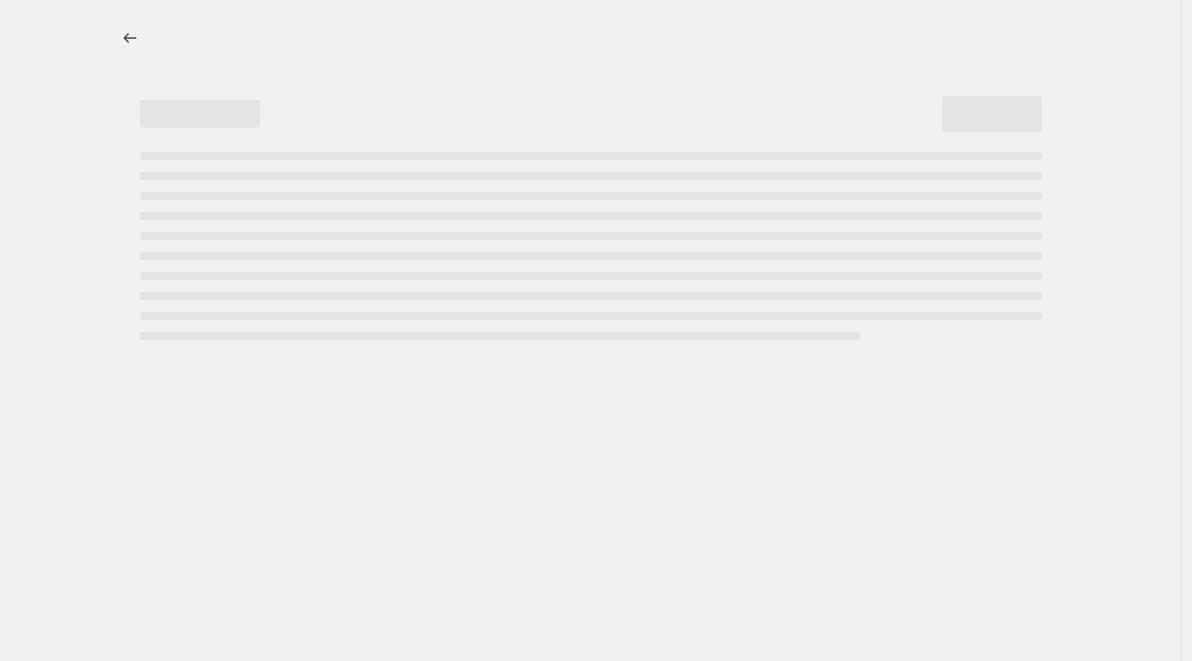 select on "pp" 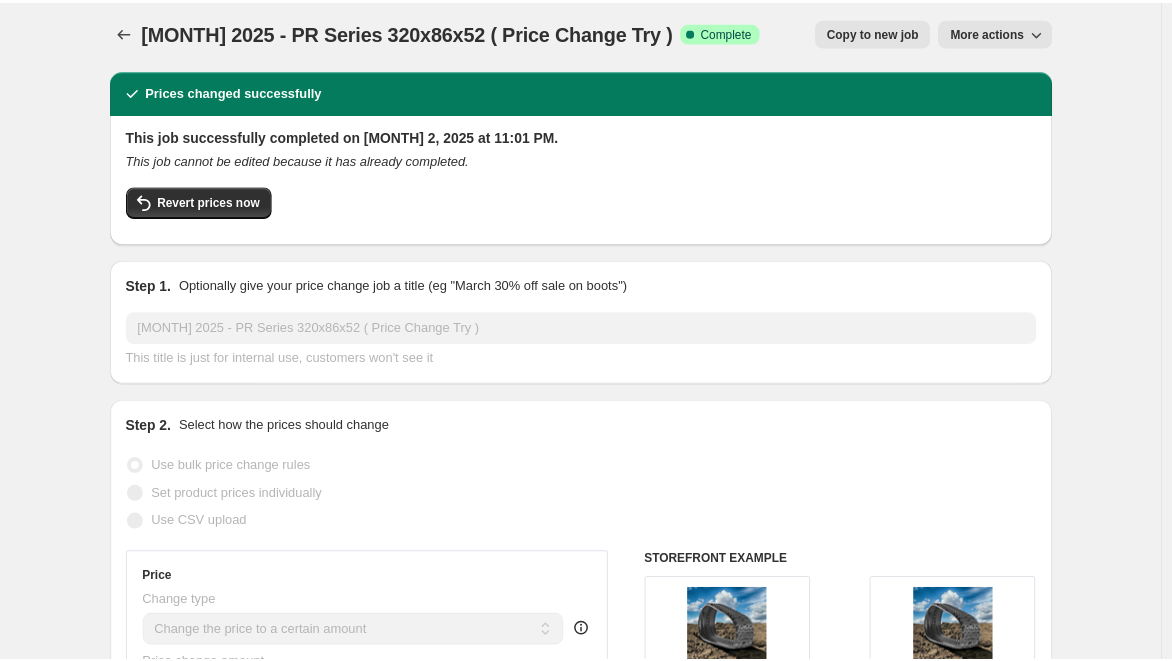scroll, scrollTop: 0, scrollLeft: 0, axis: both 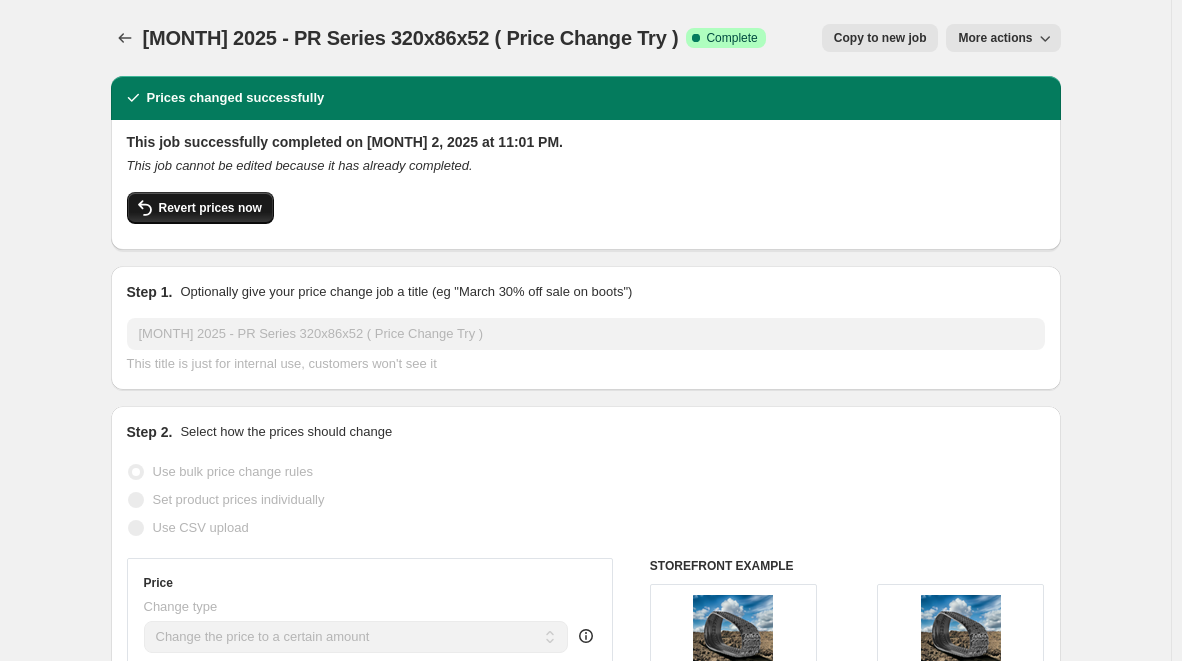 click on "Revert prices now" at bounding box center (210, 208) 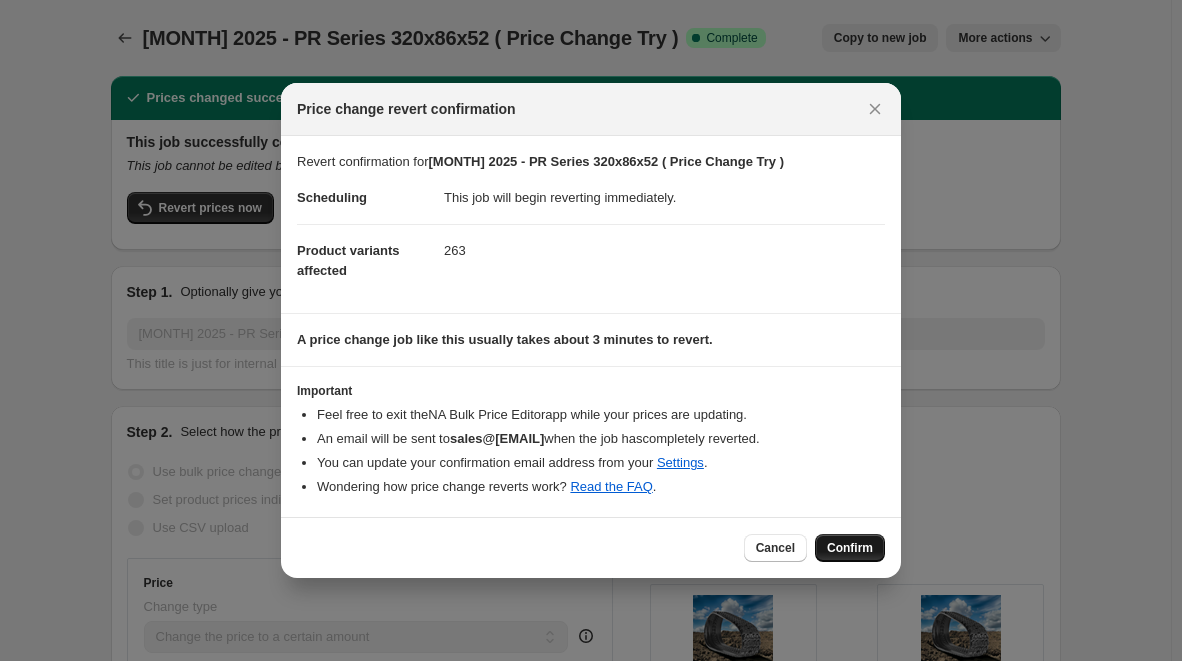 click on "Confirm" at bounding box center (850, 548) 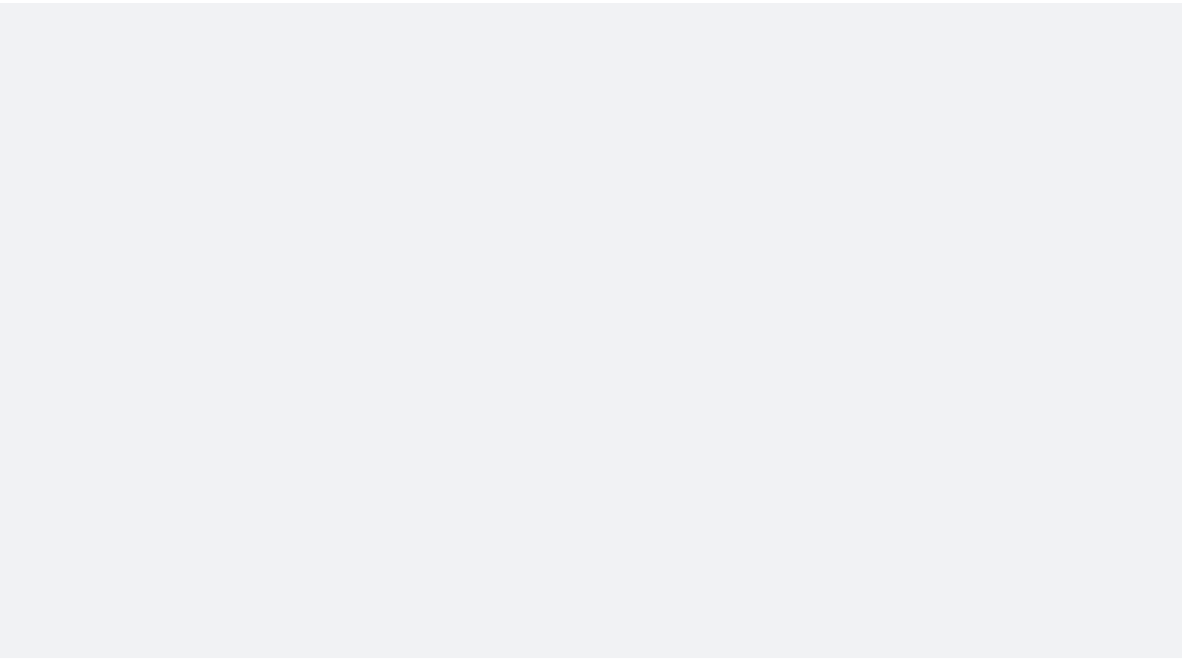 scroll, scrollTop: 0, scrollLeft: 0, axis: both 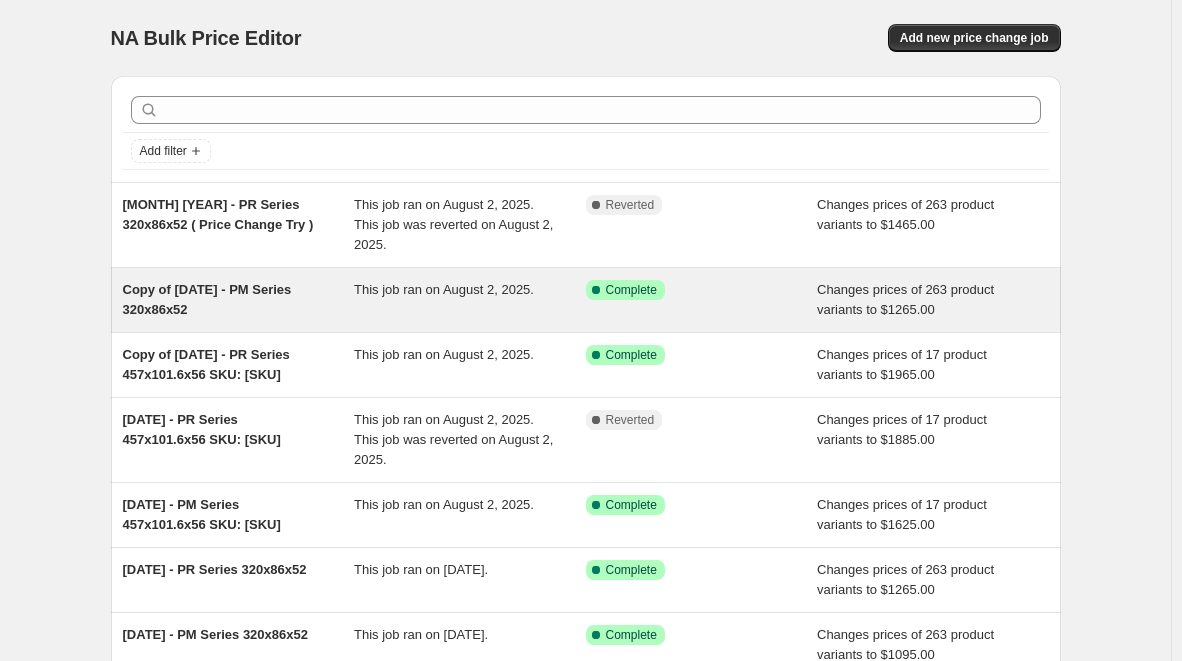 click on "This job ran on August 2, 2025." at bounding box center [470, 300] 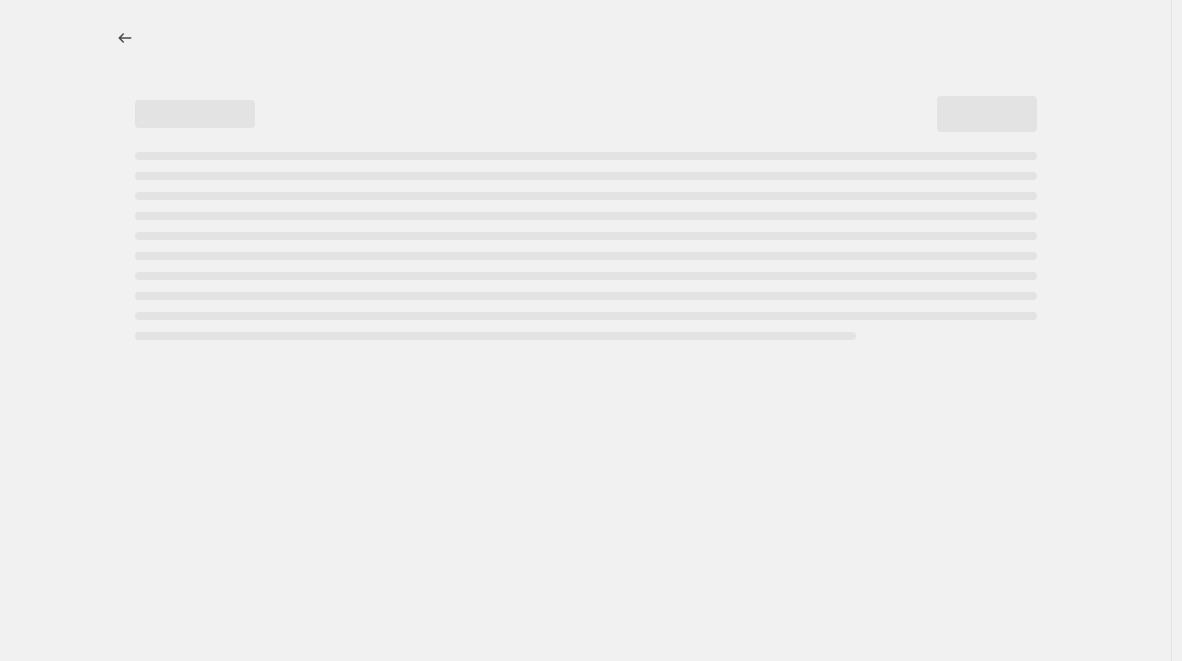 select on "pp" 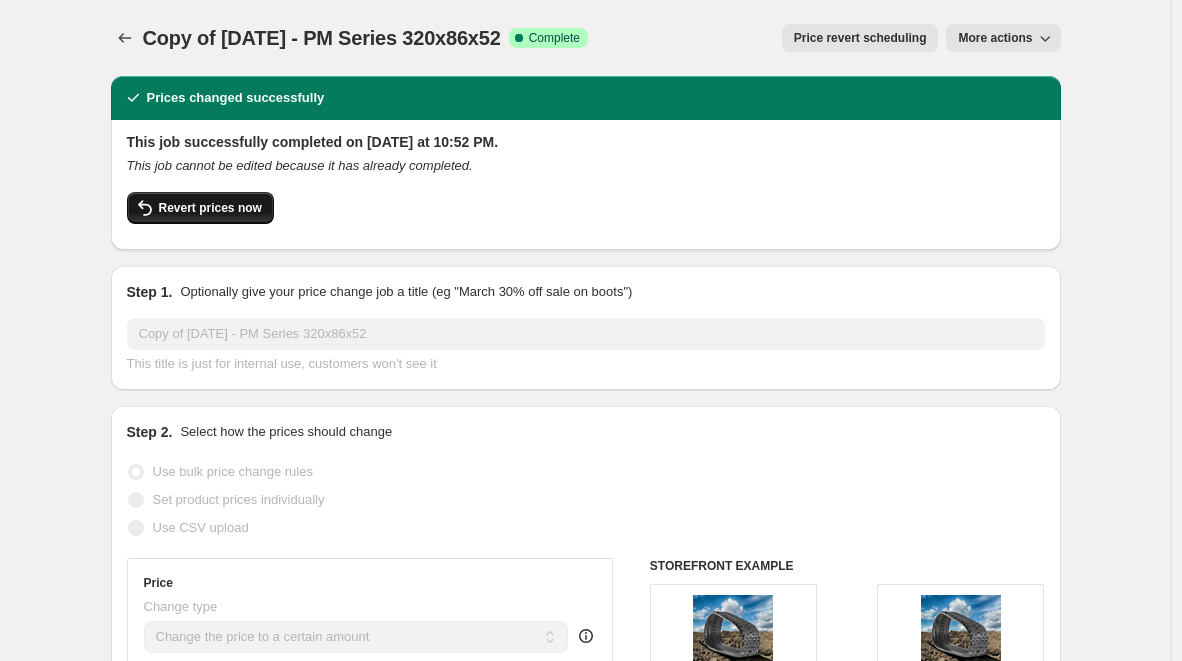click on "Revert prices now" at bounding box center [200, 208] 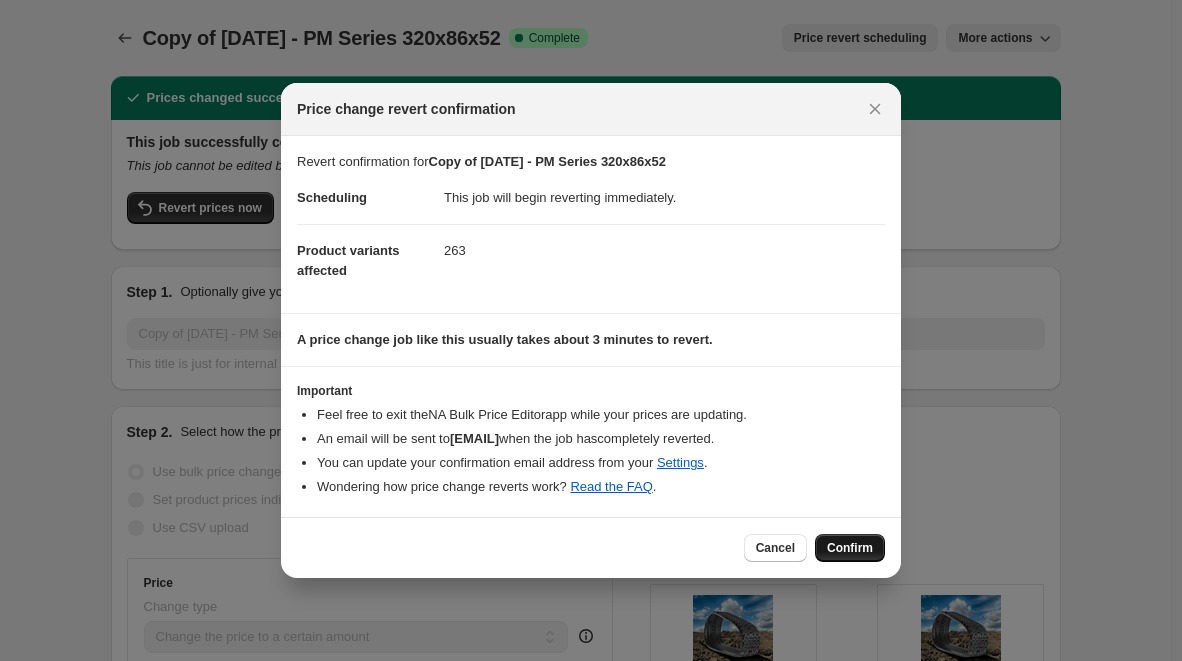 click on "Confirm" at bounding box center [850, 548] 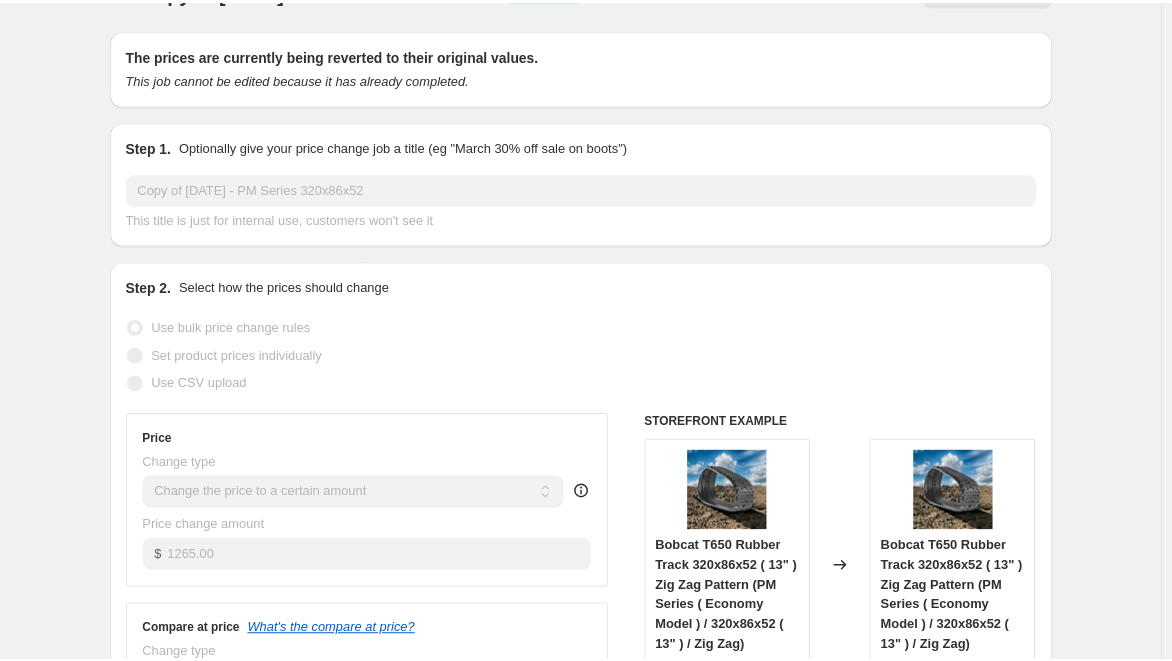 scroll, scrollTop: 0, scrollLeft: 0, axis: both 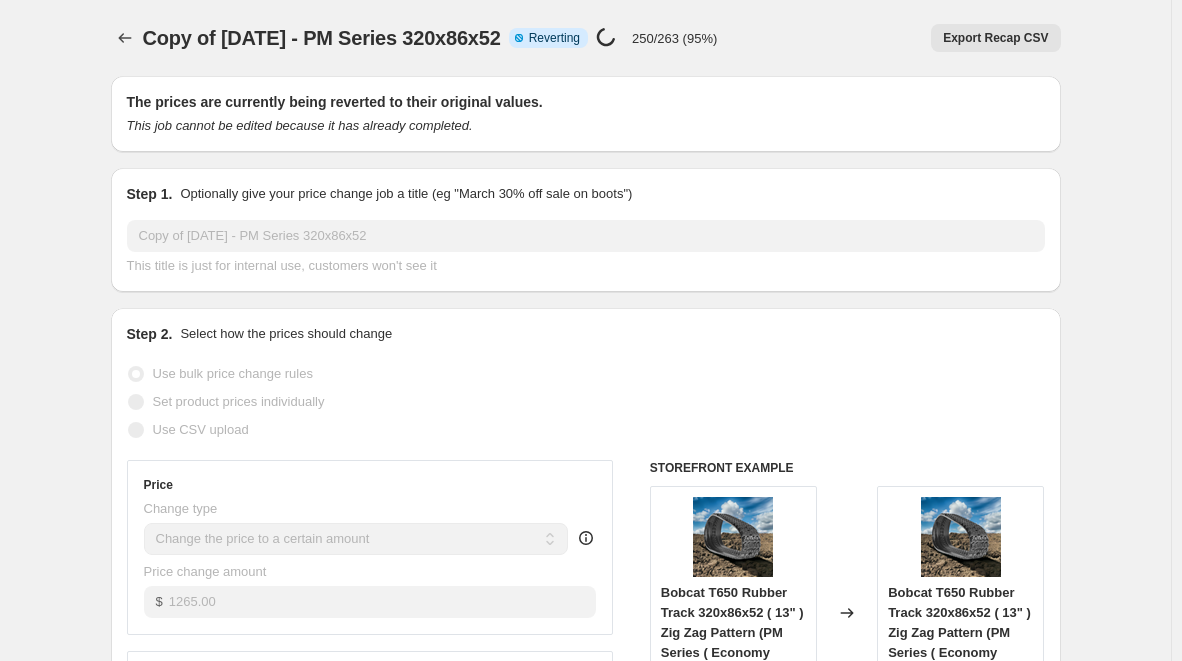 select on "pp" 